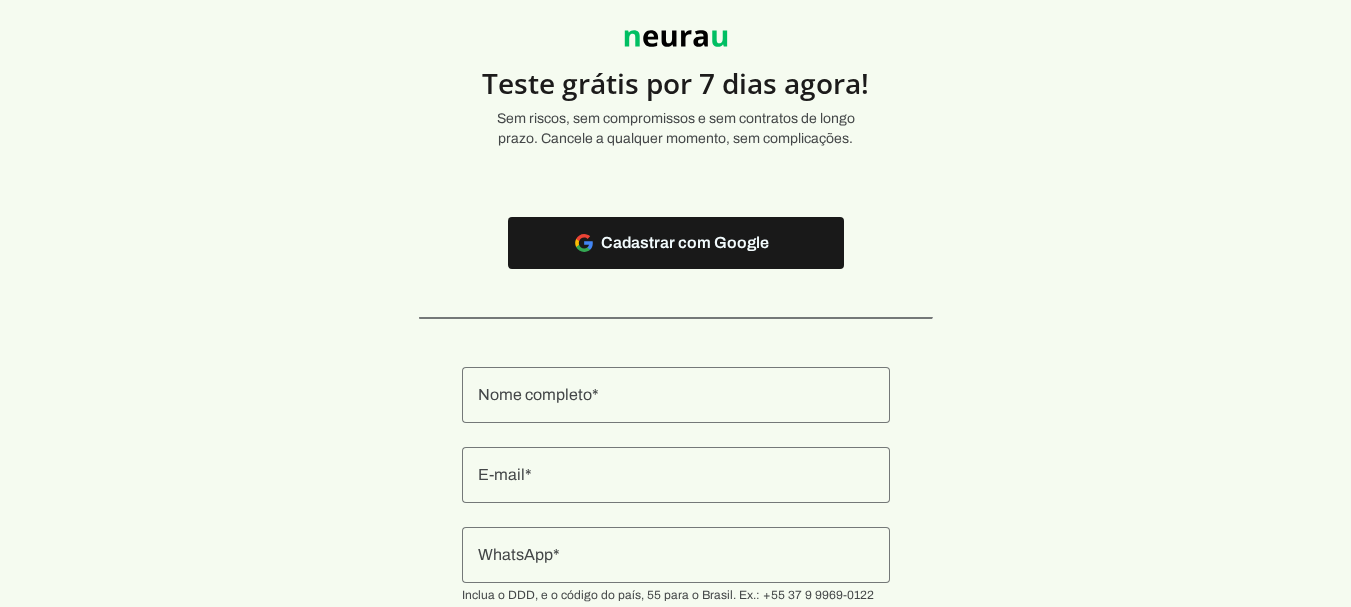 scroll, scrollTop: 100, scrollLeft: 0, axis: vertical 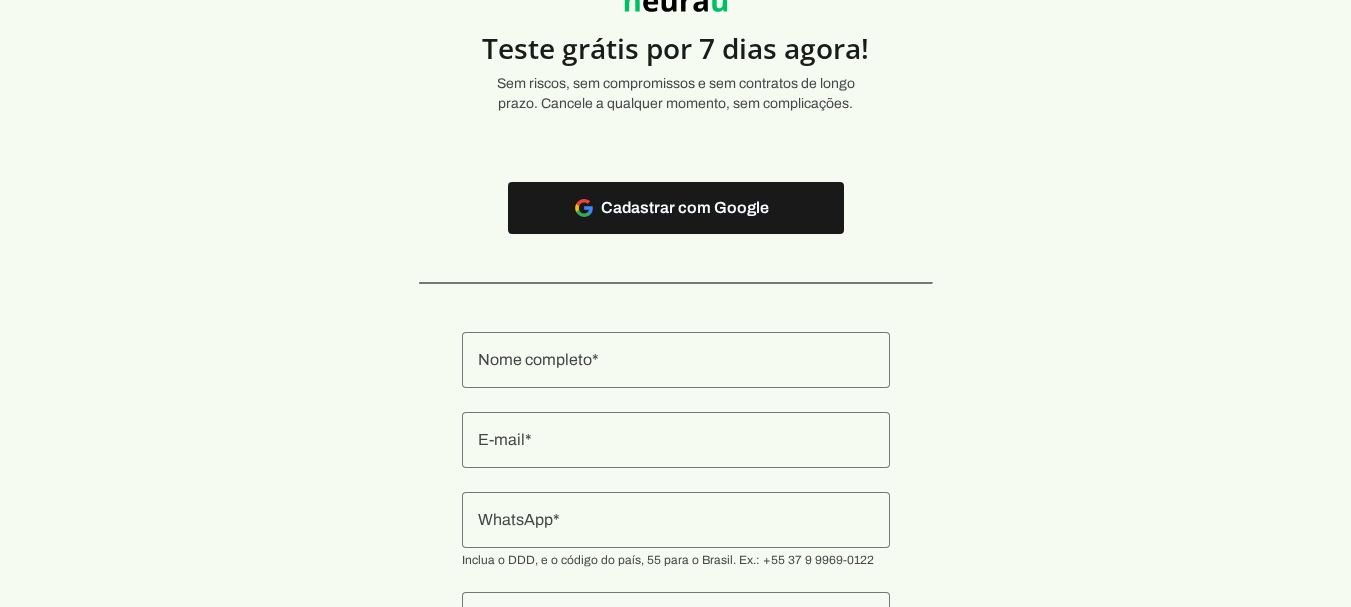 click 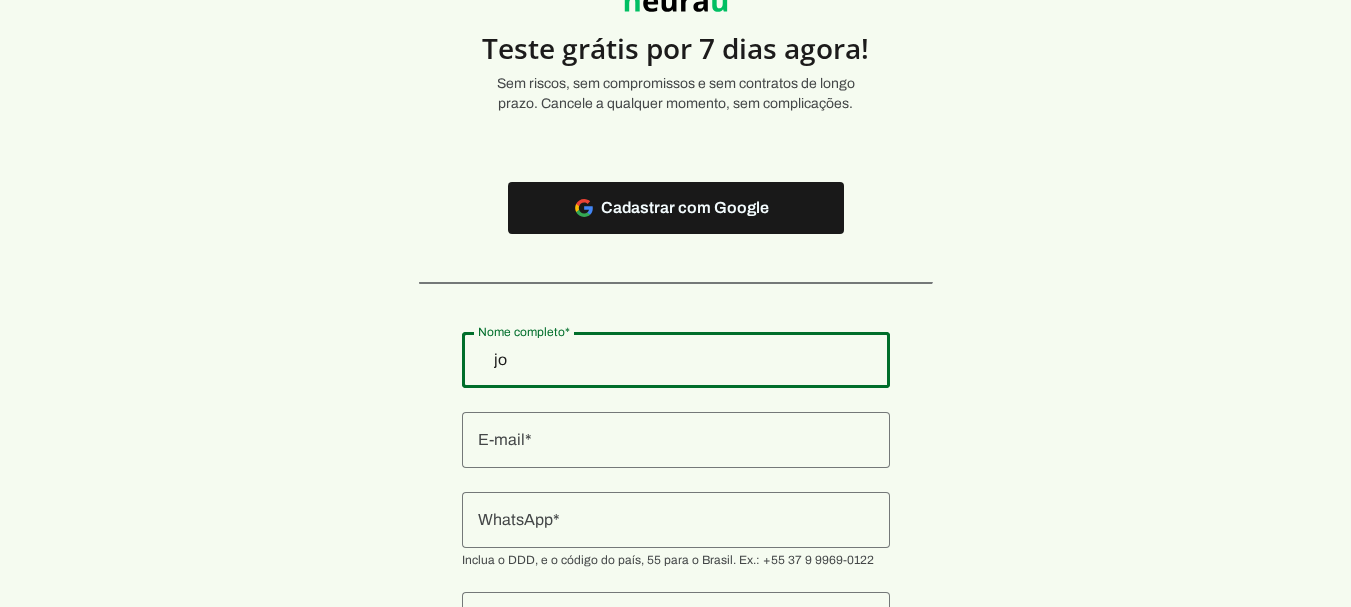 type on "j" 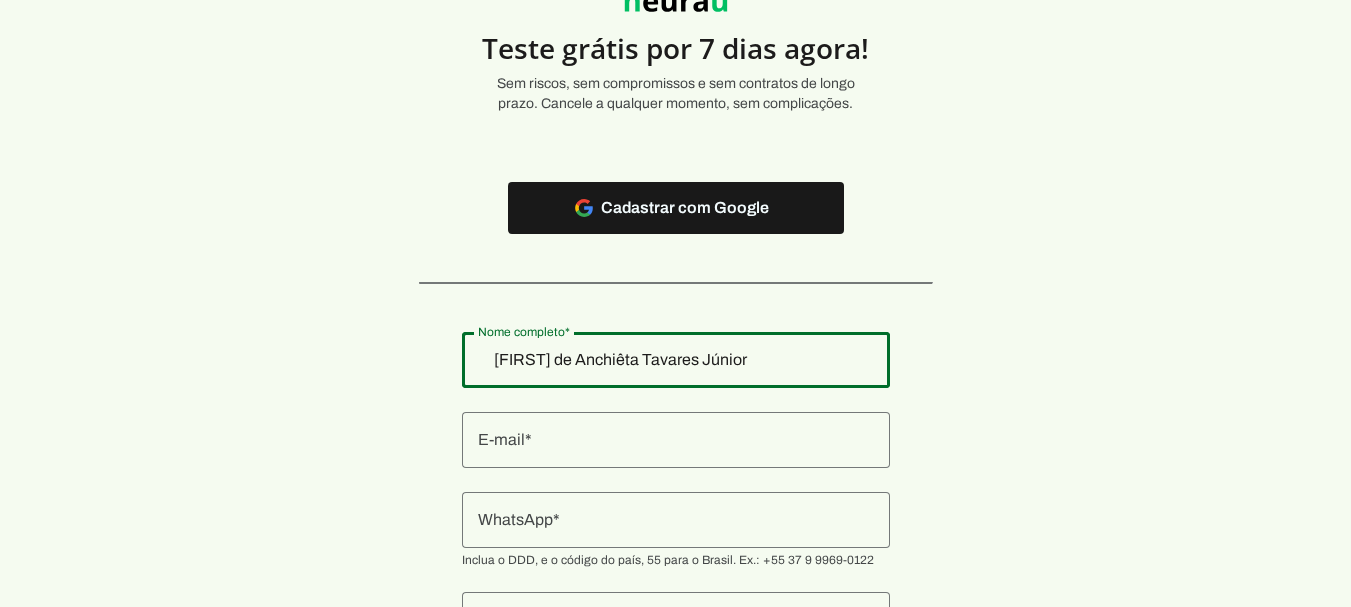 type on "José de Anchiêta Tavares Júnior" 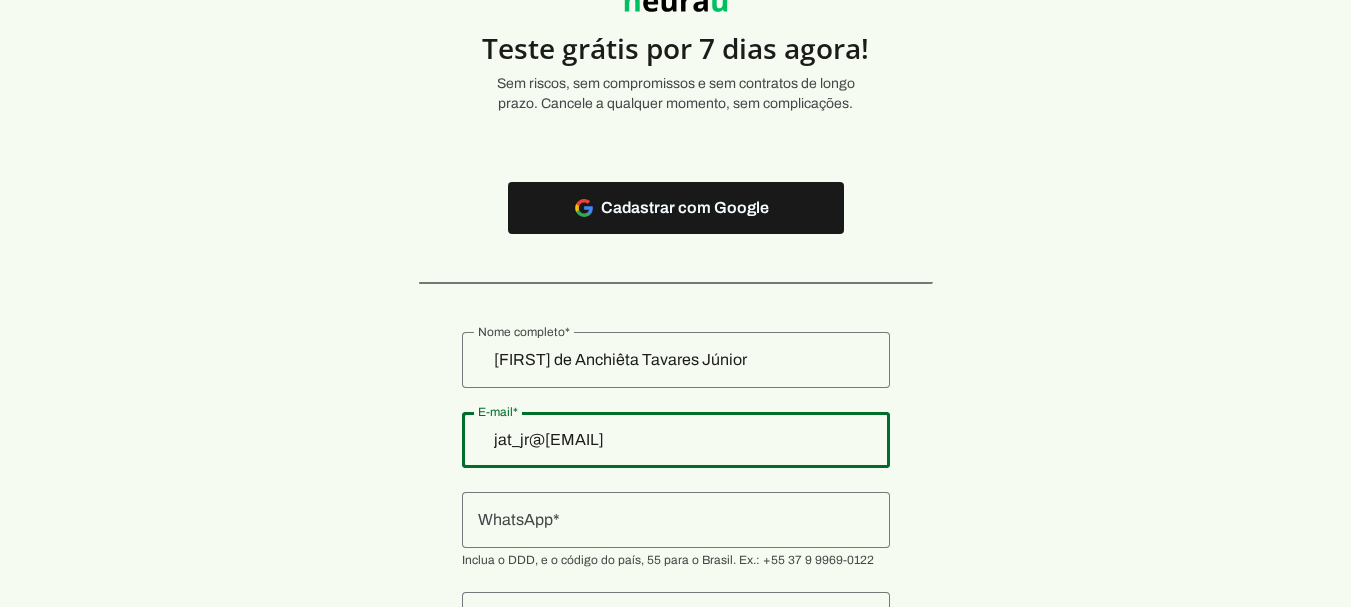 type on "[EMAIL]" 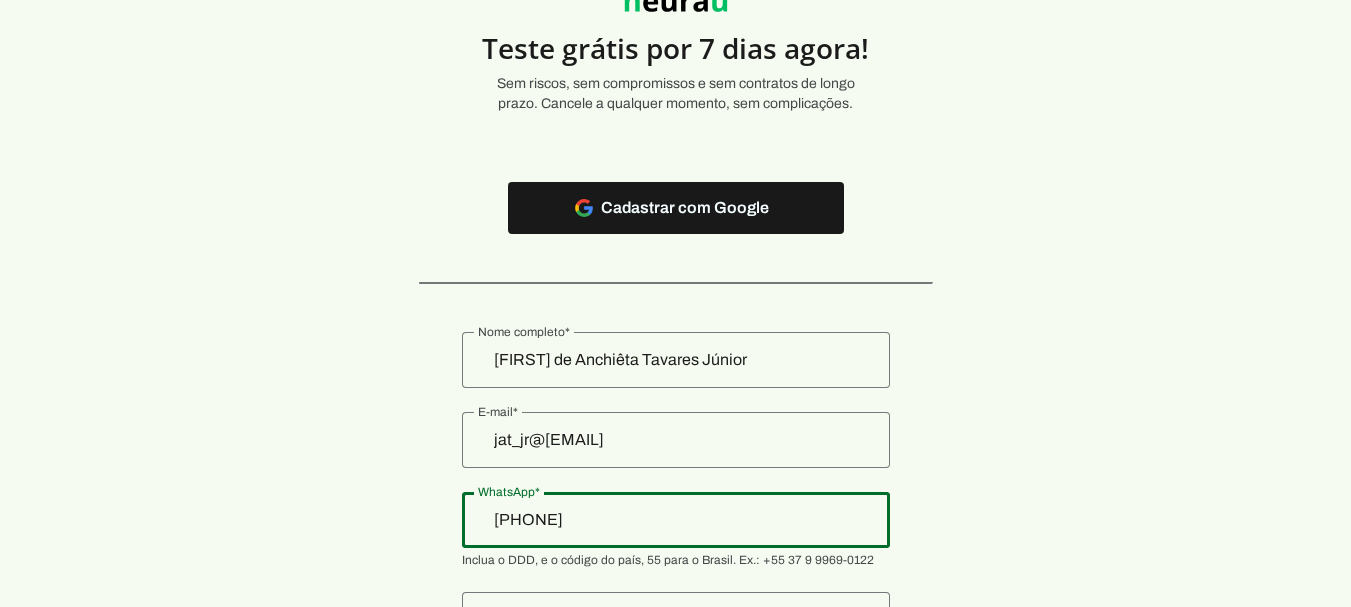 type on "+84-98-8236-220" 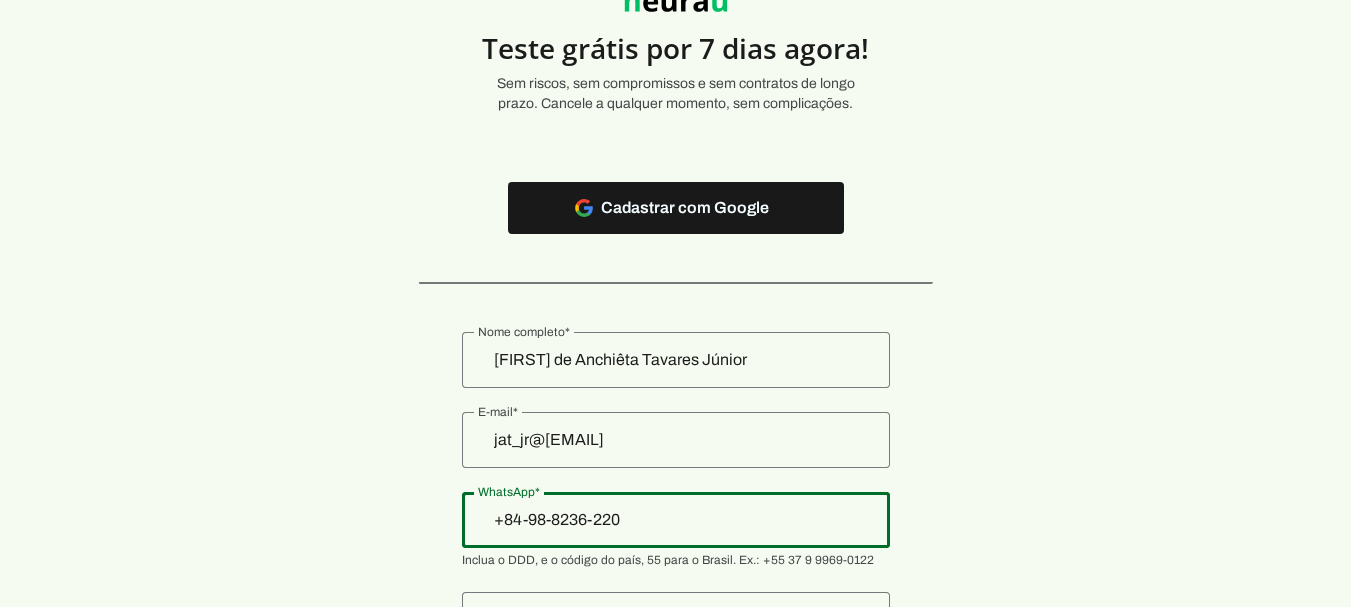type on "+84-98-8236-220" 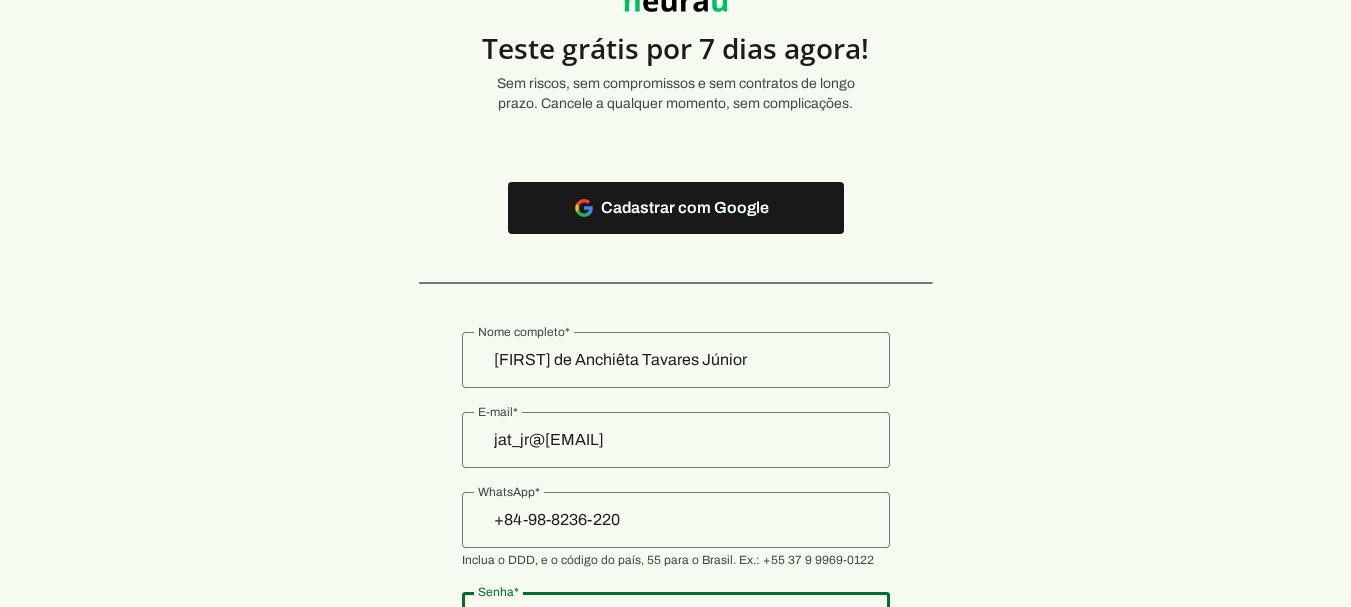 scroll, scrollTop: 277, scrollLeft: 0, axis: vertical 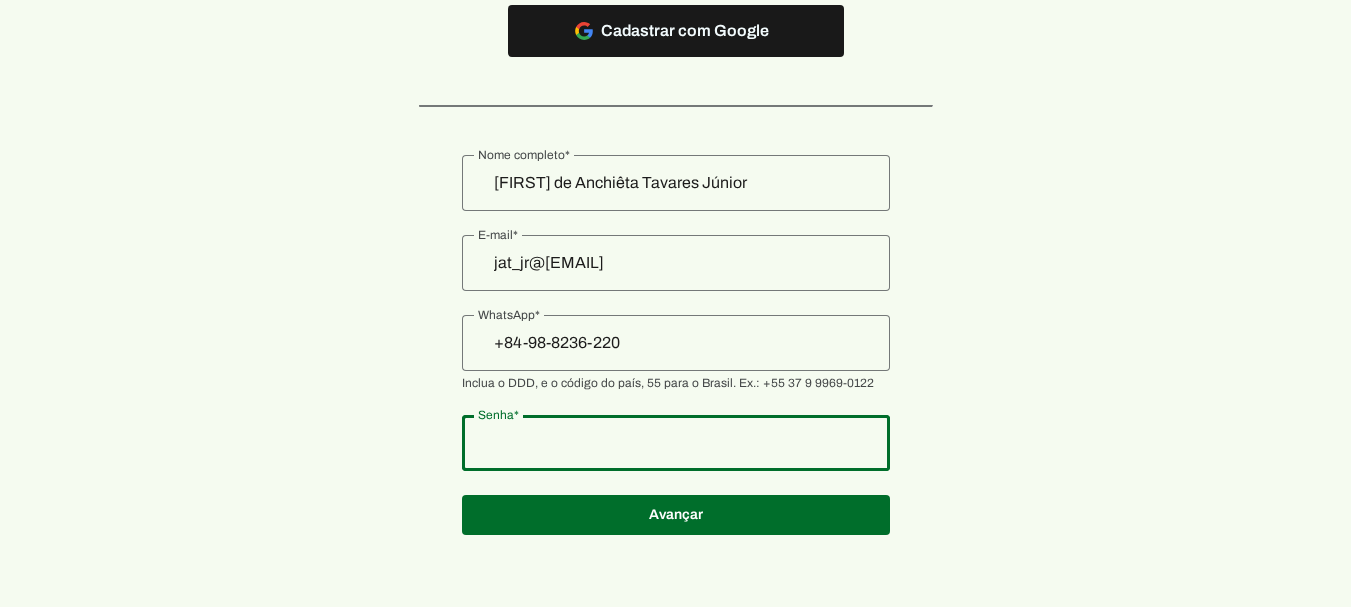 click on "+84-98-8236-220" at bounding box center (676, 343) 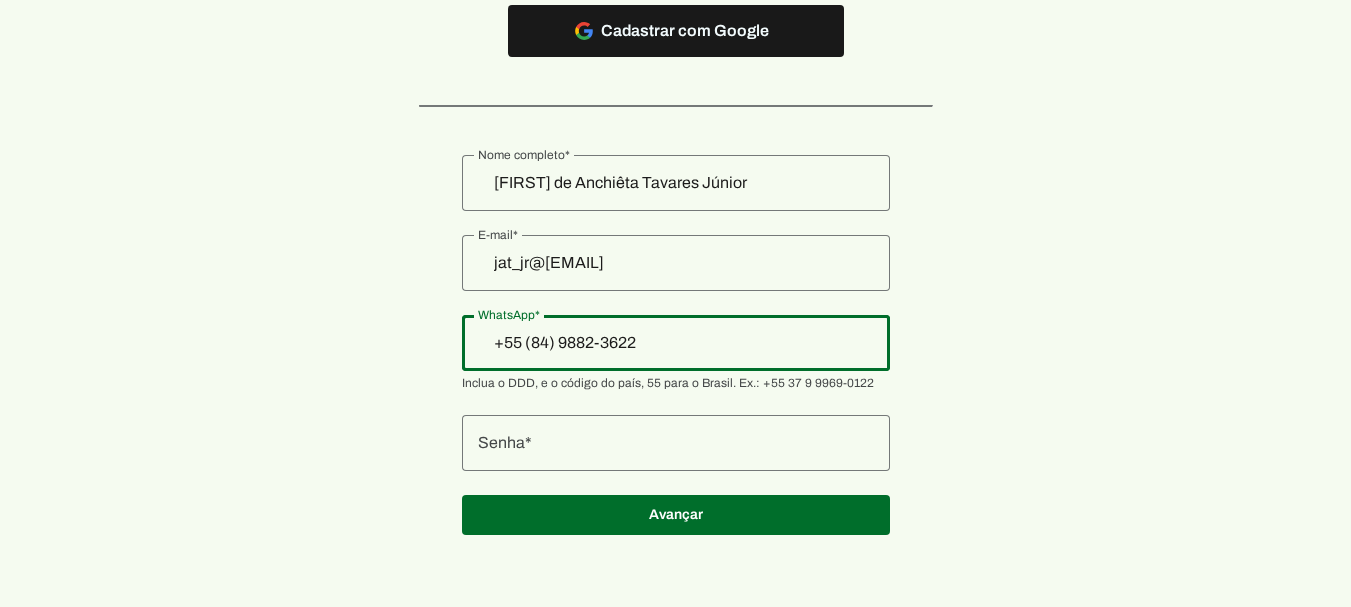 type on "+55 (84) 9 8823-6220" 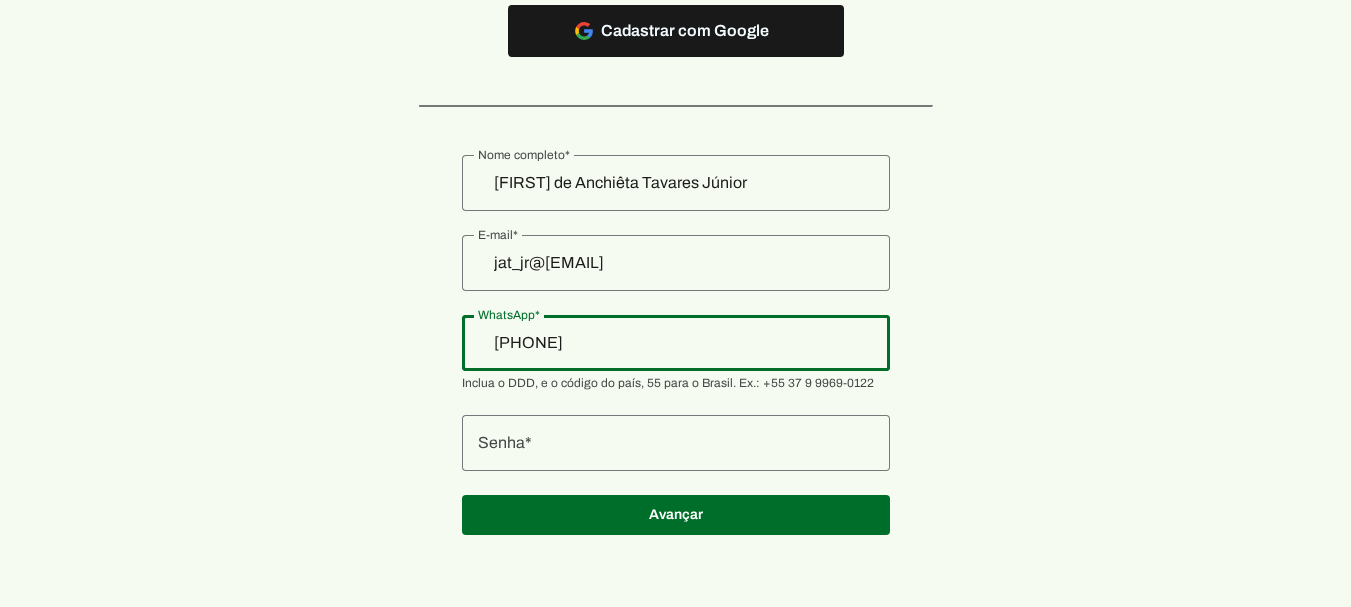type on "+55 (84) 9 8823-6220" 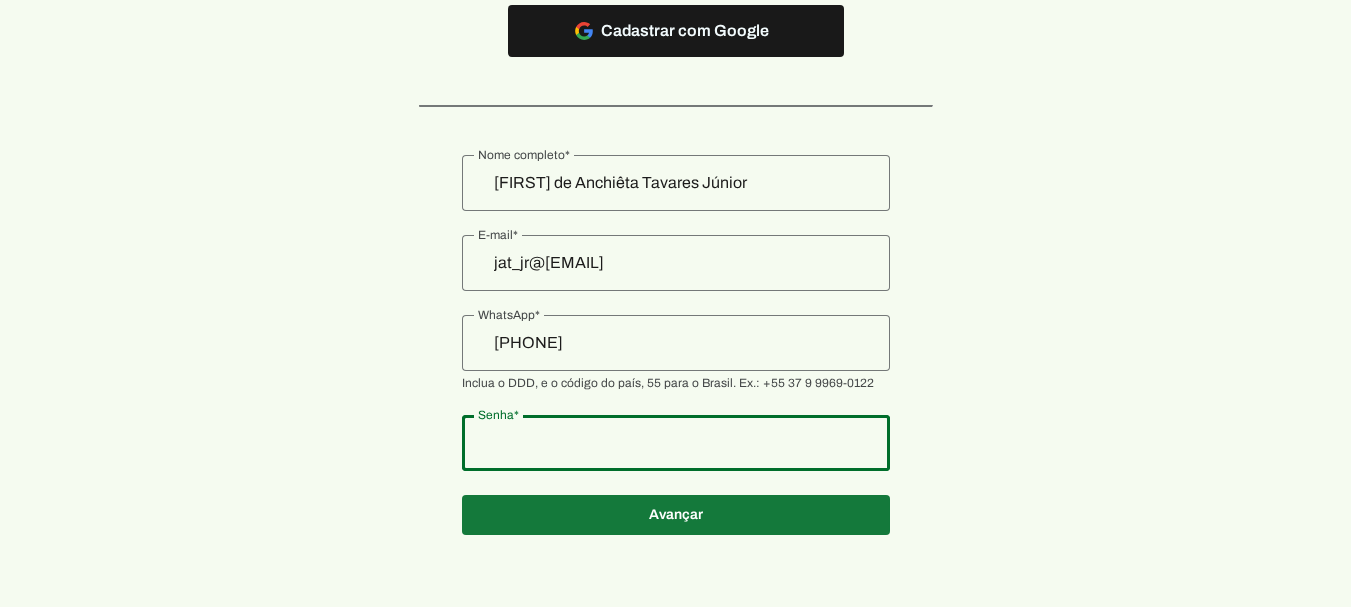 type on "fernAnda2407*" 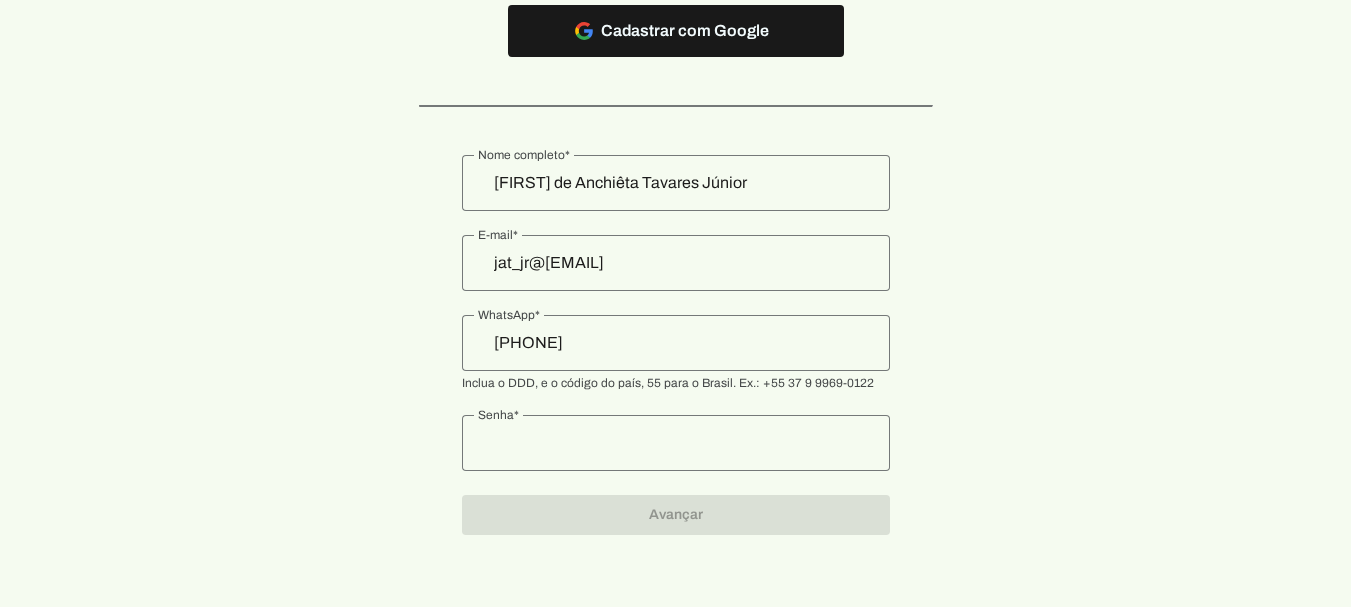 scroll, scrollTop: 0, scrollLeft: 0, axis: both 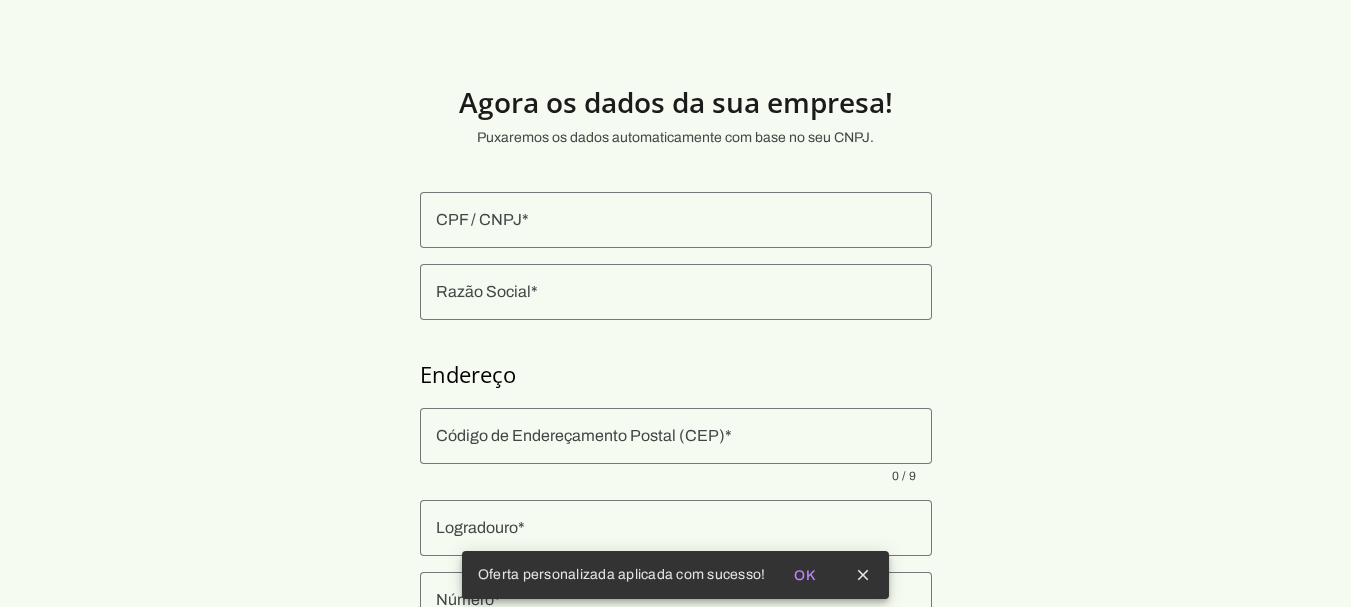 click at bounding box center (676, 220) 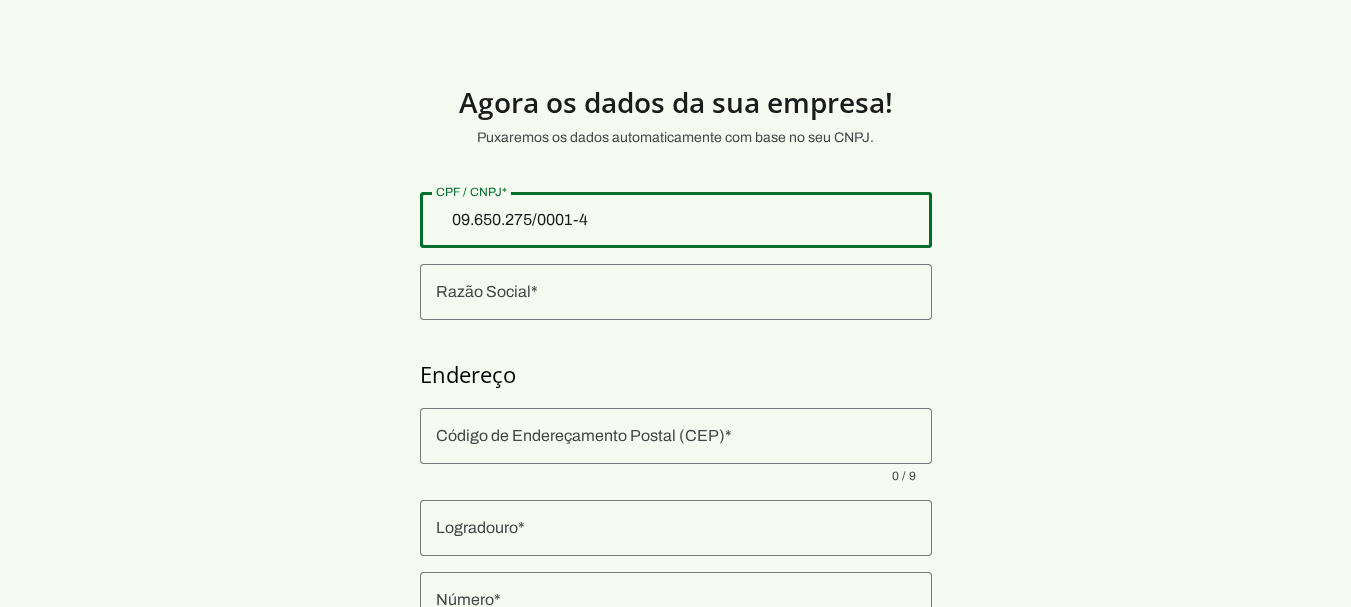 type on "09.650.275/0001-45" 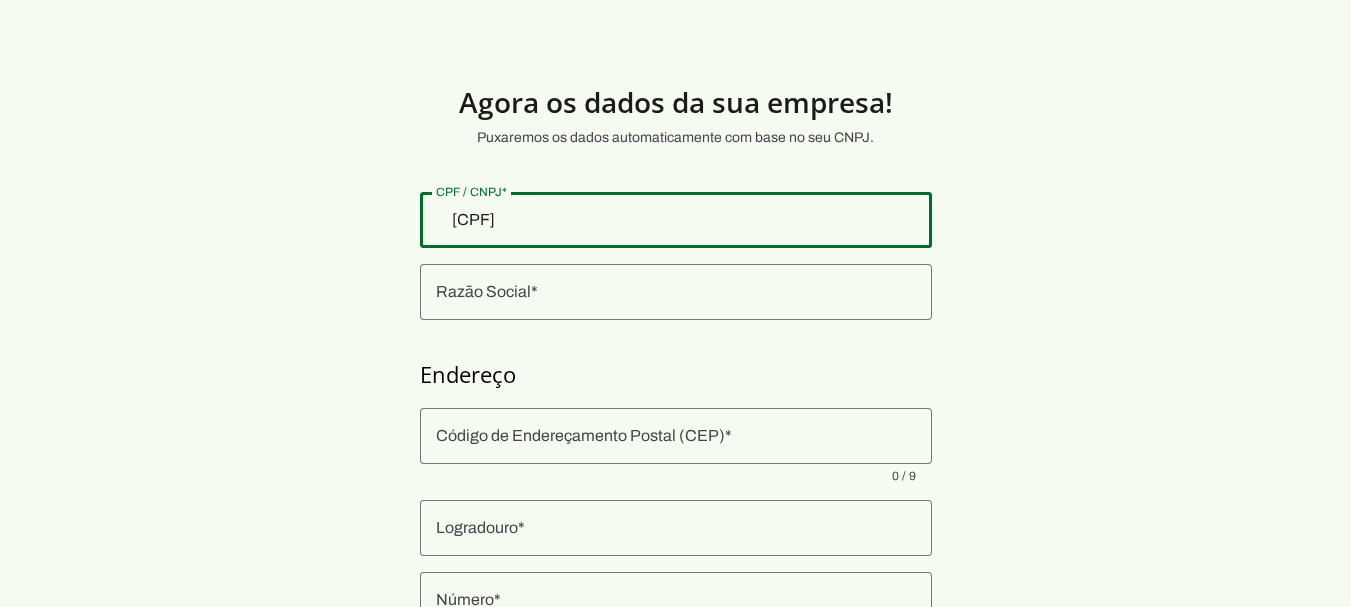 type on "09.650.275/0001-45" 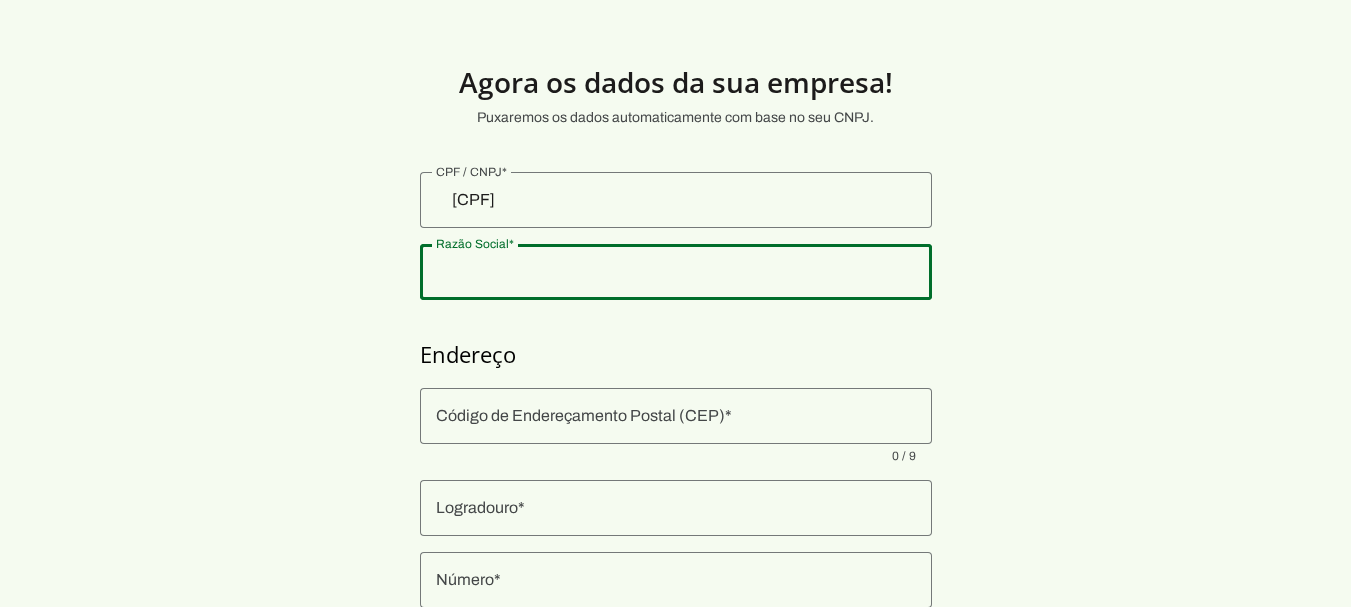 scroll, scrollTop: 0, scrollLeft: 0, axis: both 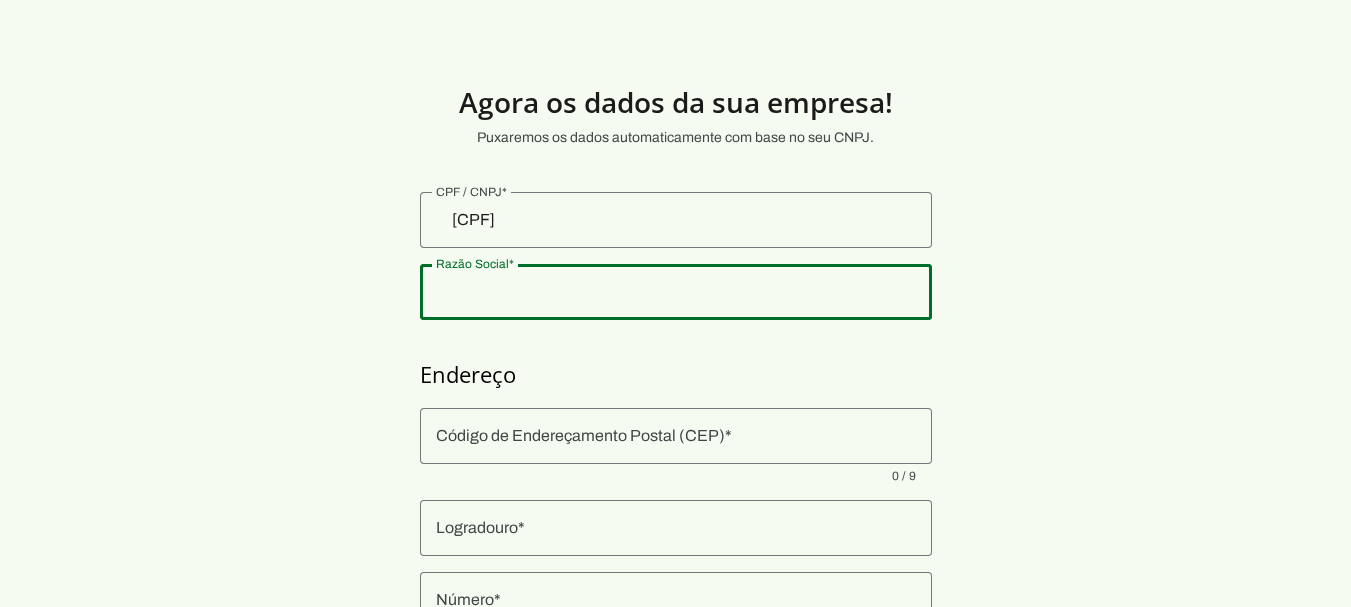 type on "INSTITUTO DR ANCHIETA TAVARES LTDA" 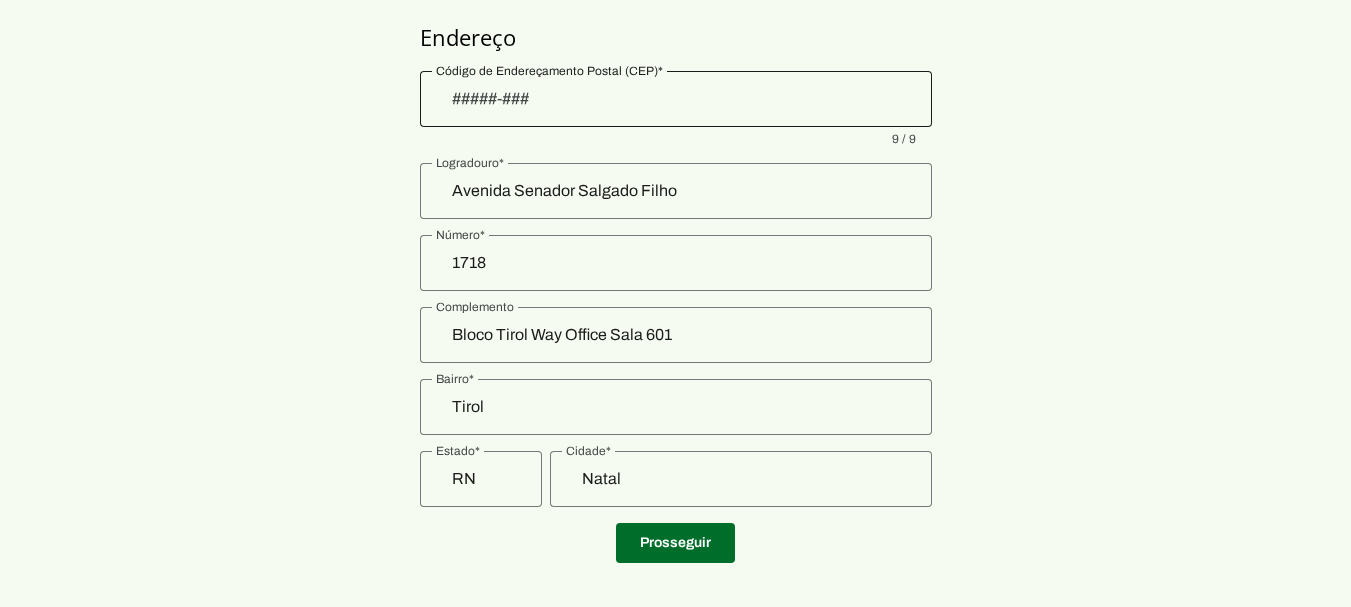 scroll, scrollTop: 357, scrollLeft: 0, axis: vertical 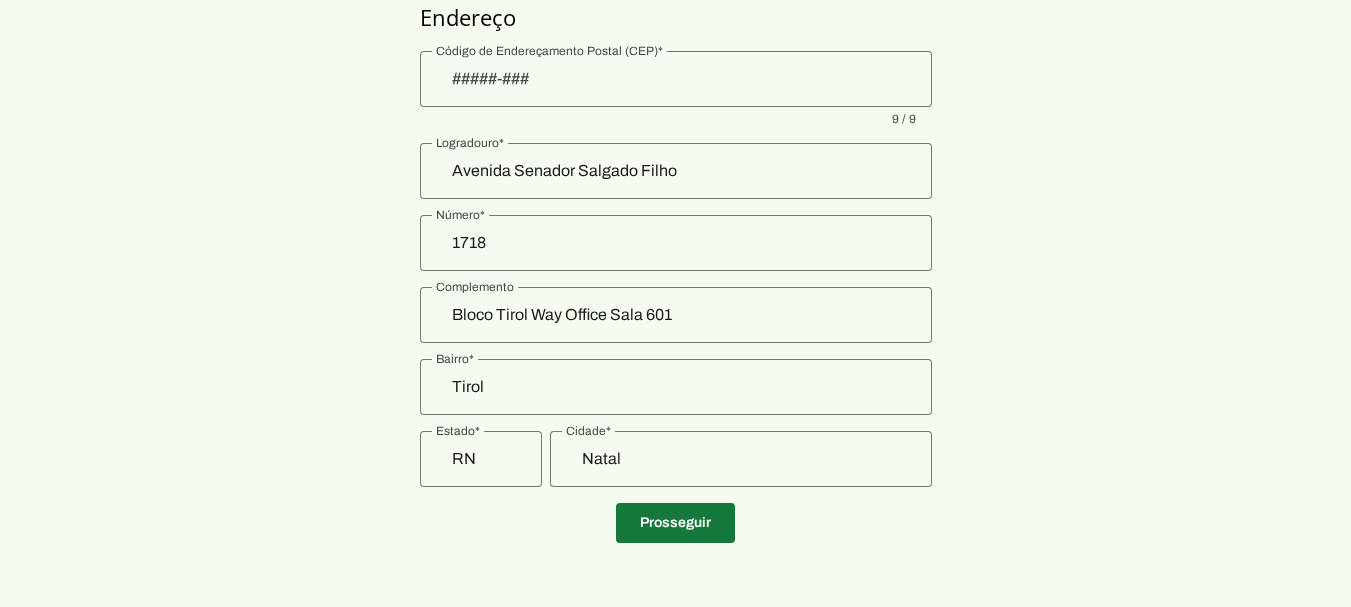 click at bounding box center (675, 523) 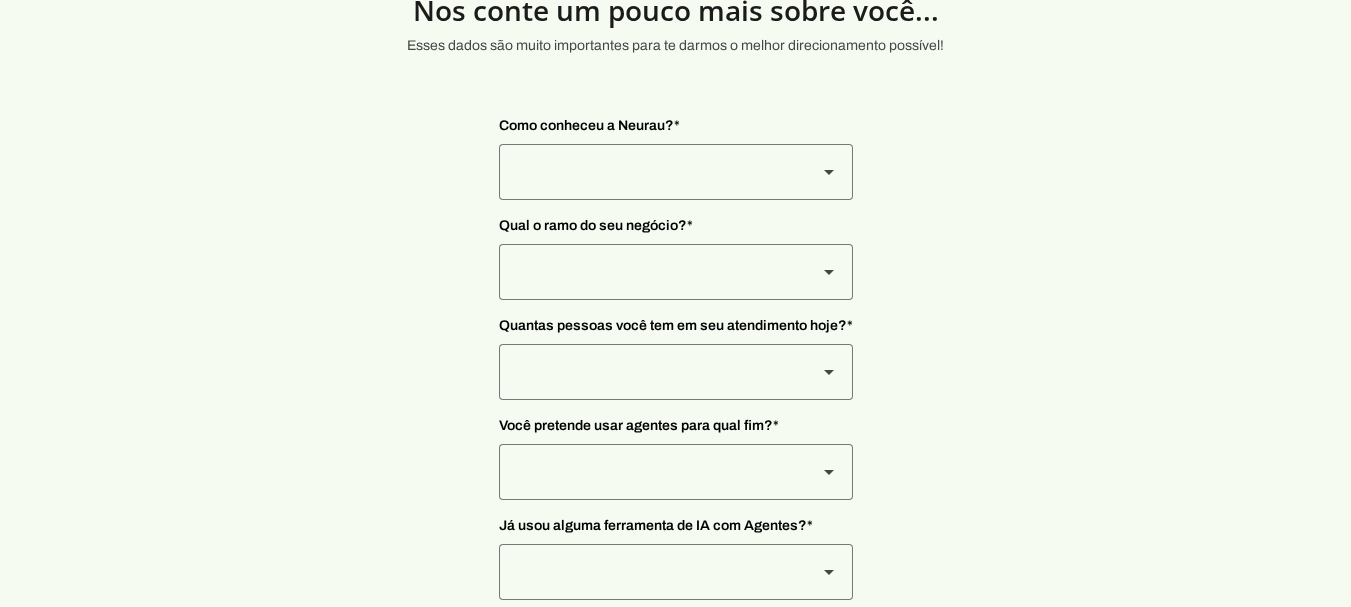 scroll, scrollTop: 0, scrollLeft: 0, axis: both 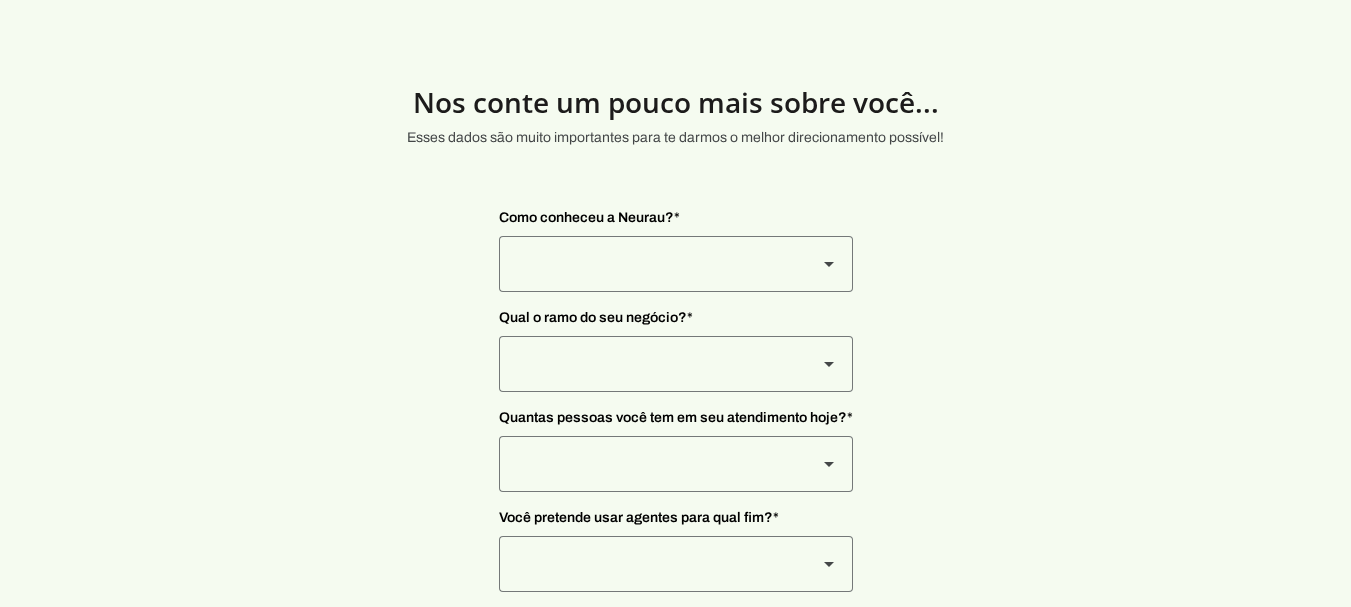 click at bounding box center (650, 264) 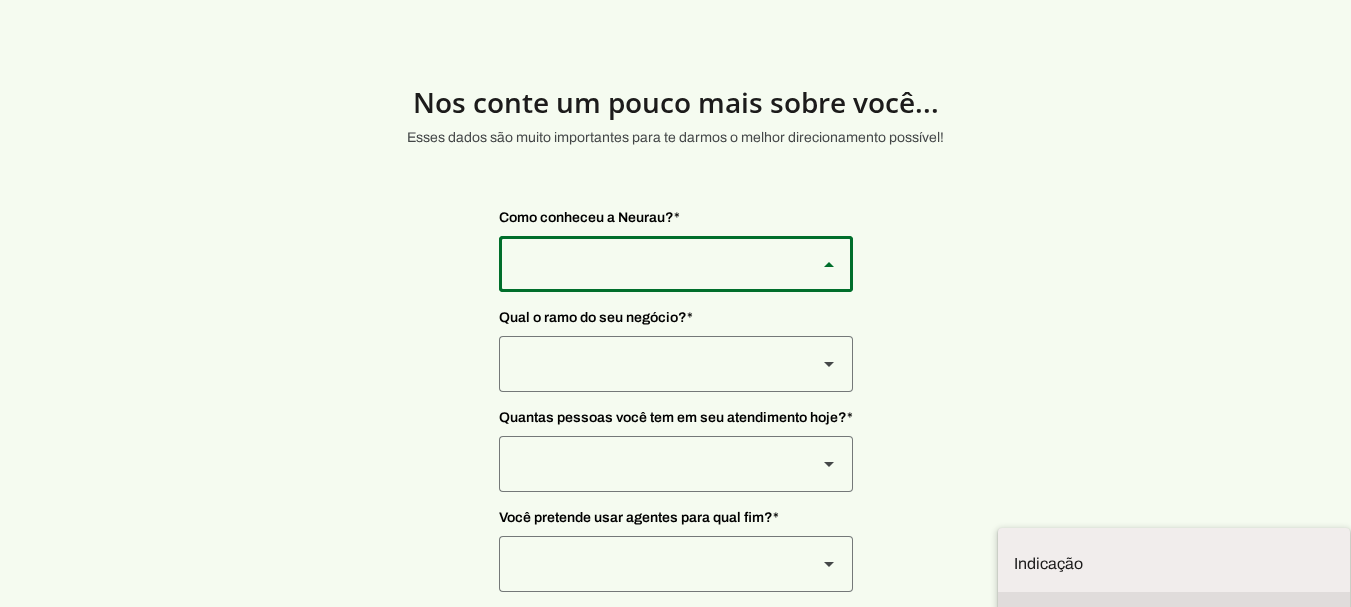 click at bounding box center (1174, 564) 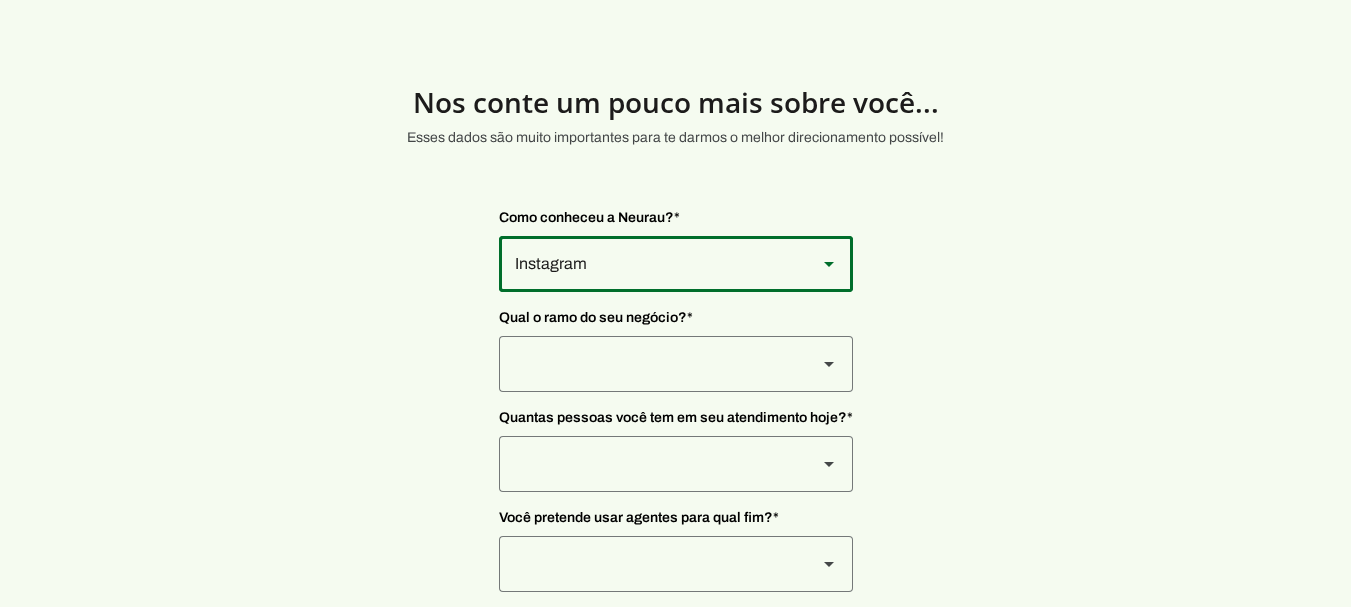 click at bounding box center (650, 264) 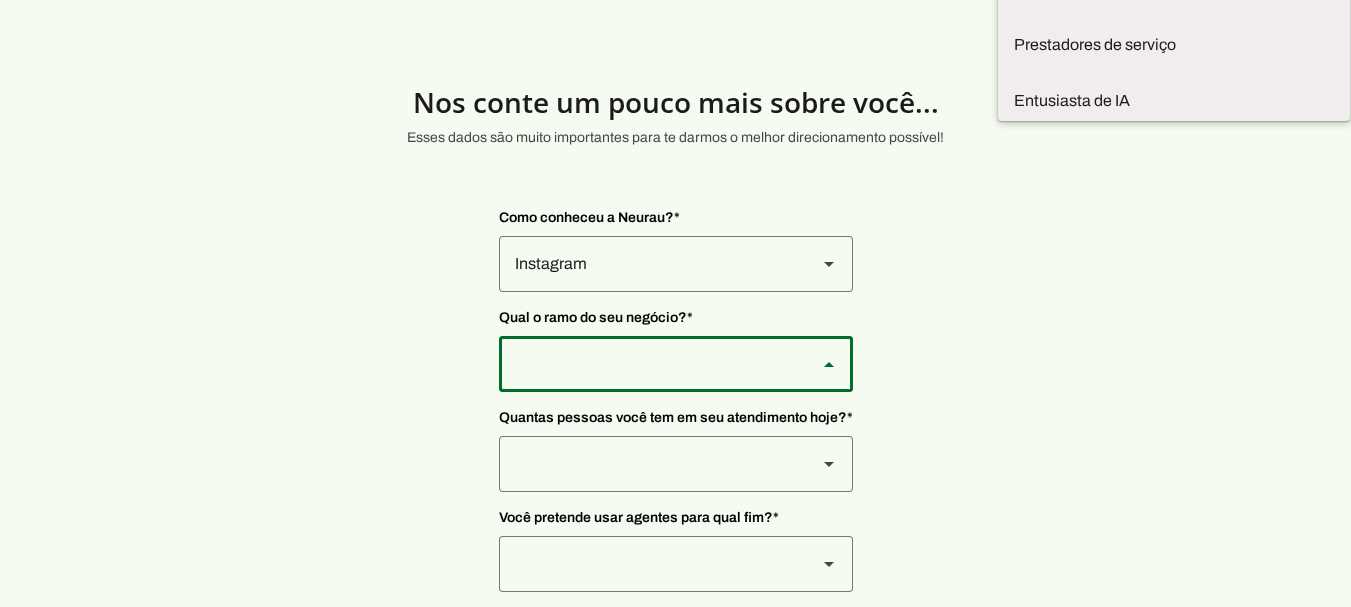 click at bounding box center [0, 0] 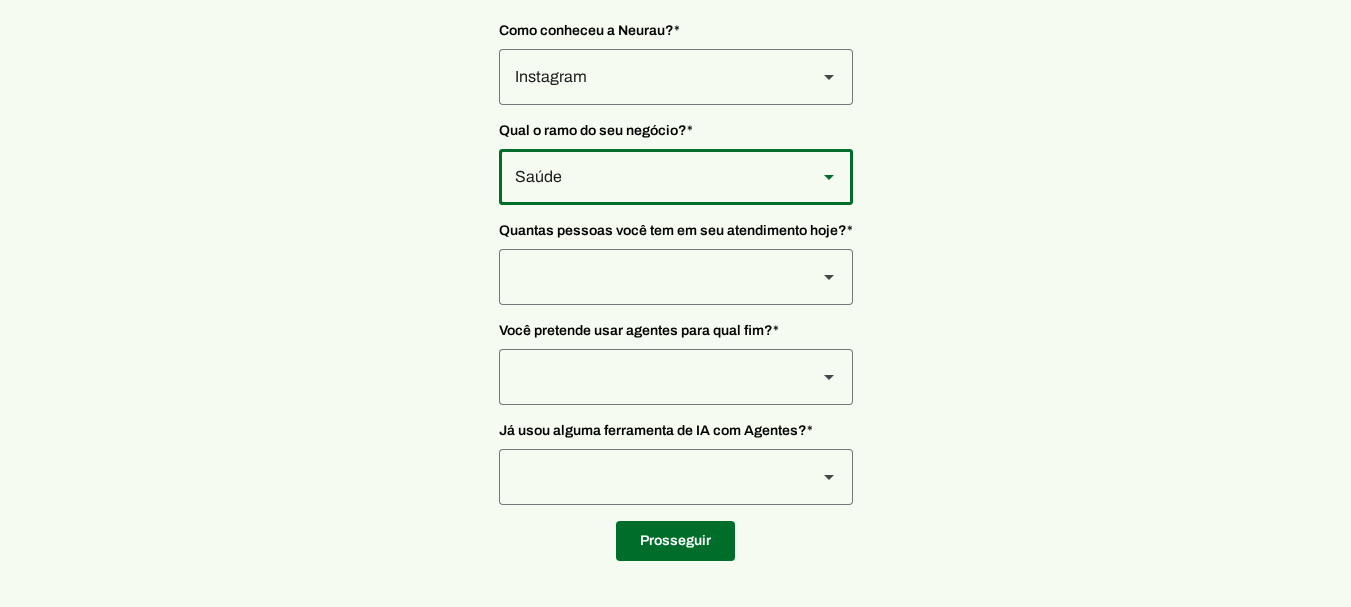 scroll, scrollTop: 189, scrollLeft: 0, axis: vertical 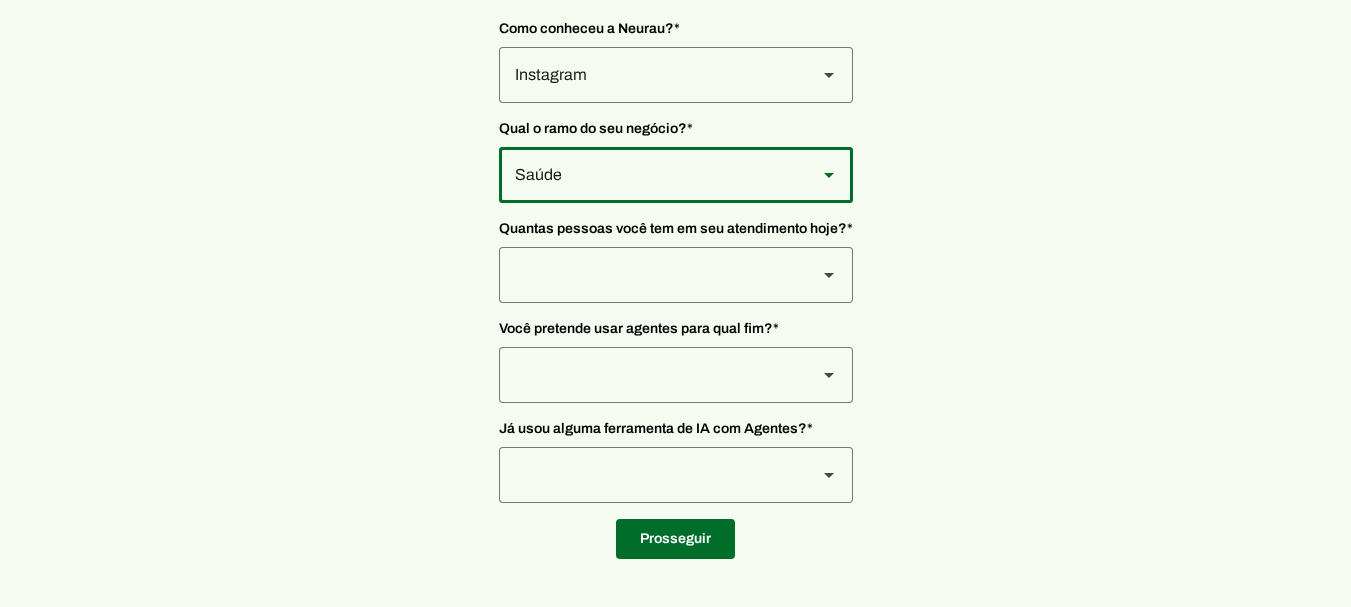 click at bounding box center (650, 75) 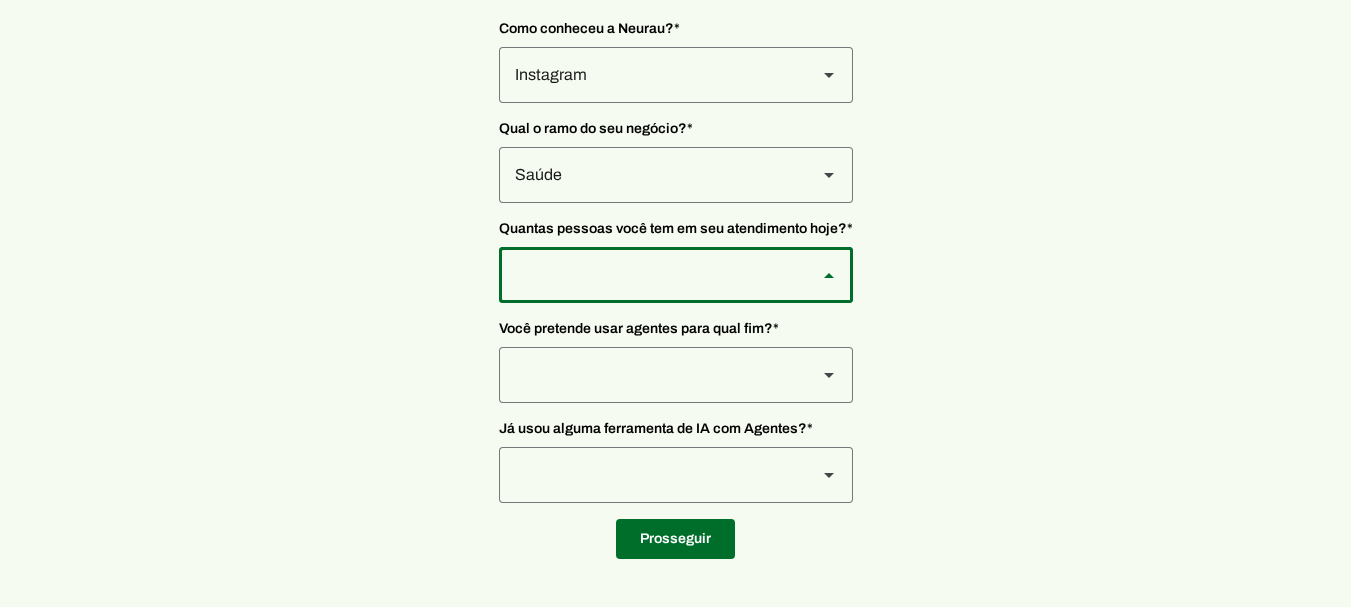 click on "De 0 a 3" at bounding box center [0, 0] 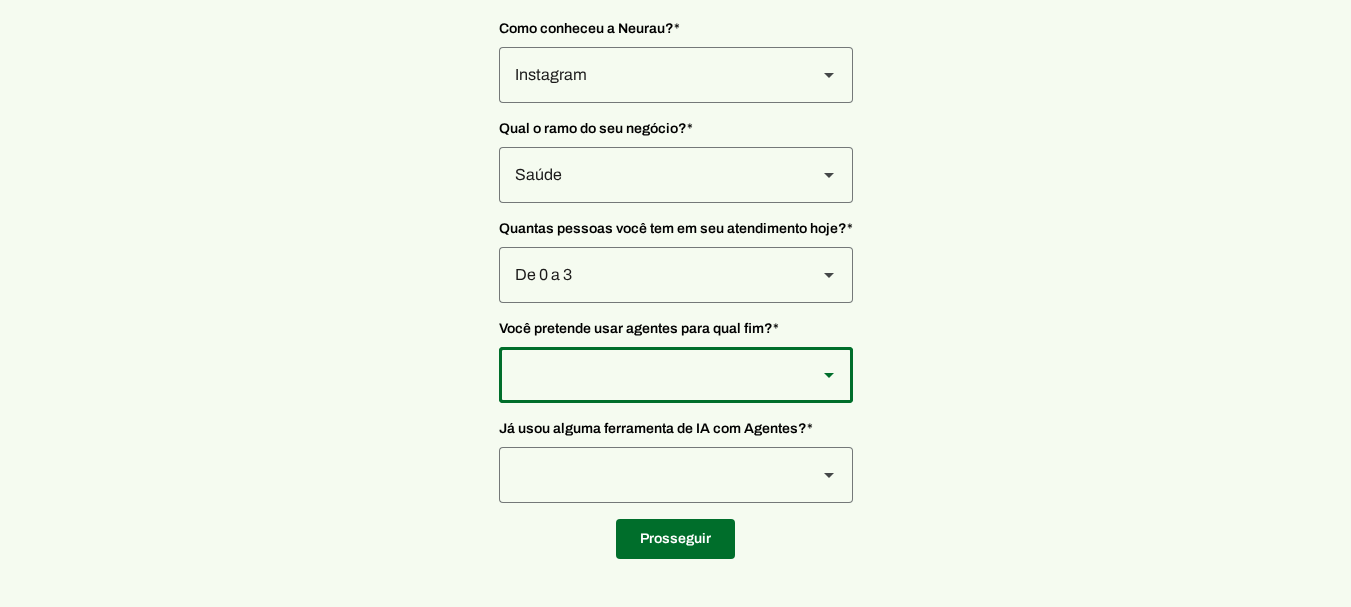 click at bounding box center (829, 75) 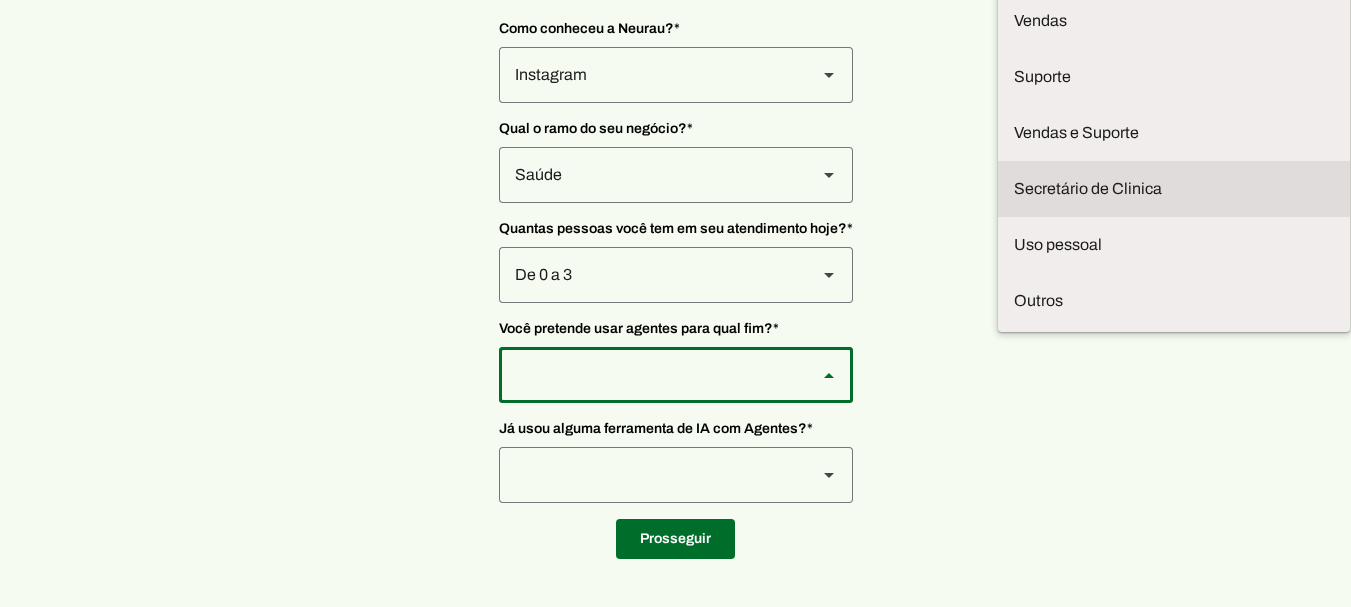 scroll, scrollTop: 5, scrollLeft: 0, axis: vertical 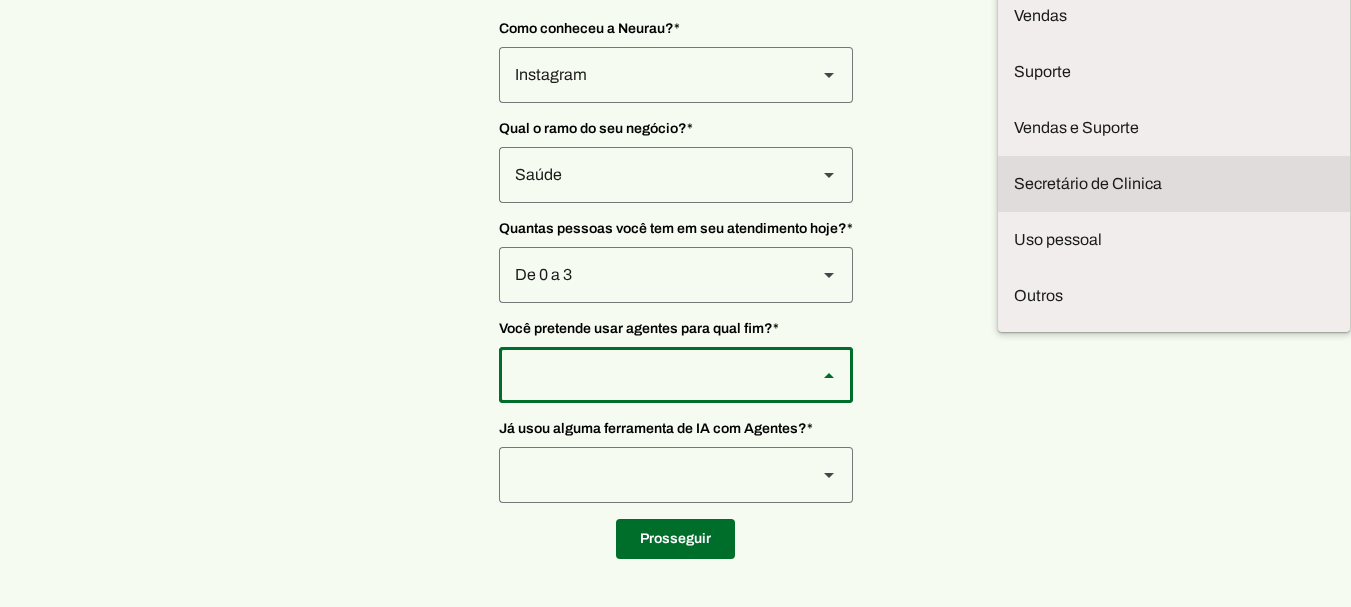 click on "Secretário de Clinica" at bounding box center [0, 0] 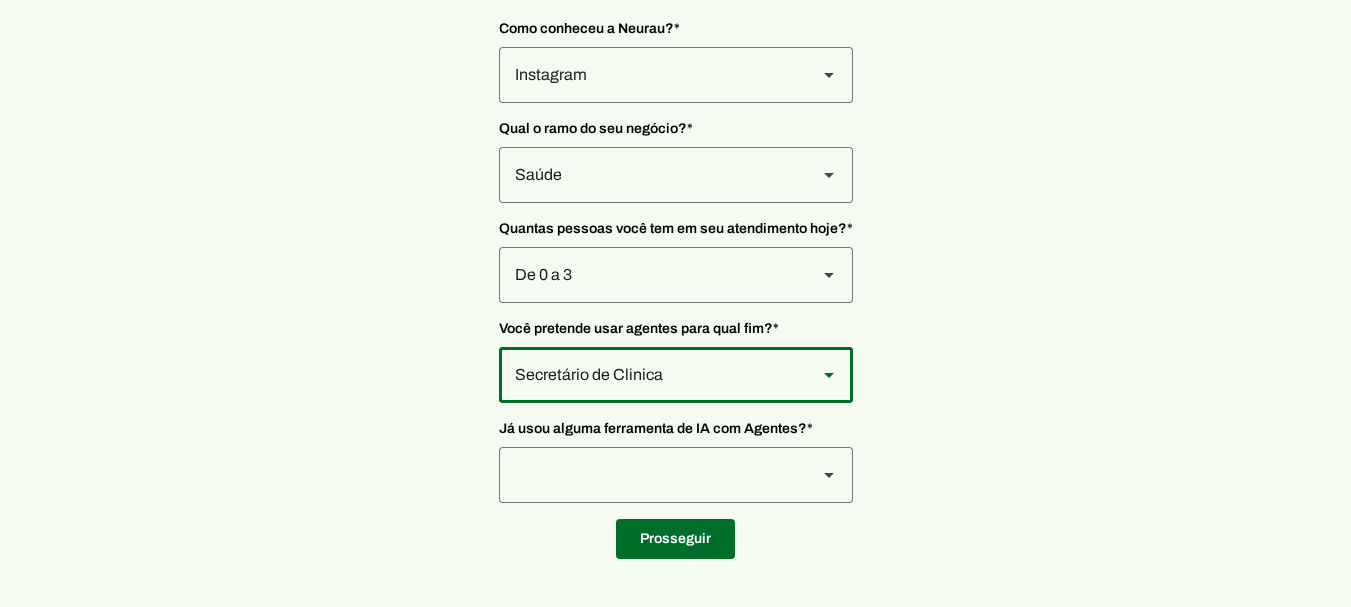 click at bounding box center (829, 75) 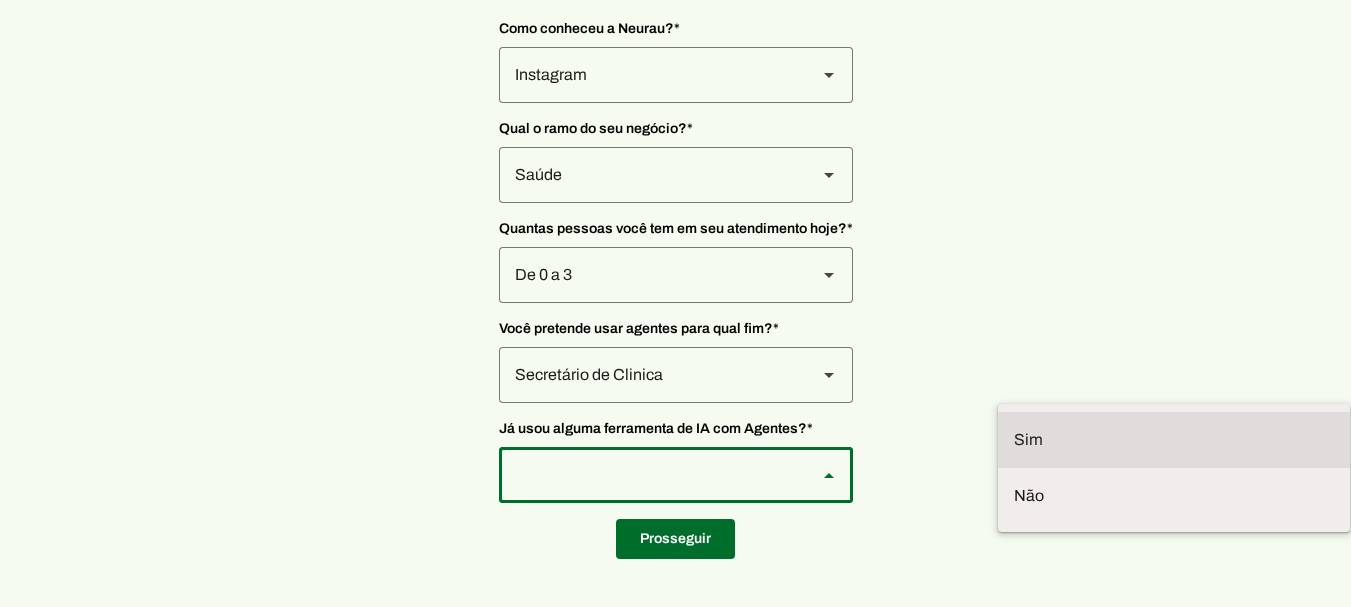 click at bounding box center [0, 0] 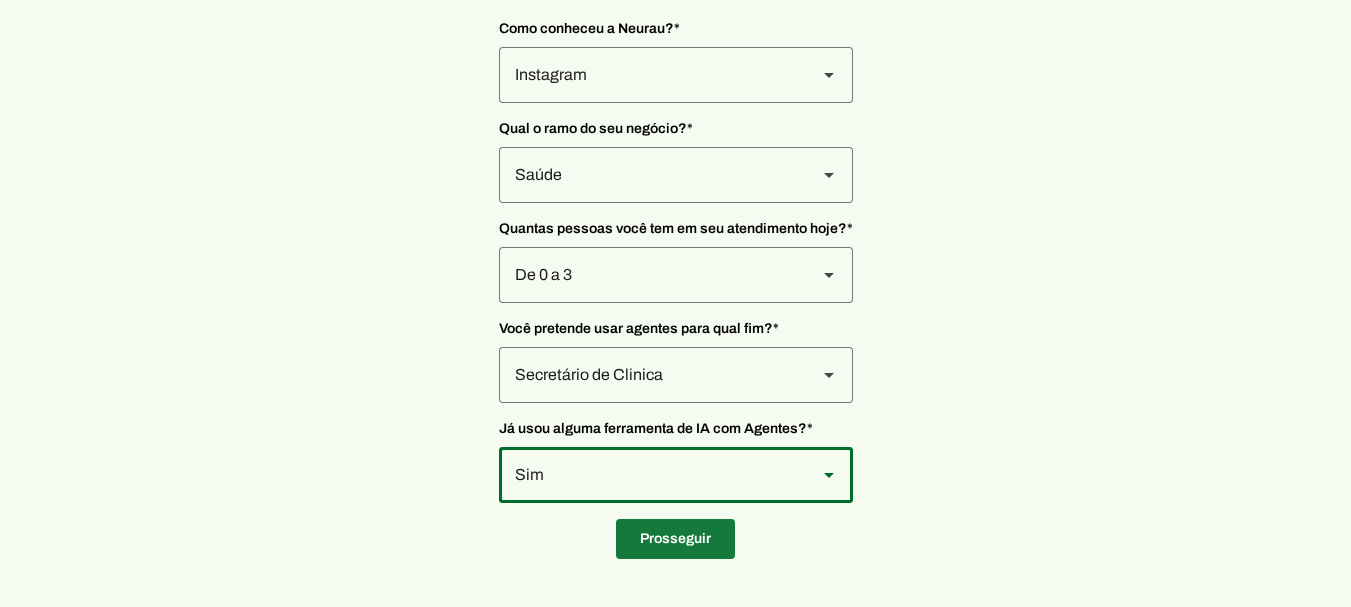 click at bounding box center [675, 539] 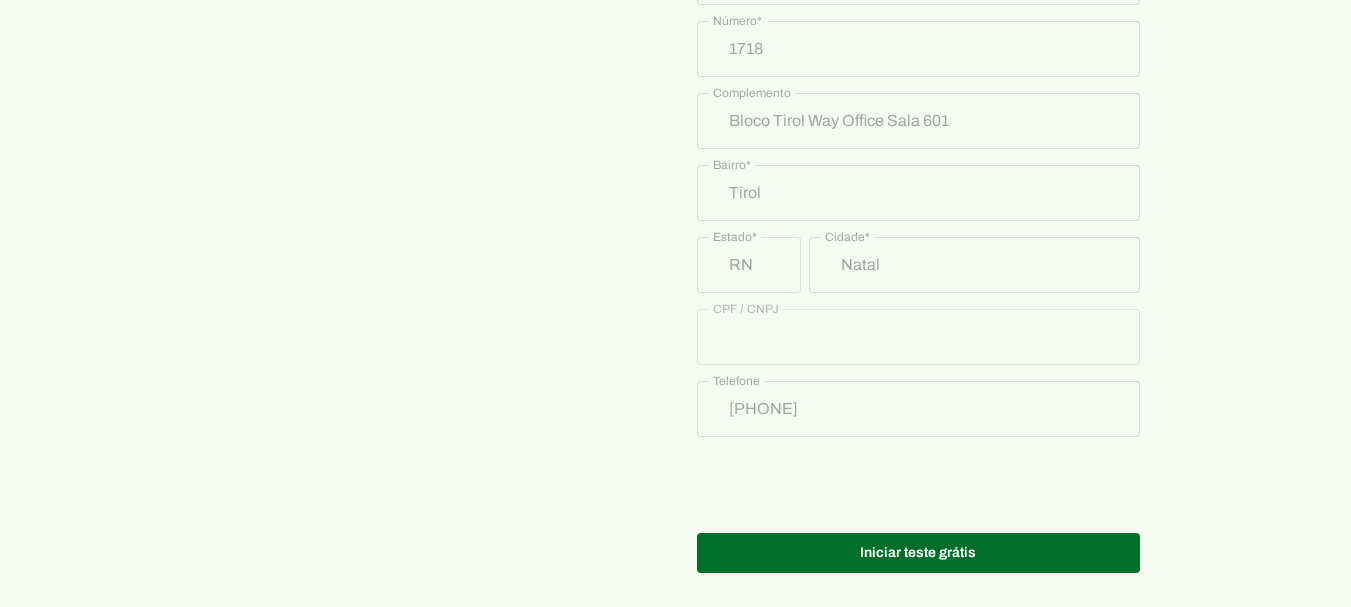 scroll, scrollTop: 1129, scrollLeft: 0, axis: vertical 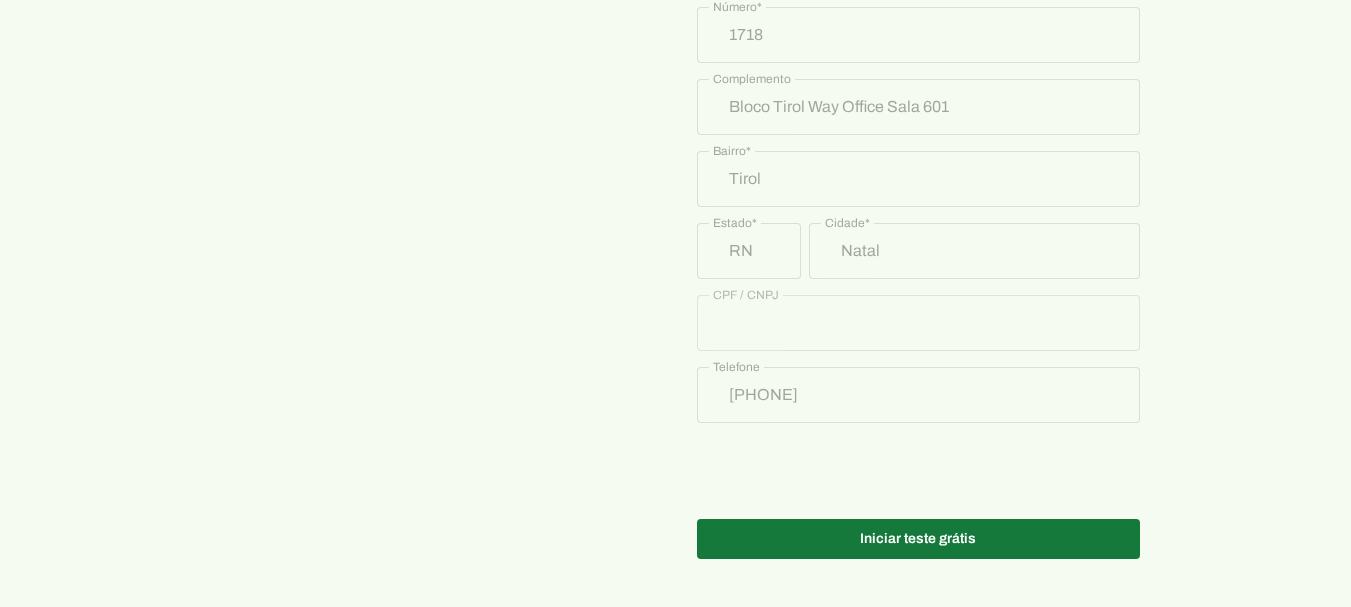 click at bounding box center (918, 539) 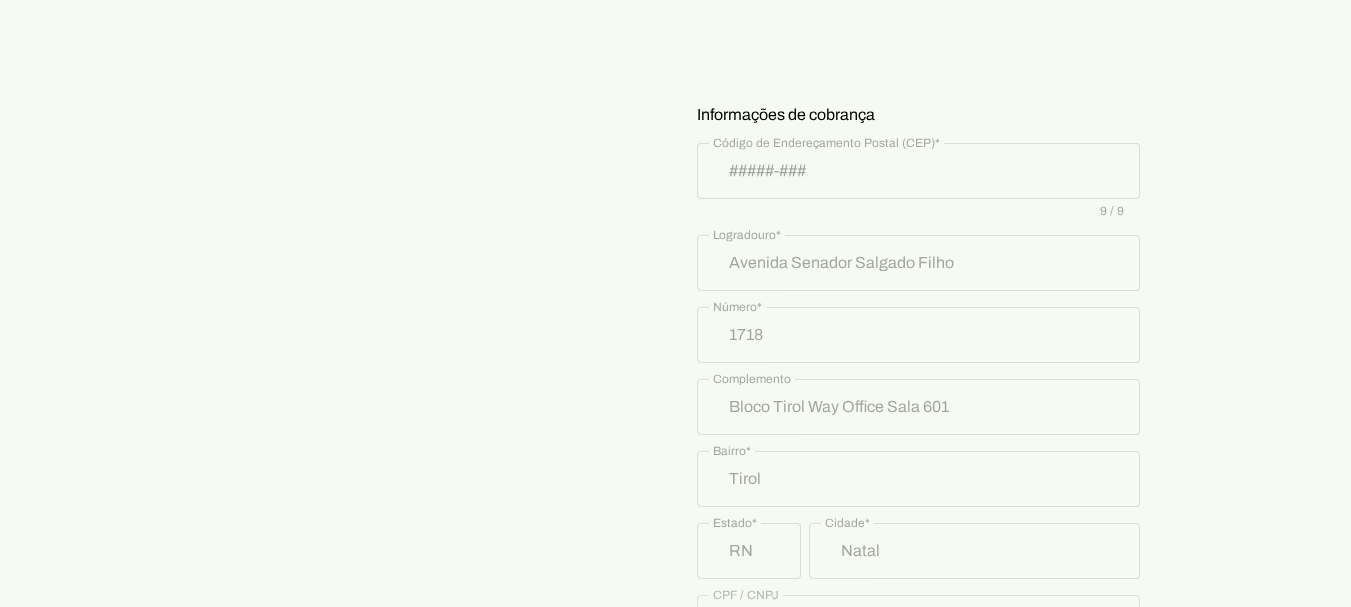 scroll, scrollTop: 1129, scrollLeft: 0, axis: vertical 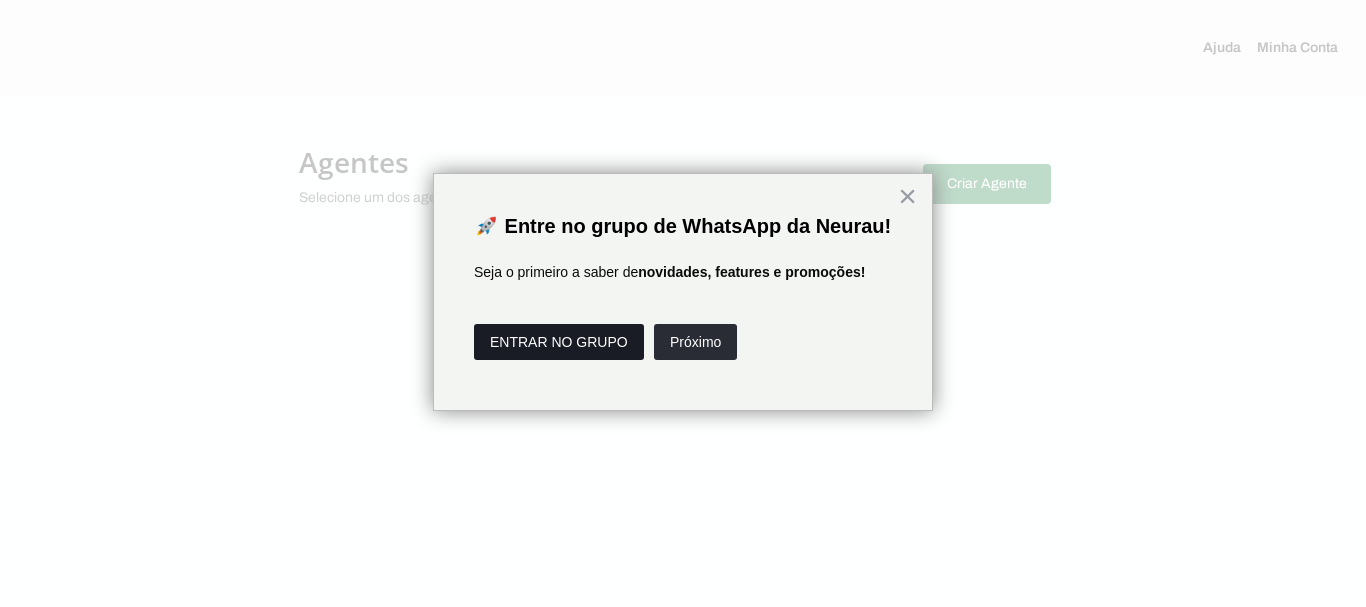 click on "ENTRAR NO GRUPO" at bounding box center [559, 342] 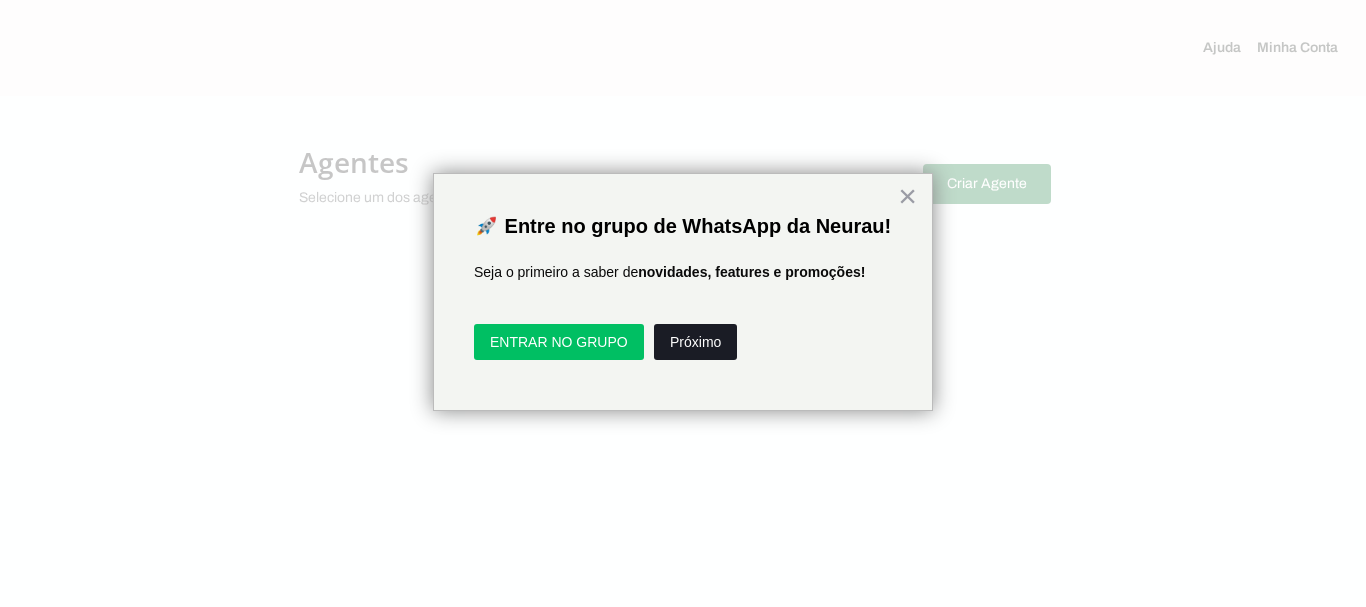 click on "Próximo" at bounding box center (695, 342) 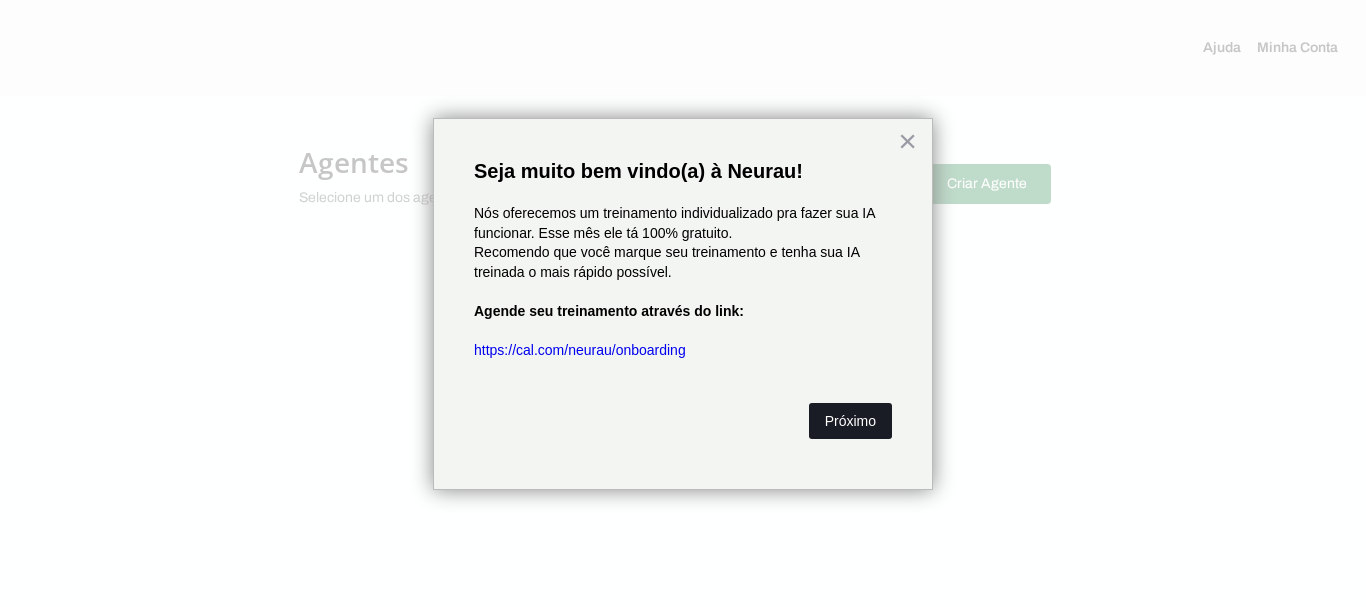 click on "Próximo" at bounding box center [850, 421] 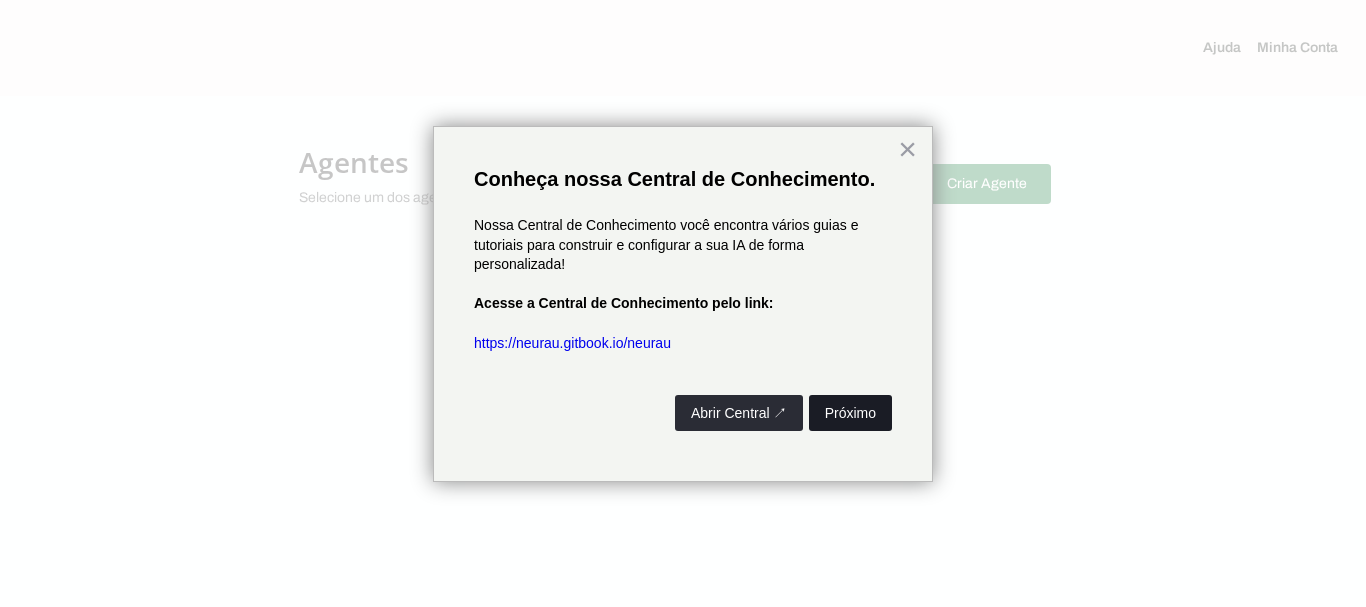 click on "Próximo" at bounding box center [850, 413] 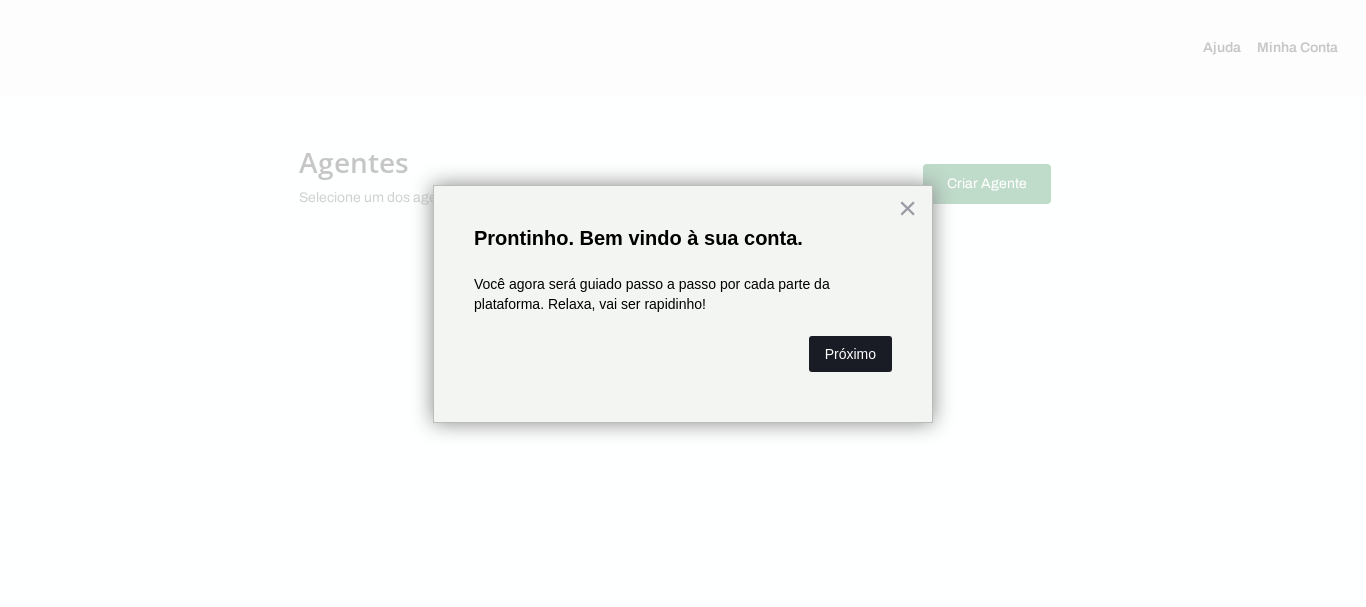 click on "Próximo" at bounding box center [850, 354] 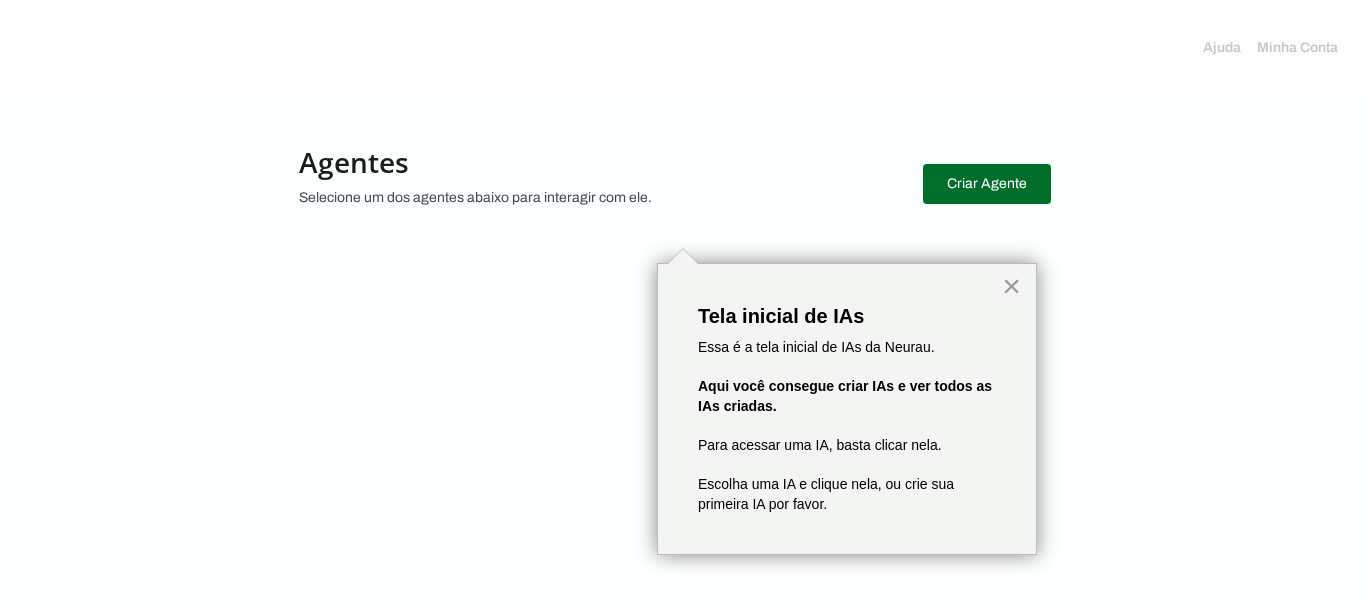 click on "×" at bounding box center (1011, 286) 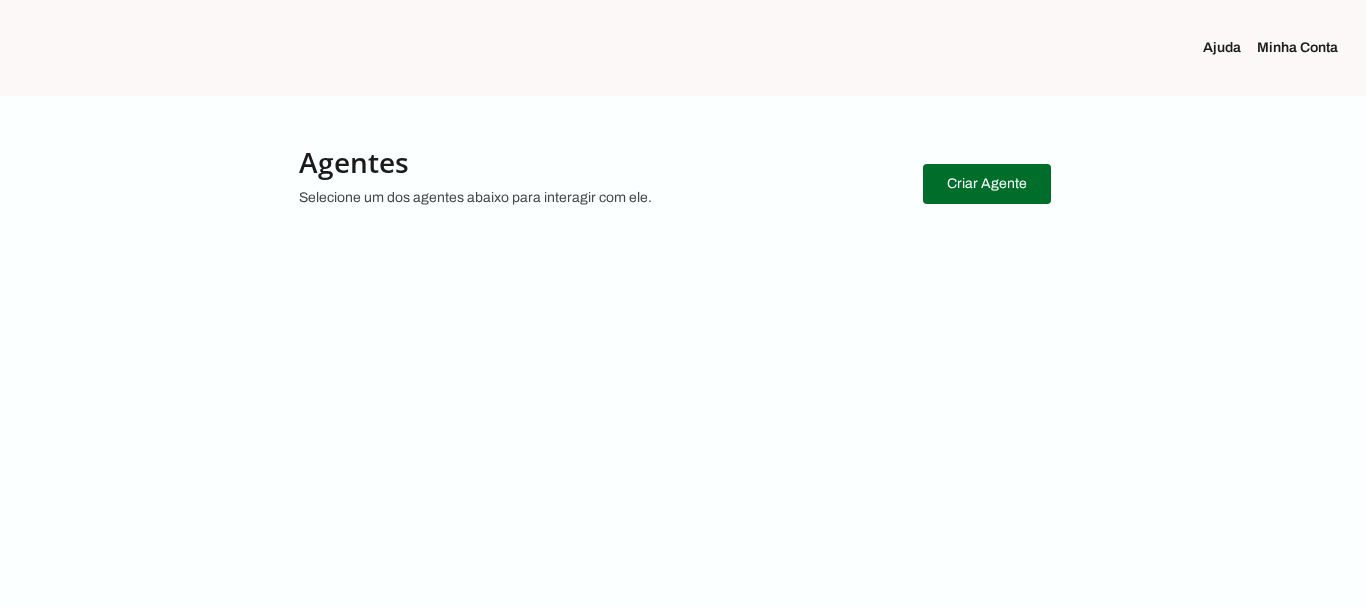 click on "Minha Conta" 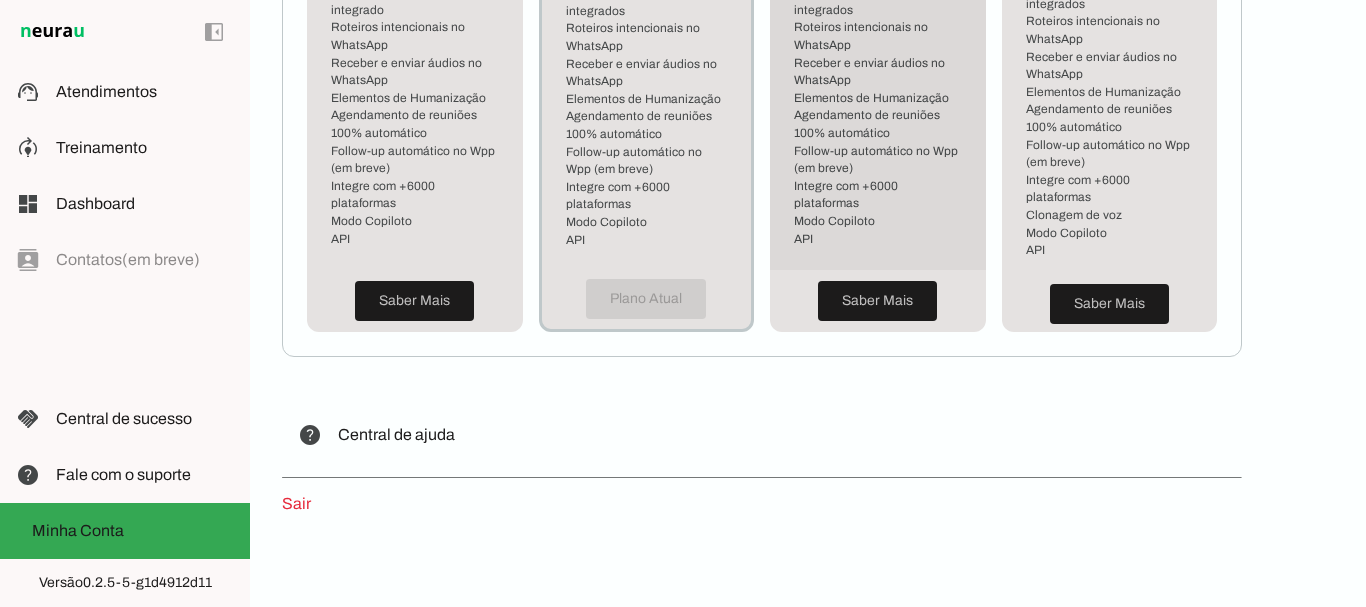 scroll, scrollTop: 723, scrollLeft: 0, axis: vertical 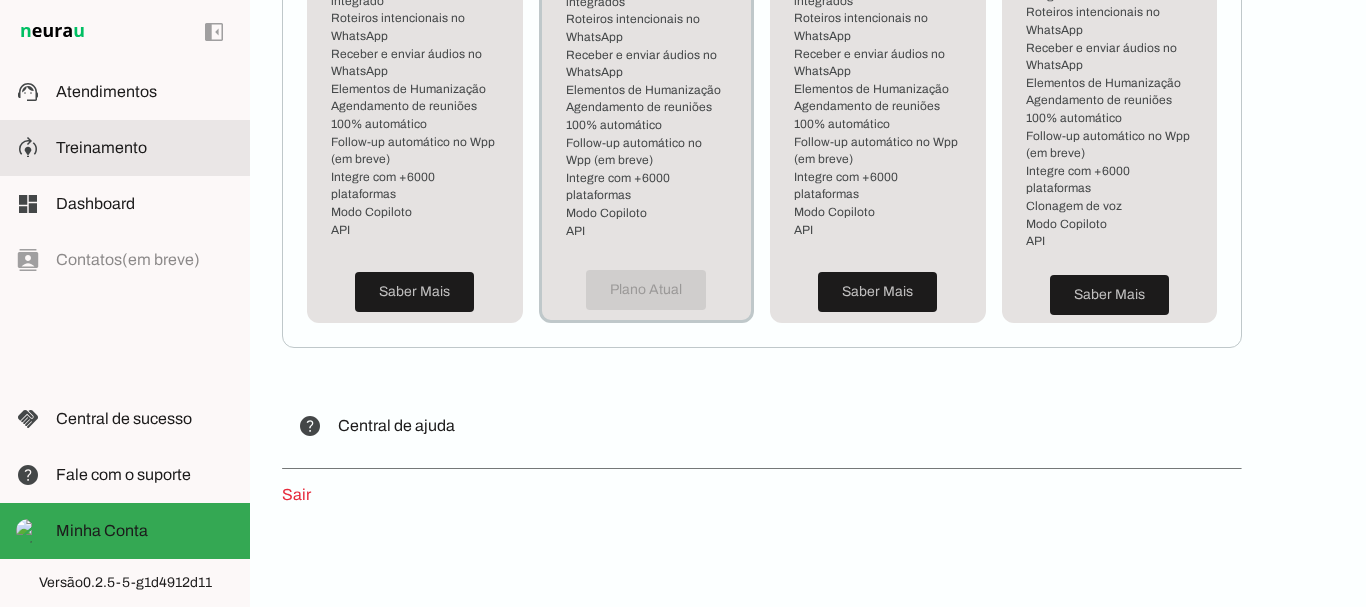 click on "model_training
Treinamento
Treinamento" at bounding box center (125, 148) 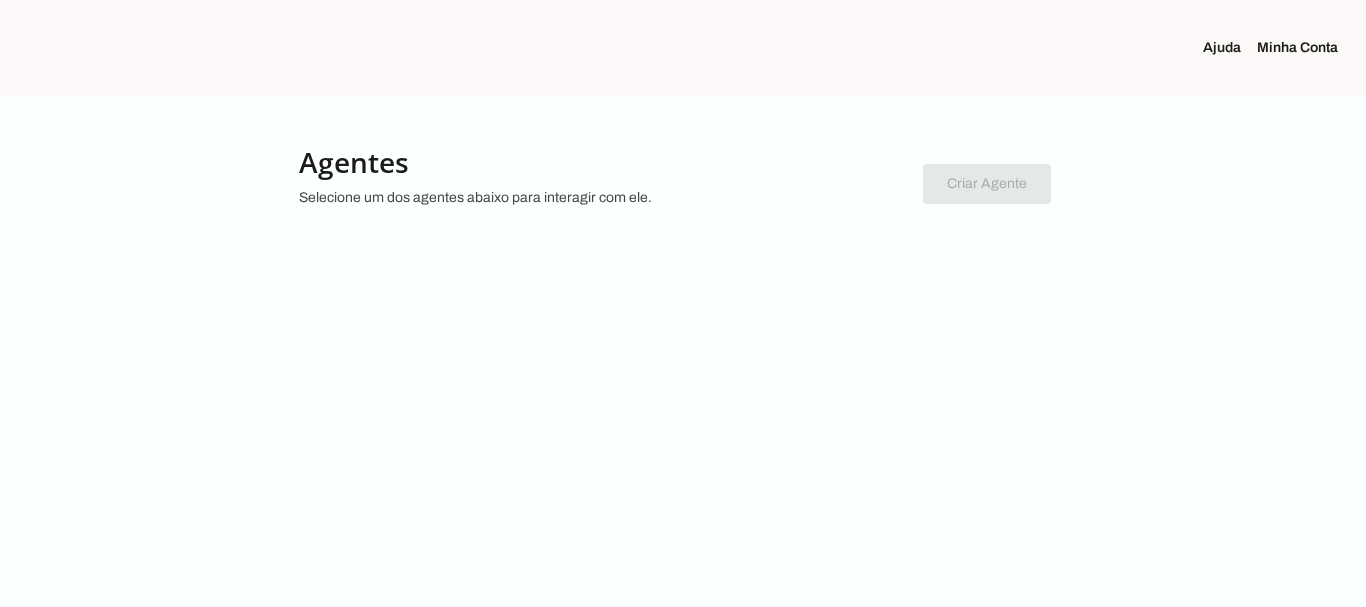 scroll, scrollTop: 0, scrollLeft: 0, axis: both 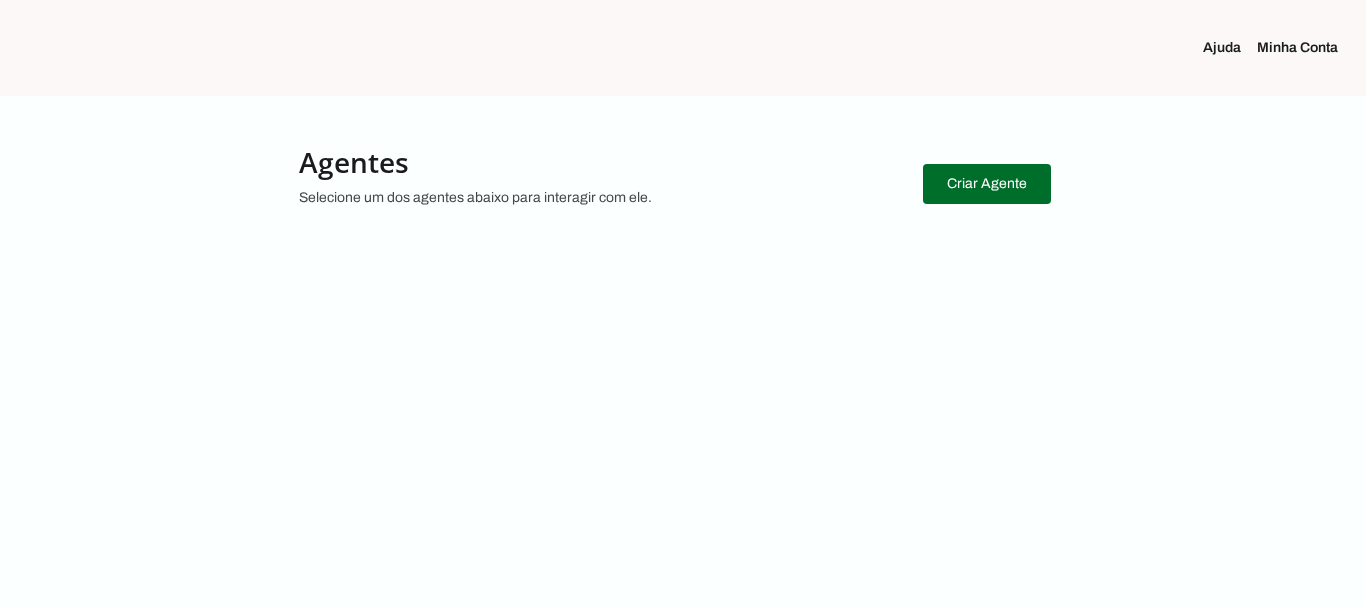 click on "Minha Conta" 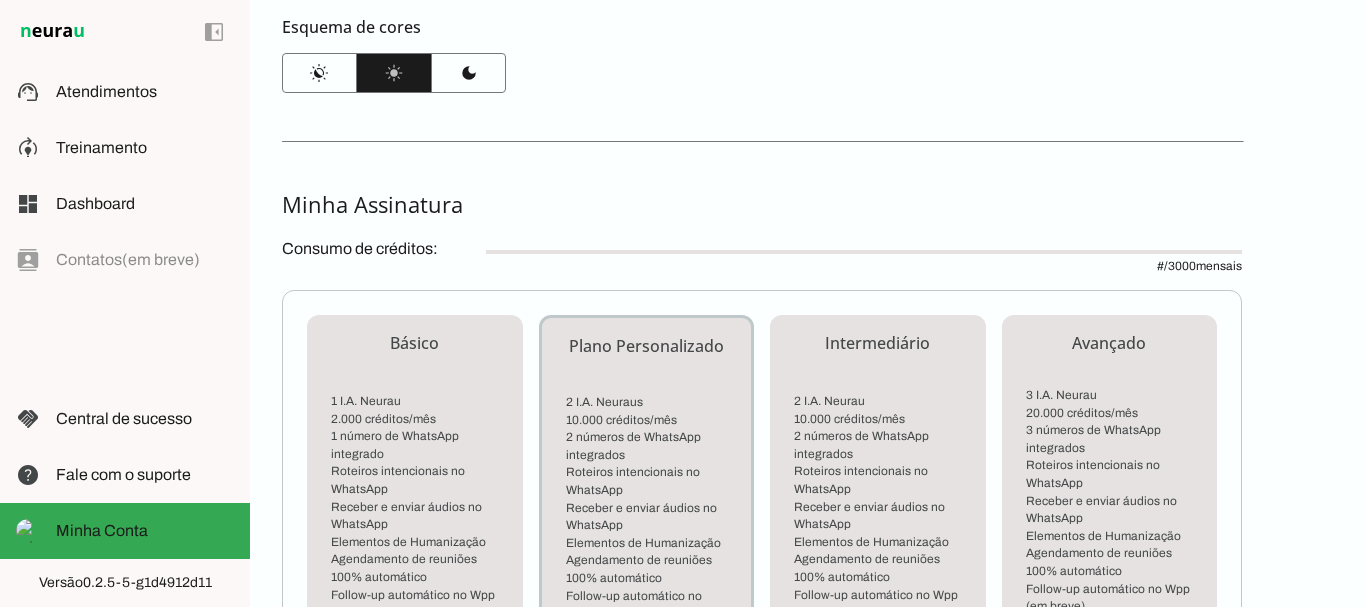 scroll, scrollTop: 400, scrollLeft: 0, axis: vertical 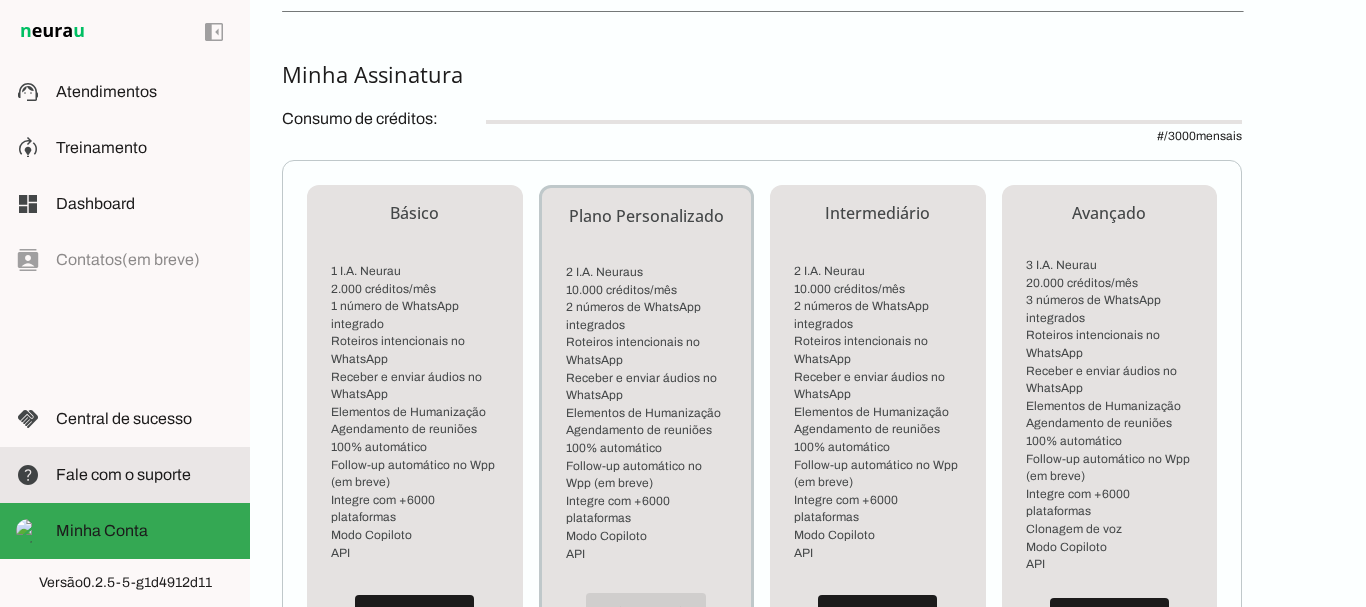 click on "Fale com o suporte" 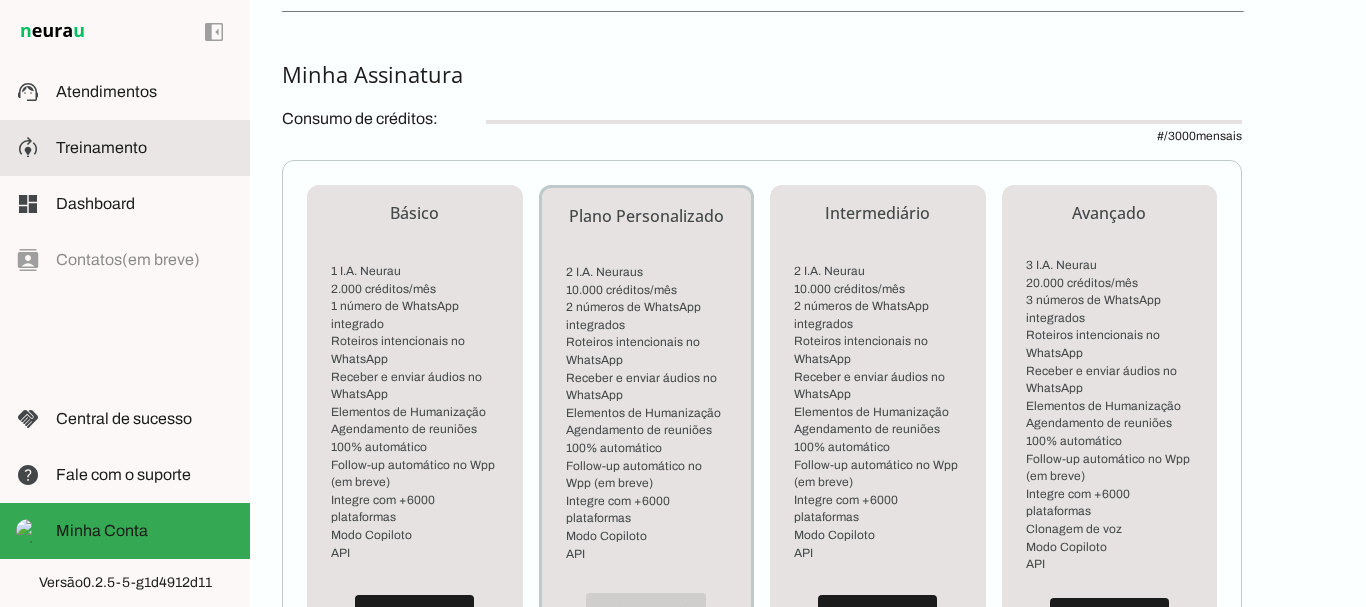 click on "Treinamento" 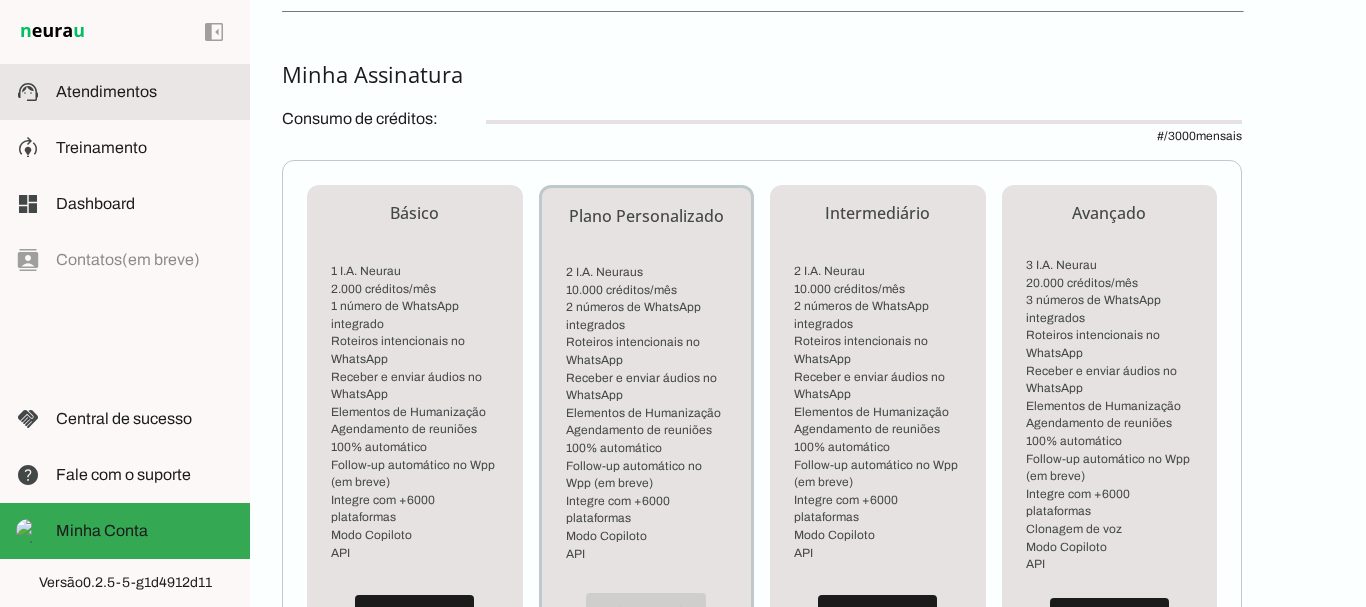 click at bounding box center [145, 92] 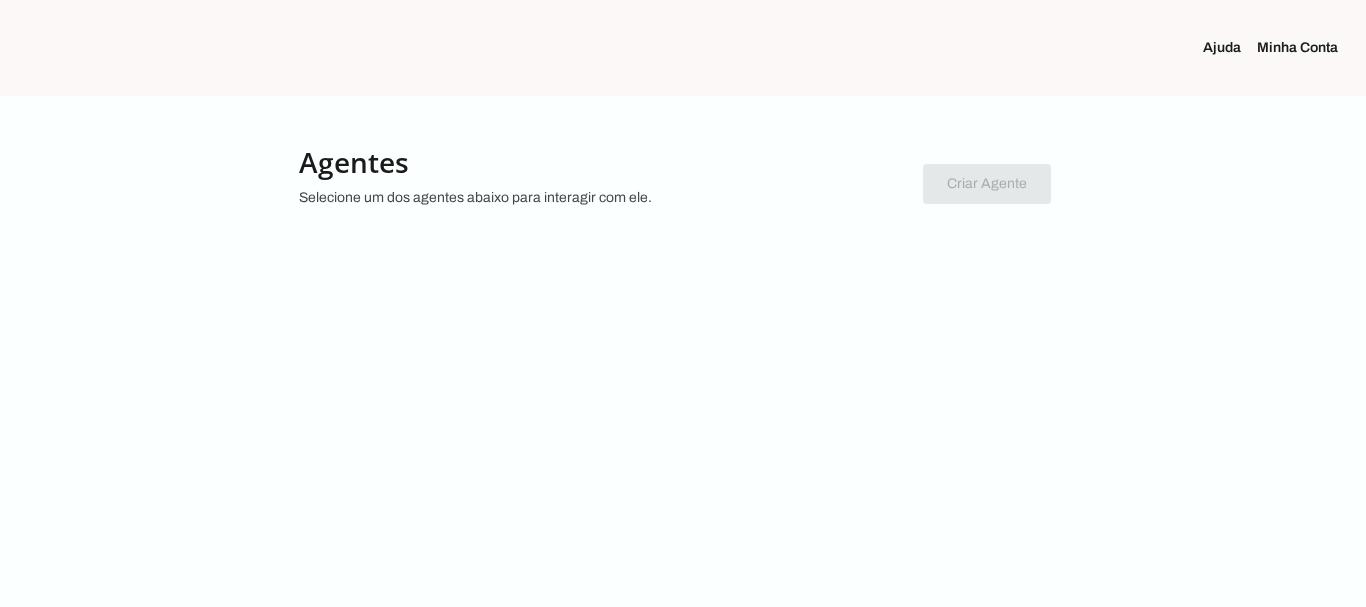 scroll, scrollTop: 0, scrollLeft: 0, axis: both 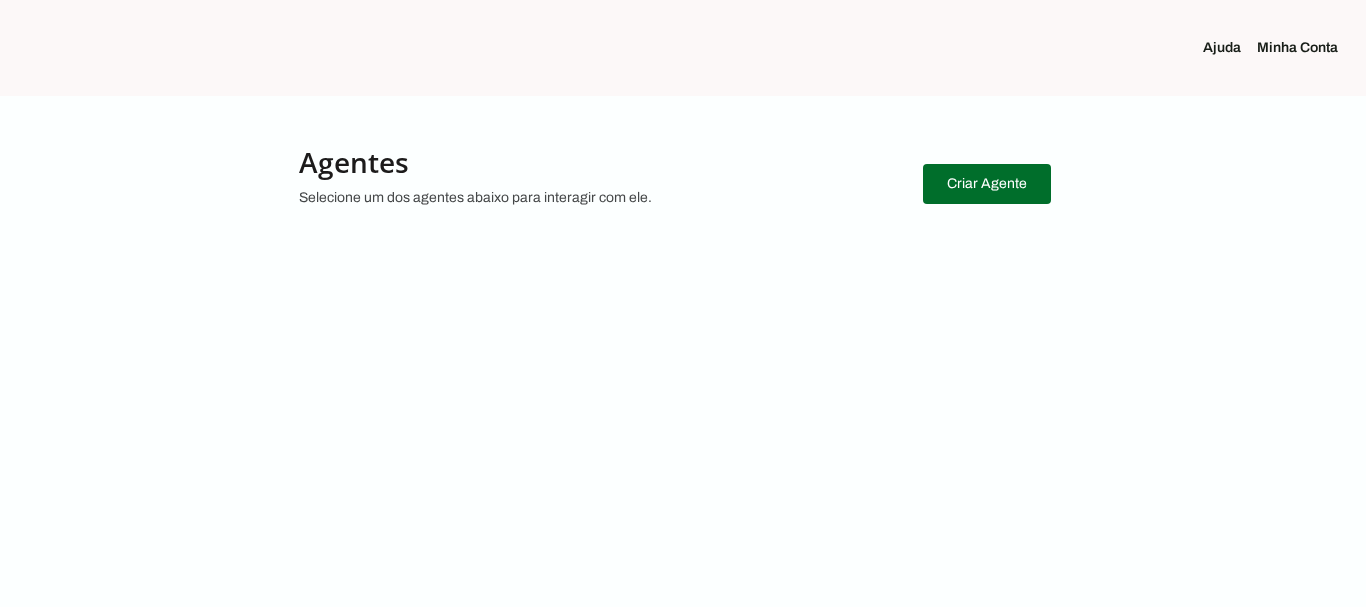 click on "Ajuda
Minha Conta" at bounding box center (1138, 48) 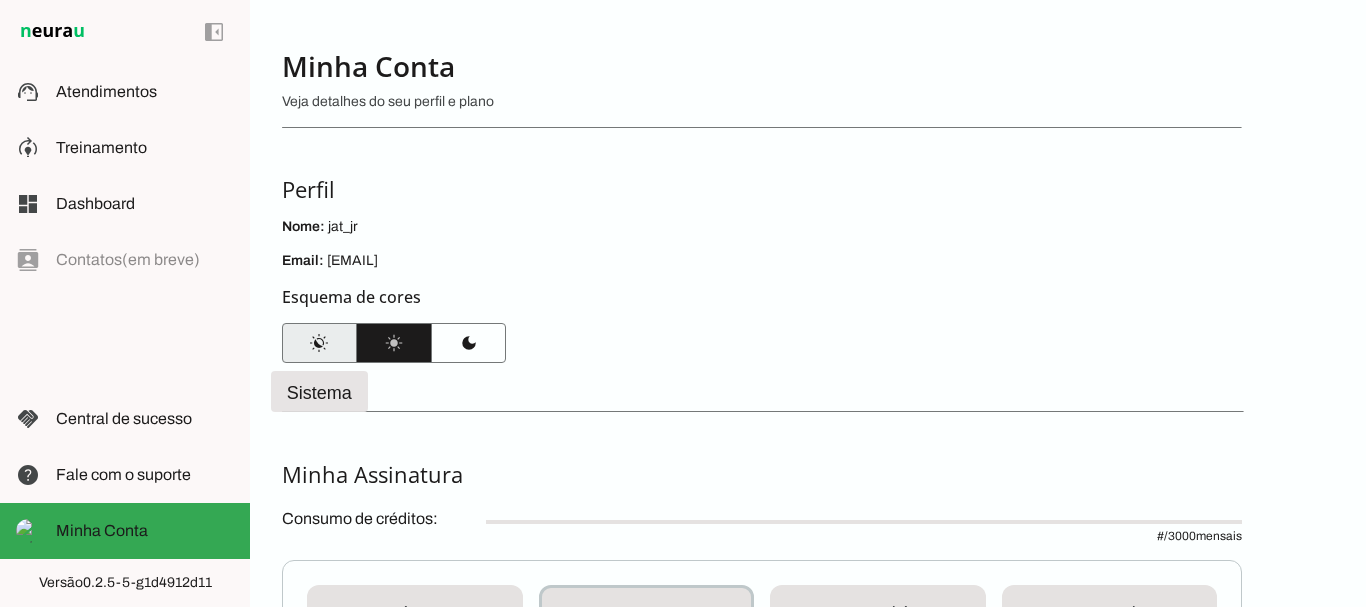 click at bounding box center [319, 343] 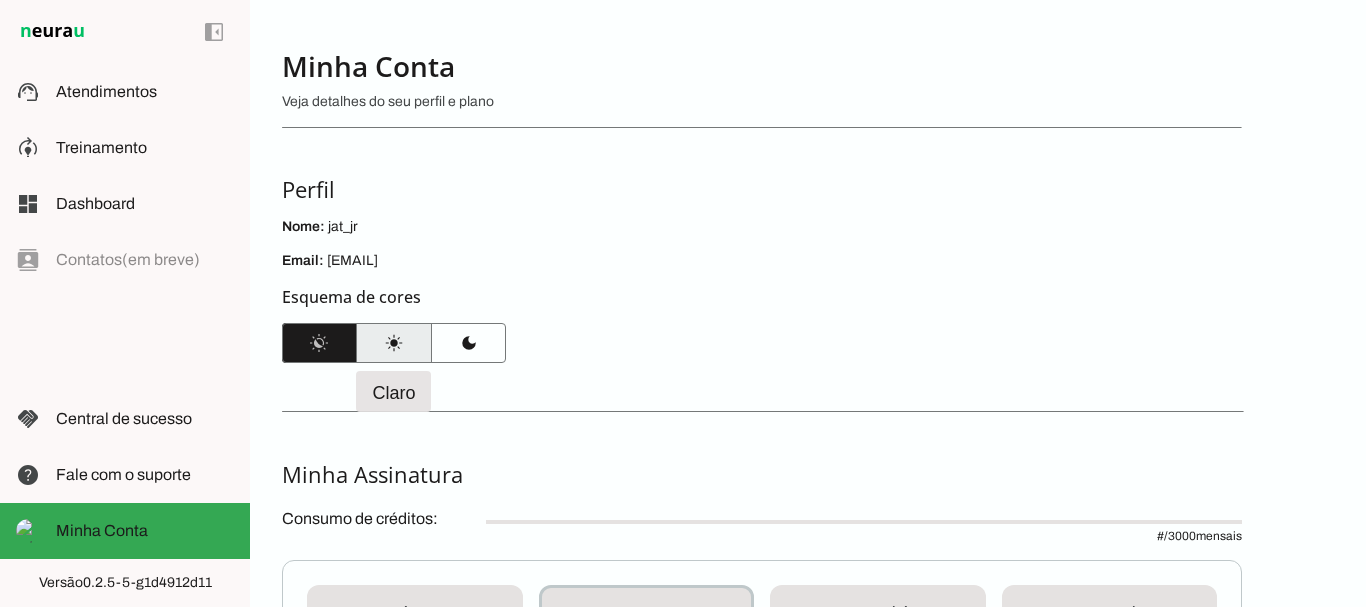 click at bounding box center [394, 343] 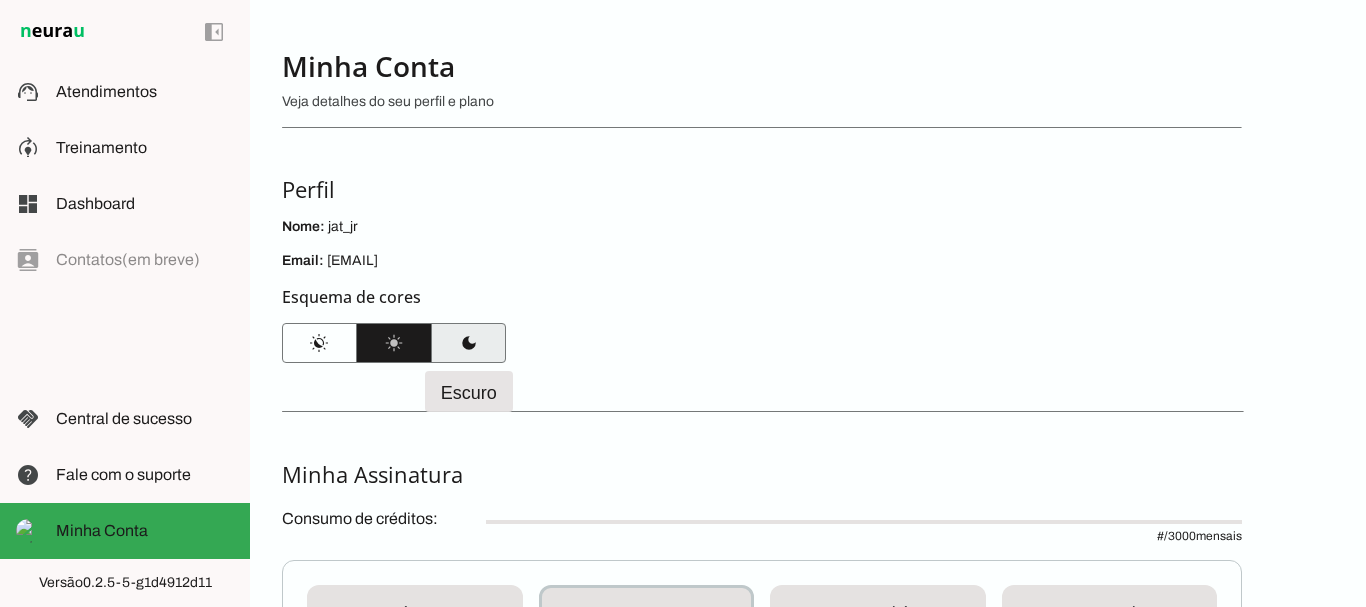 click at bounding box center (468, 343) 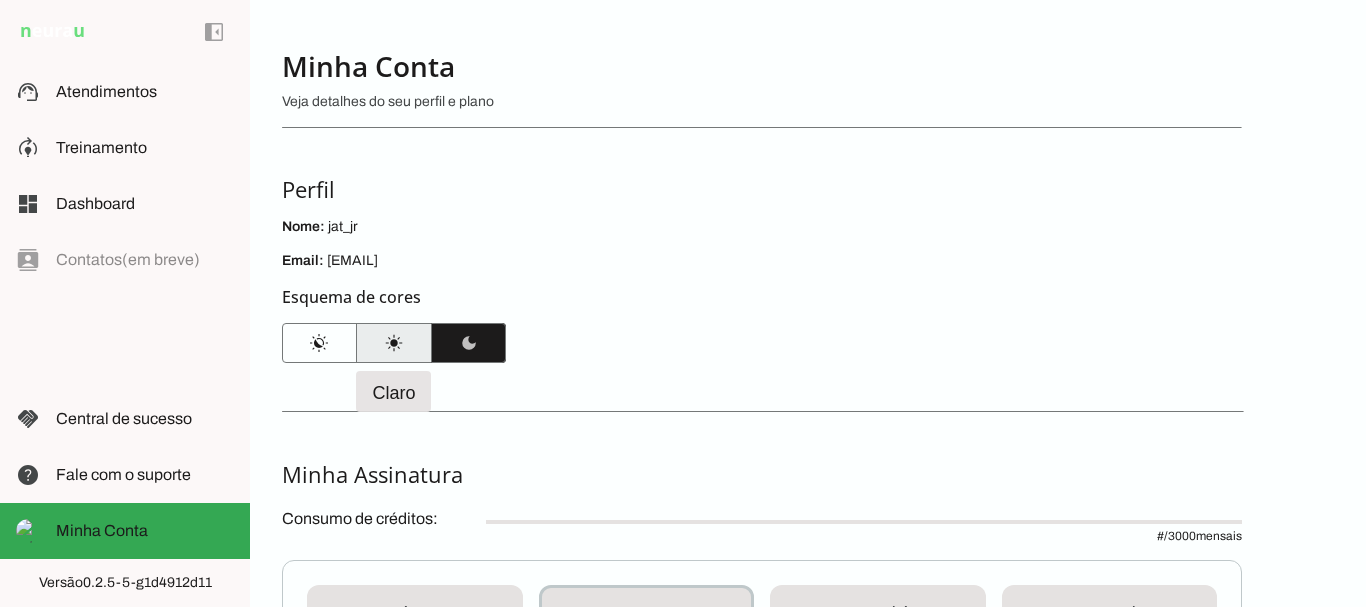 click at bounding box center (394, 343) 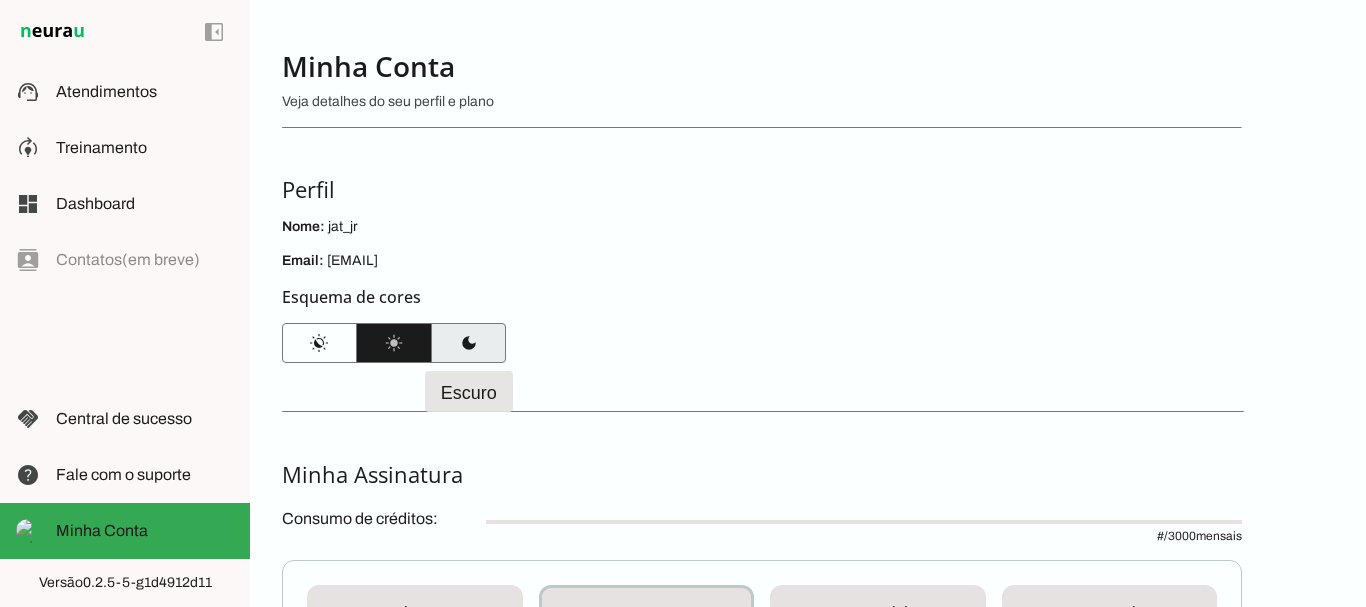 click at bounding box center [468, 343] 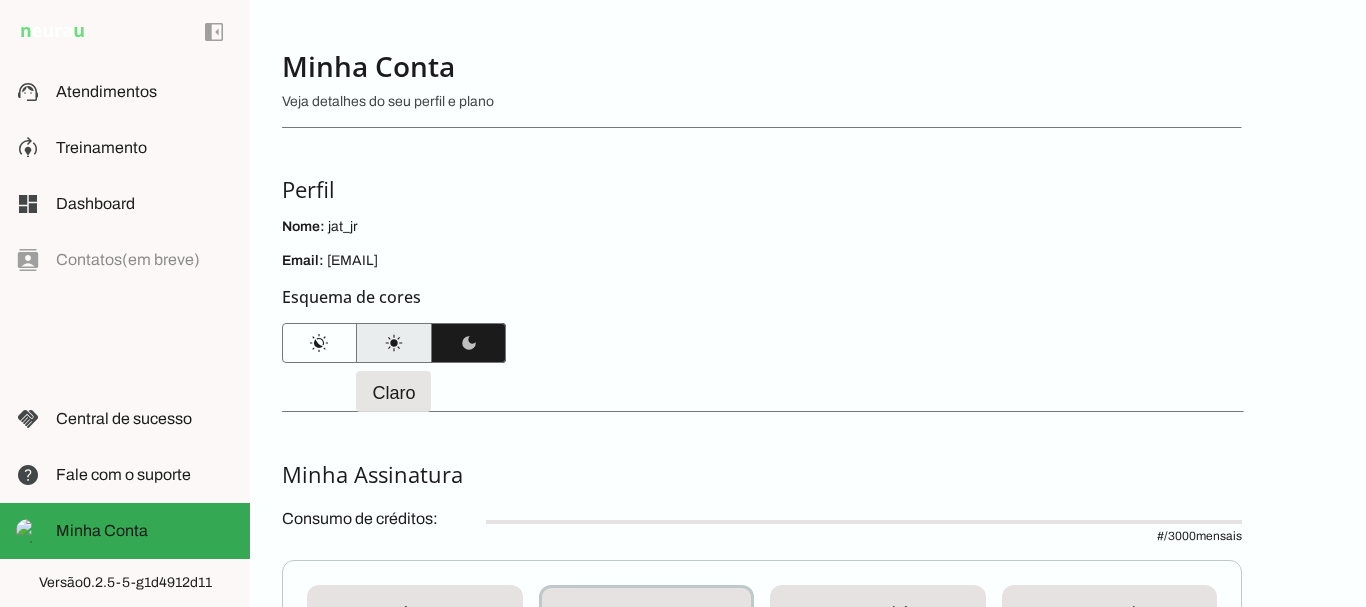 click at bounding box center [394, 343] 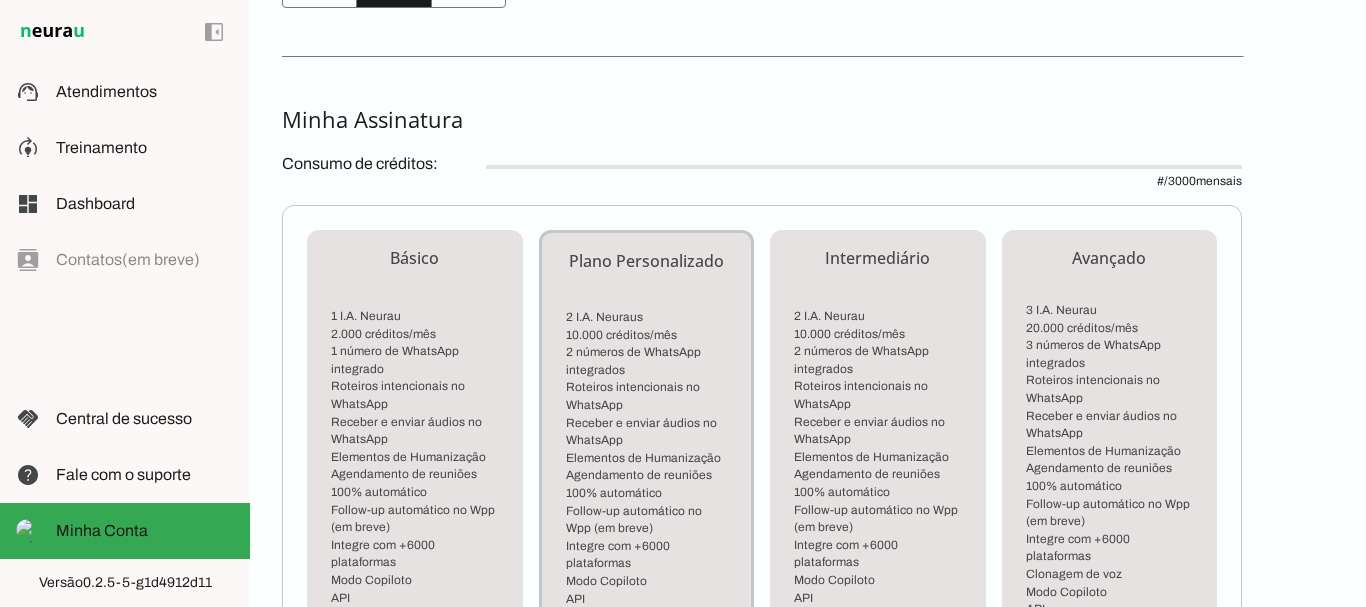 scroll, scrollTop: 400, scrollLeft: 0, axis: vertical 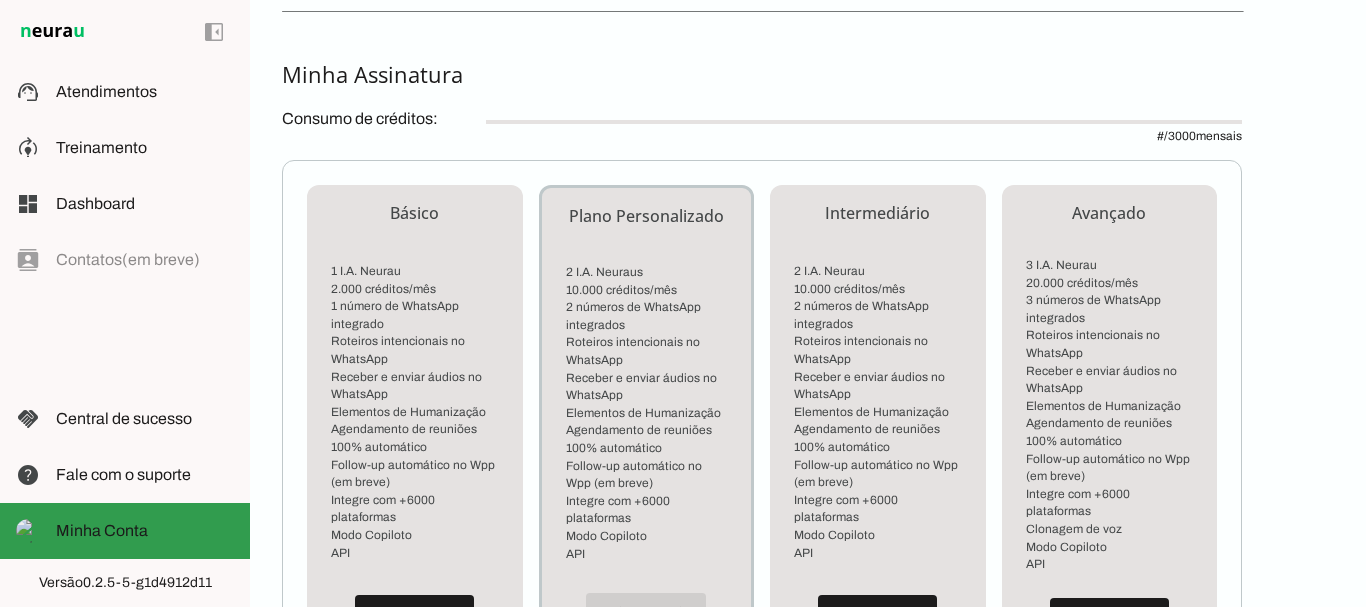 click on "Minha Conta
Minha Conta" at bounding box center (125, 531) 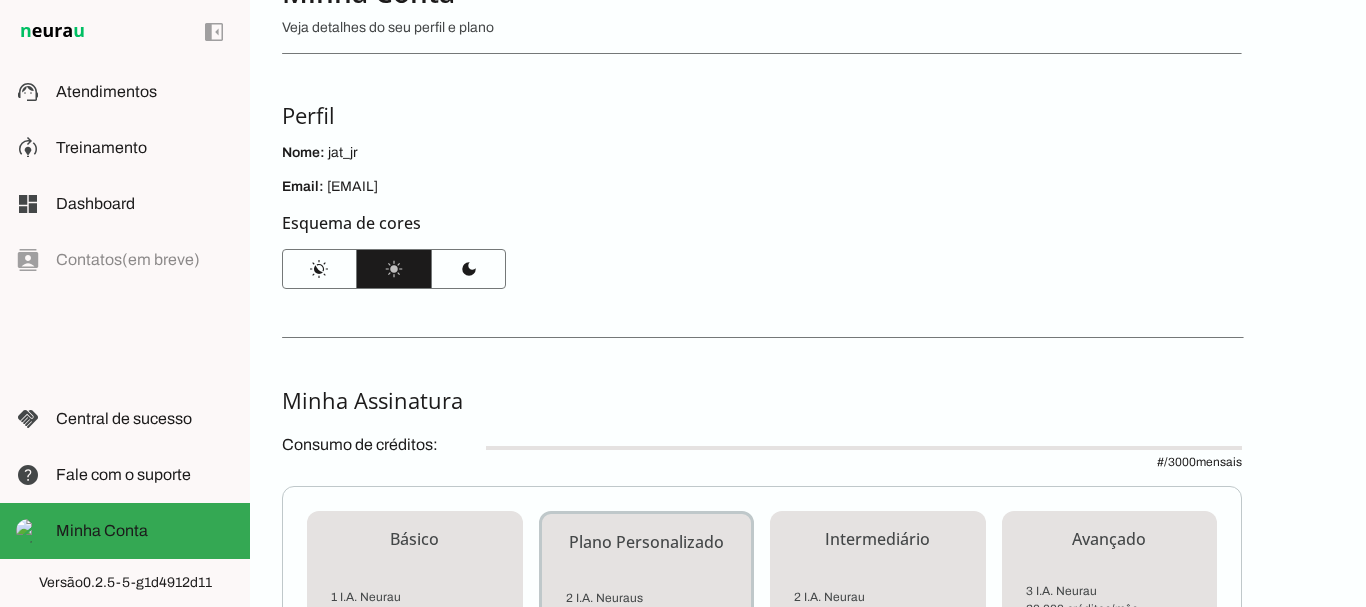 scroll, scrollTop: 0, scrollLeft: 0, axis: both 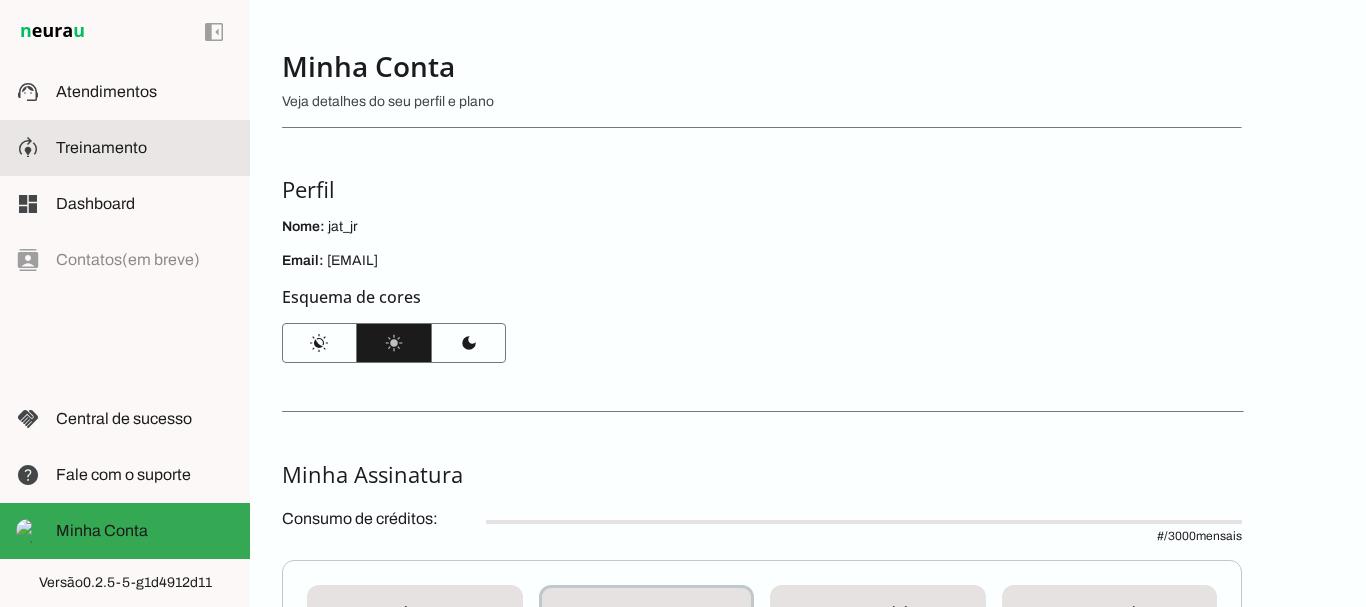 click on "Treinamento" 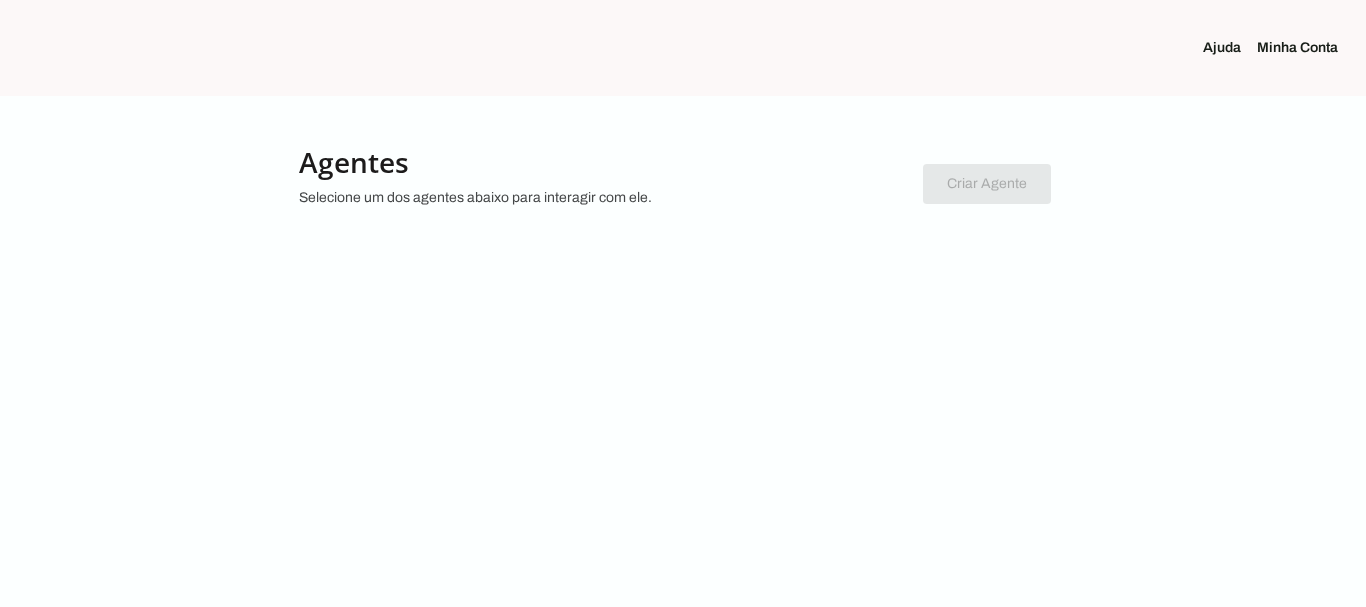 scroll, scrollTop: 0, scrollLeft: 0, axis: both 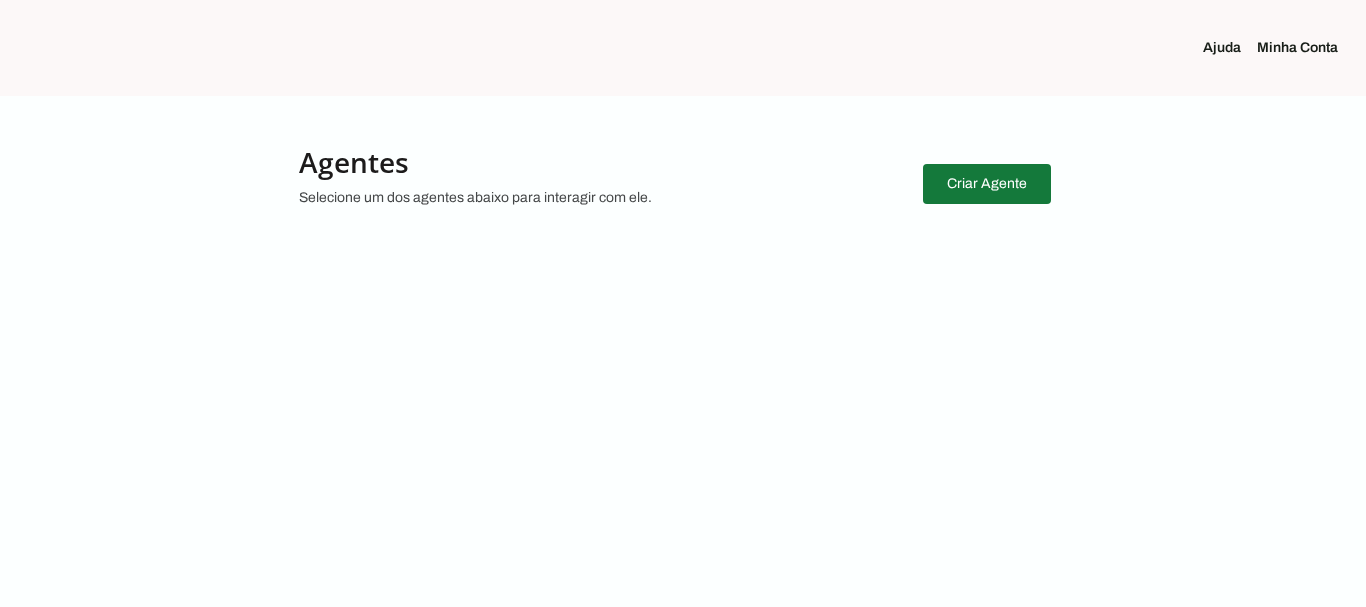 click at bounding box center [987, 184] 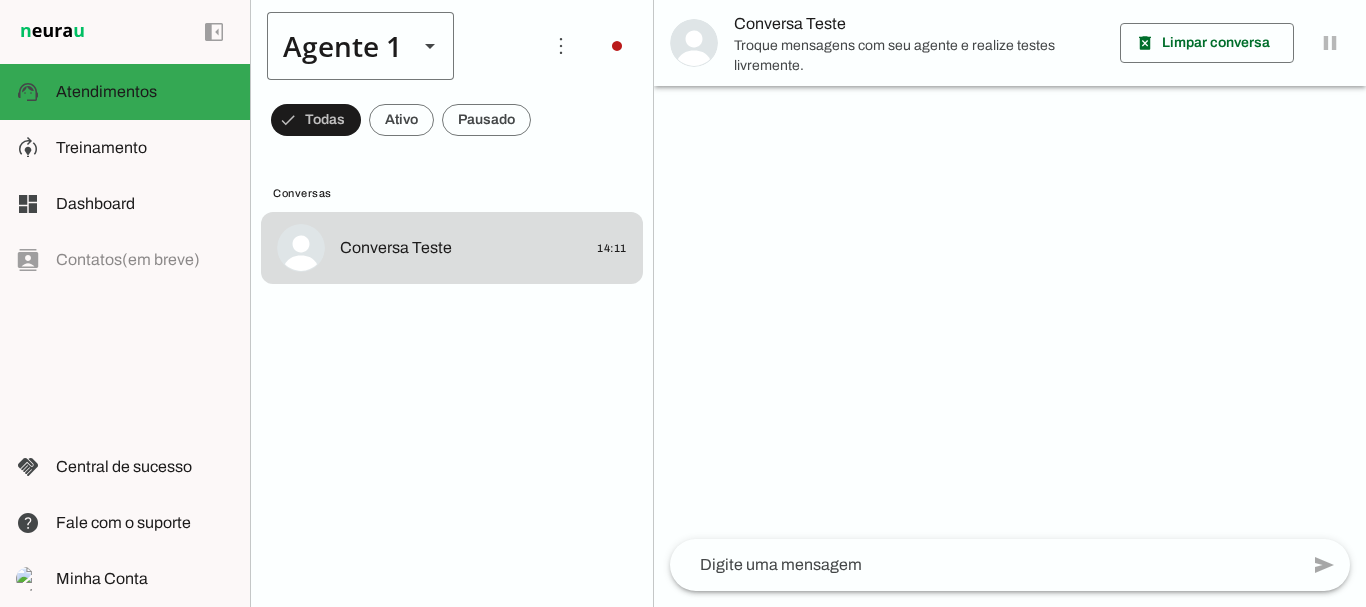 click 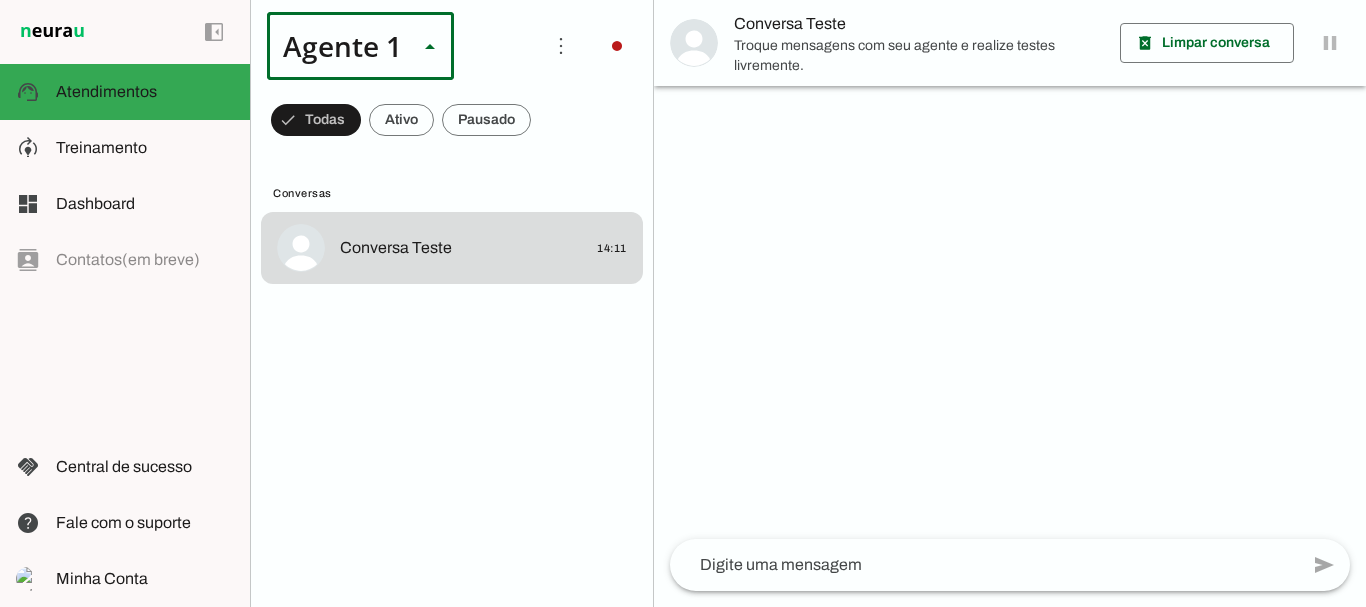 click 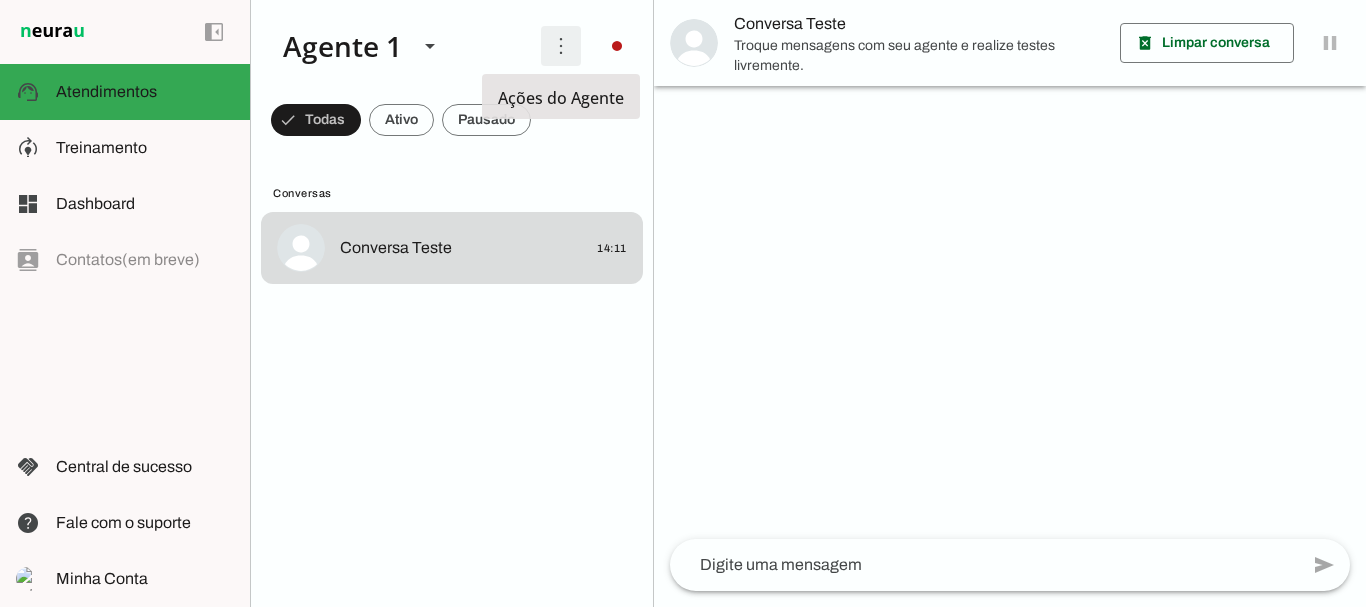 click at bounding box center [561, 46] 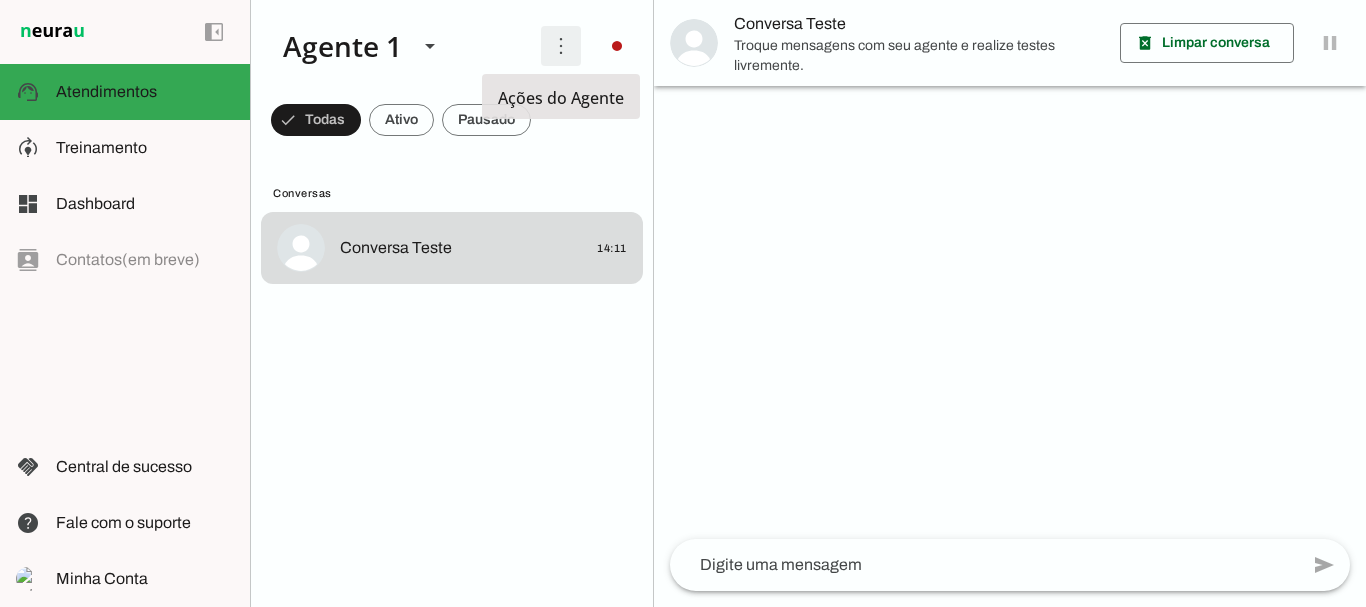 click at bounding box center (561, 46) 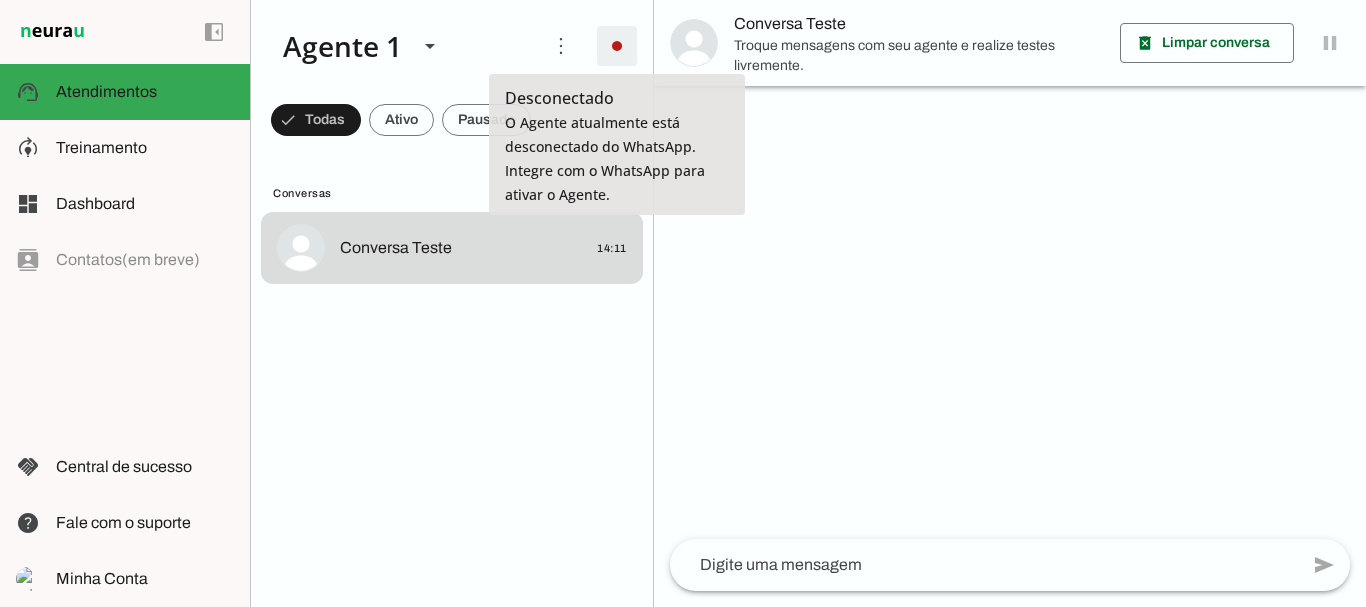 click at bounding box center (617, 46) 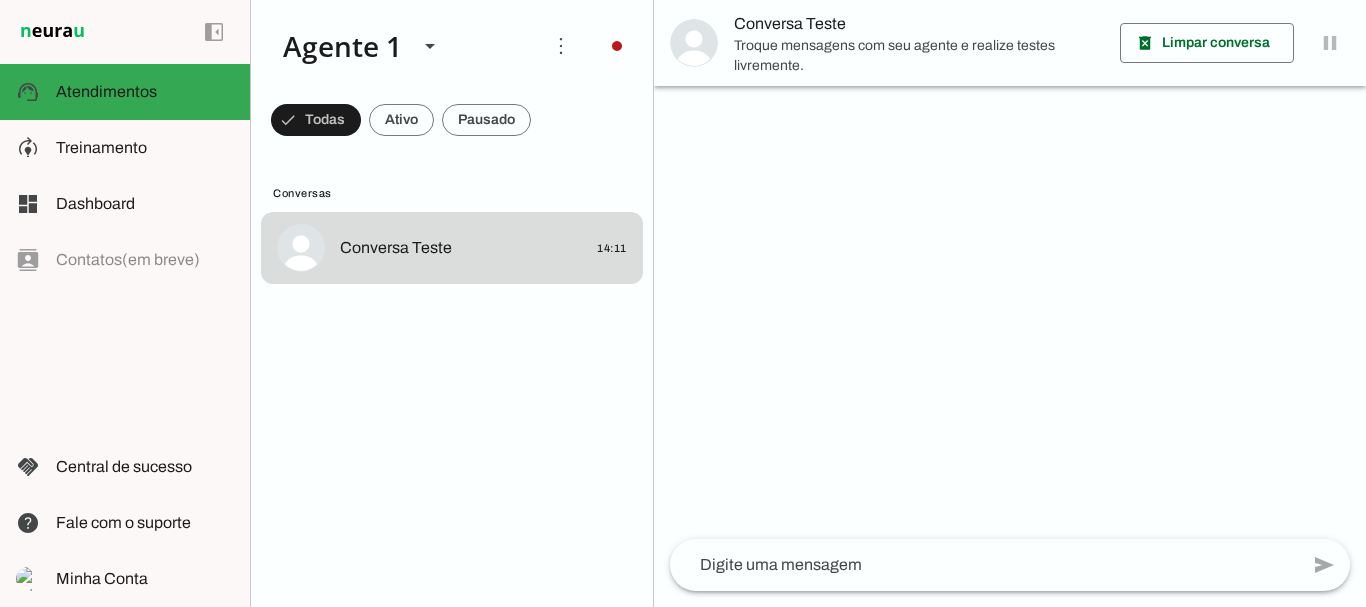 click on "Integrar com WhatsApp" at bounding box center (0, 0) 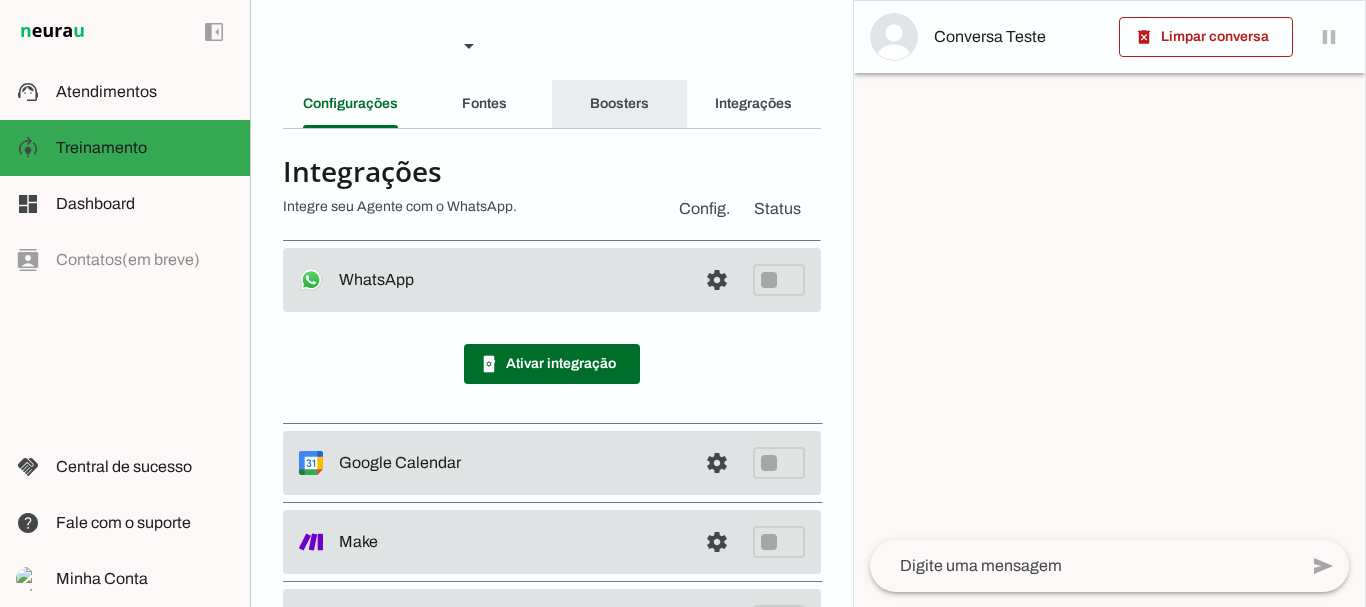 type 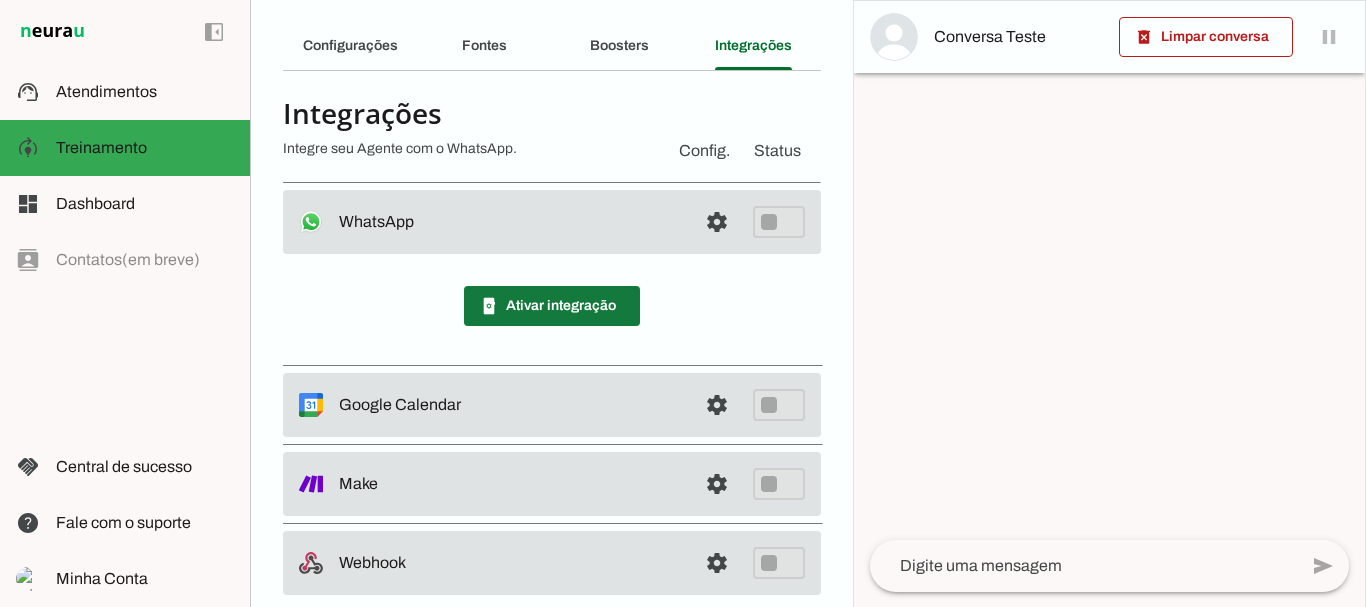 scroll, scrollTop: 86, scrollLeft: 0, axis: vertical 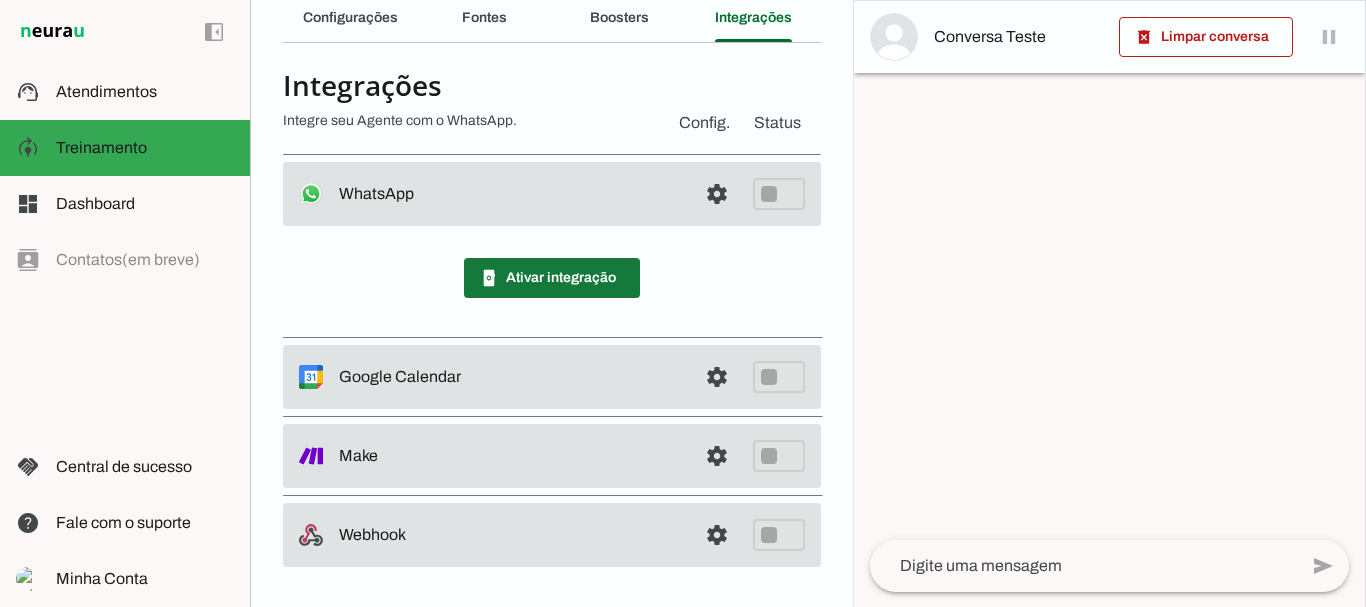 click at bounding box center (552, 278) 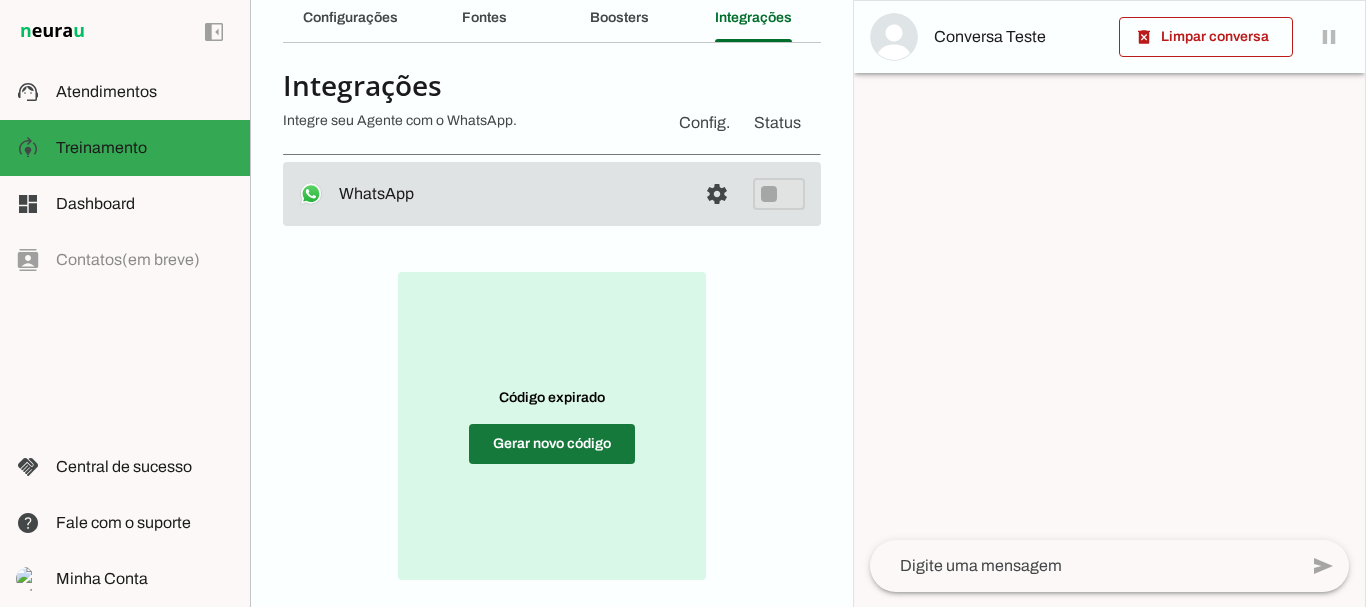 click at bounding box center (552, 444) 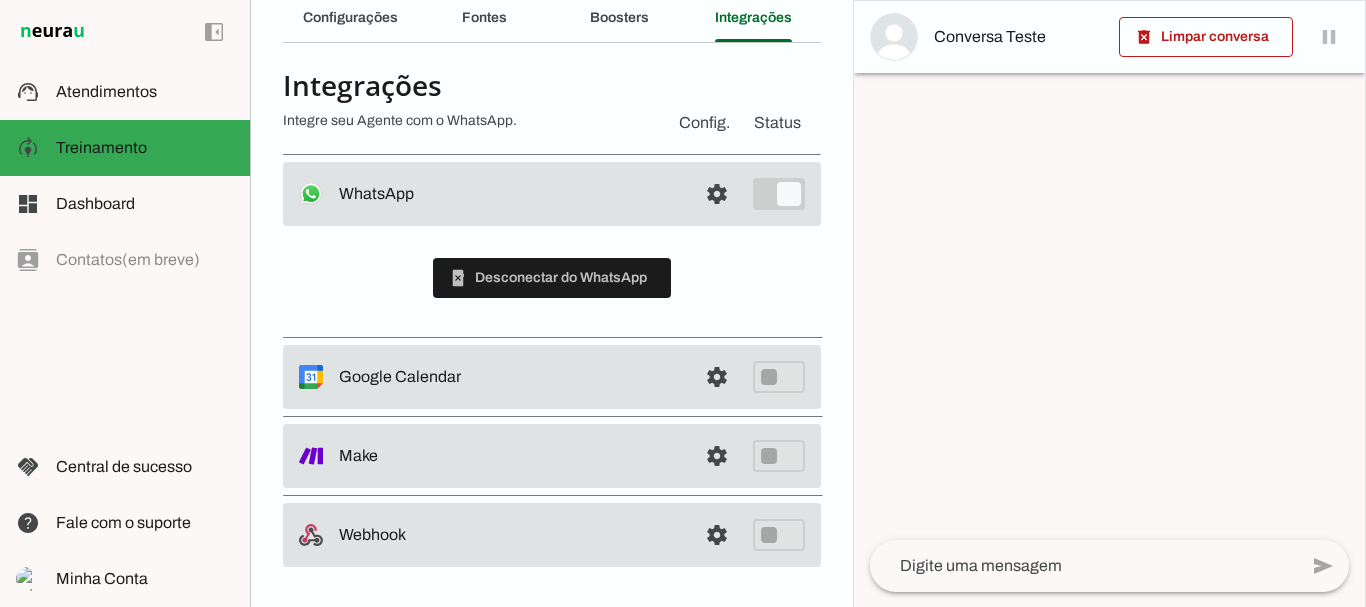 scroll, scrollTop: 86, scrollLeft: 0, axis: vertical 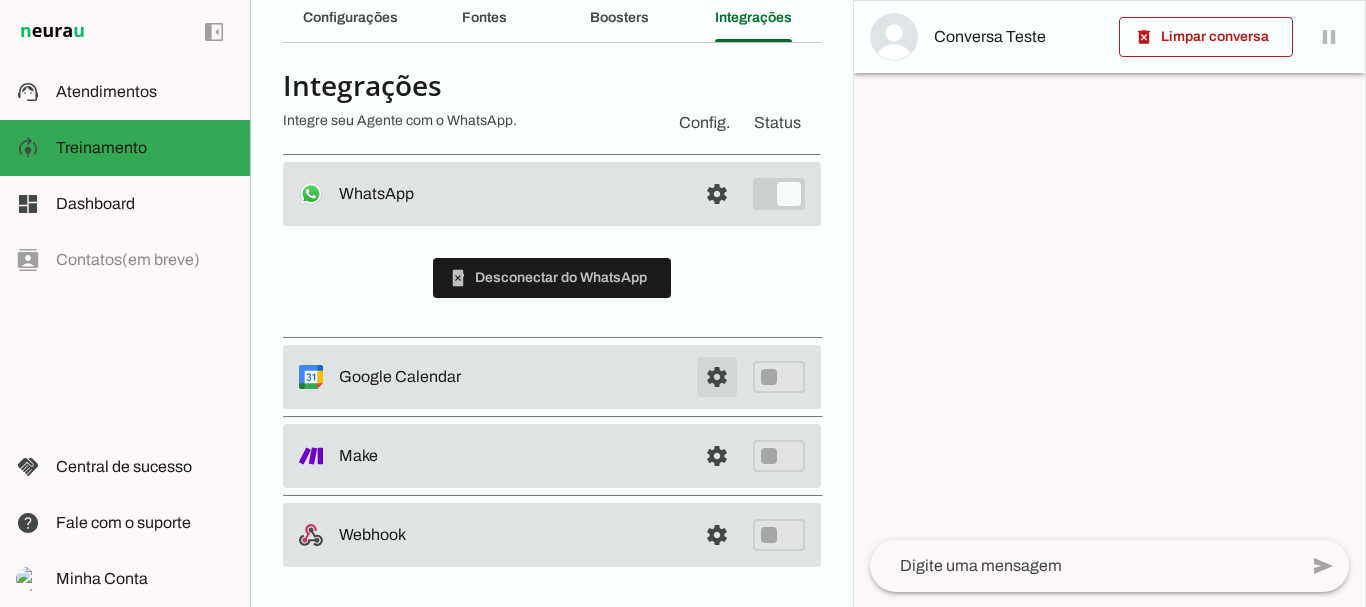 click at bounding box center [717, 194] 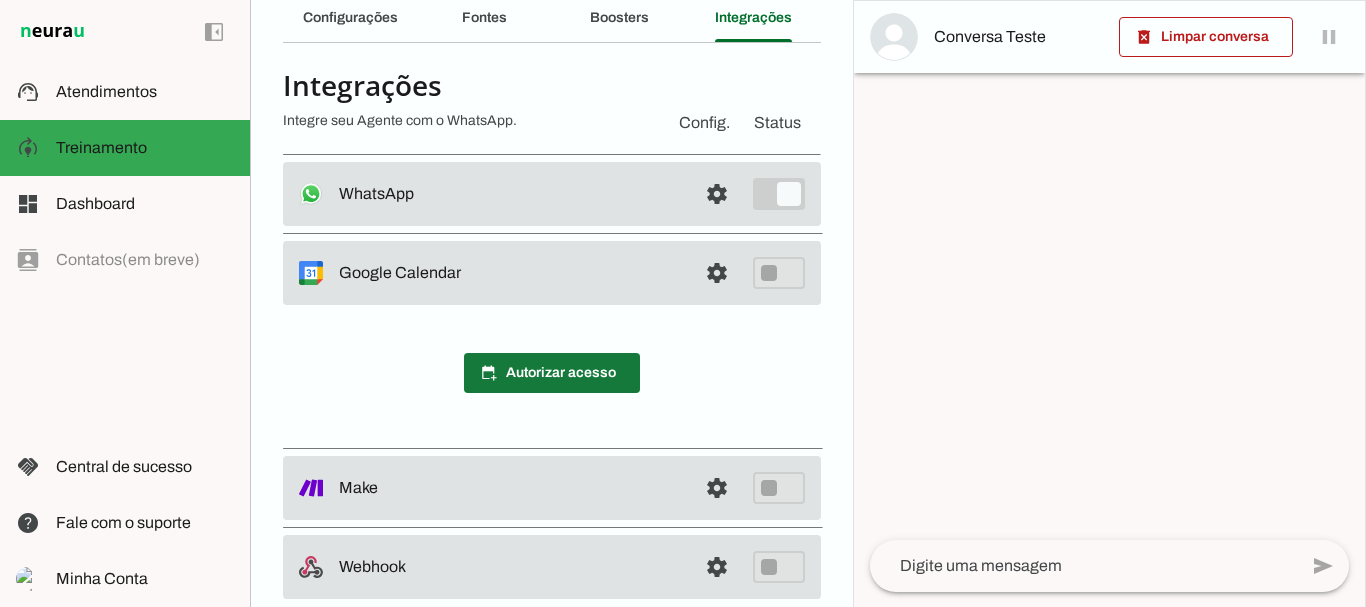 click at bounding box center [552, 373] 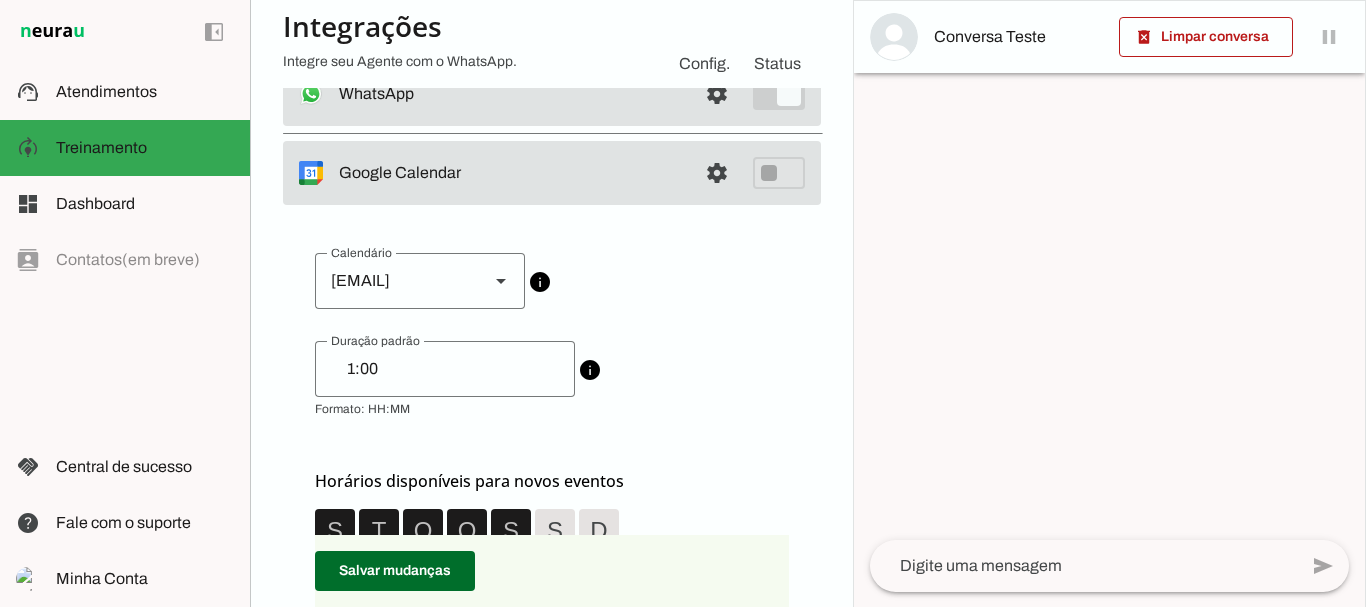 scroll, scrollTop: 286, scrollLeft: 0, axis: vertical 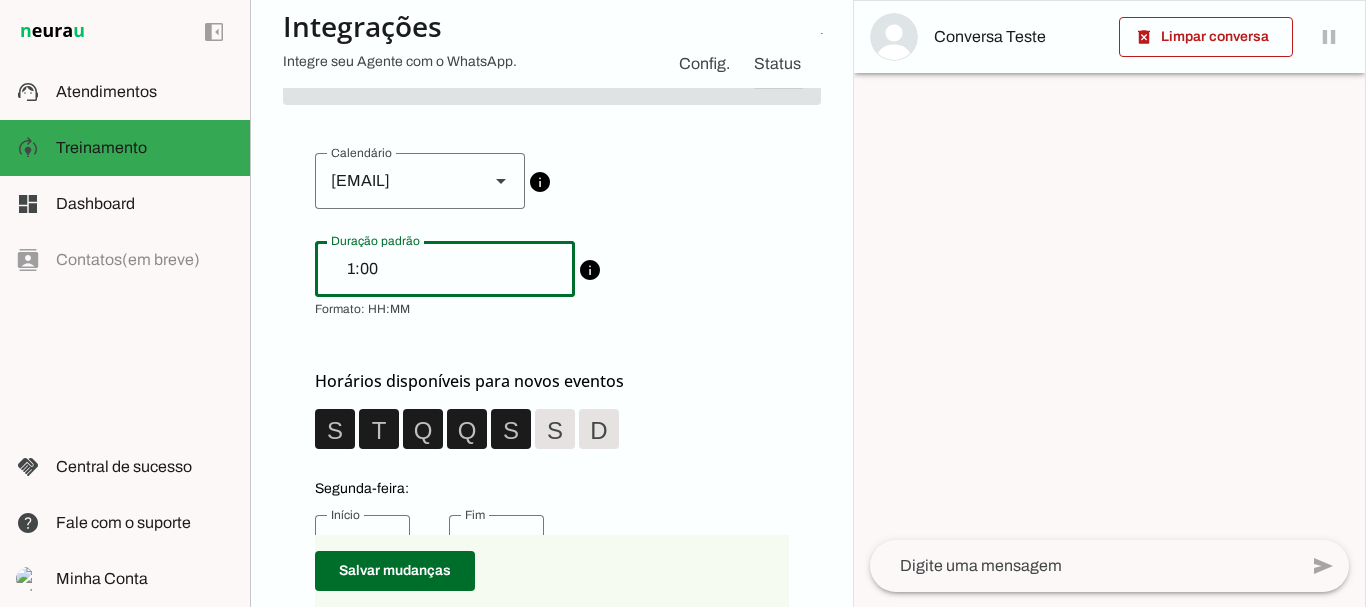 drag, startPoint x: 471, startPoint y: 278, endPoint x: 316, endPoint y: 274, distance: 155.0516 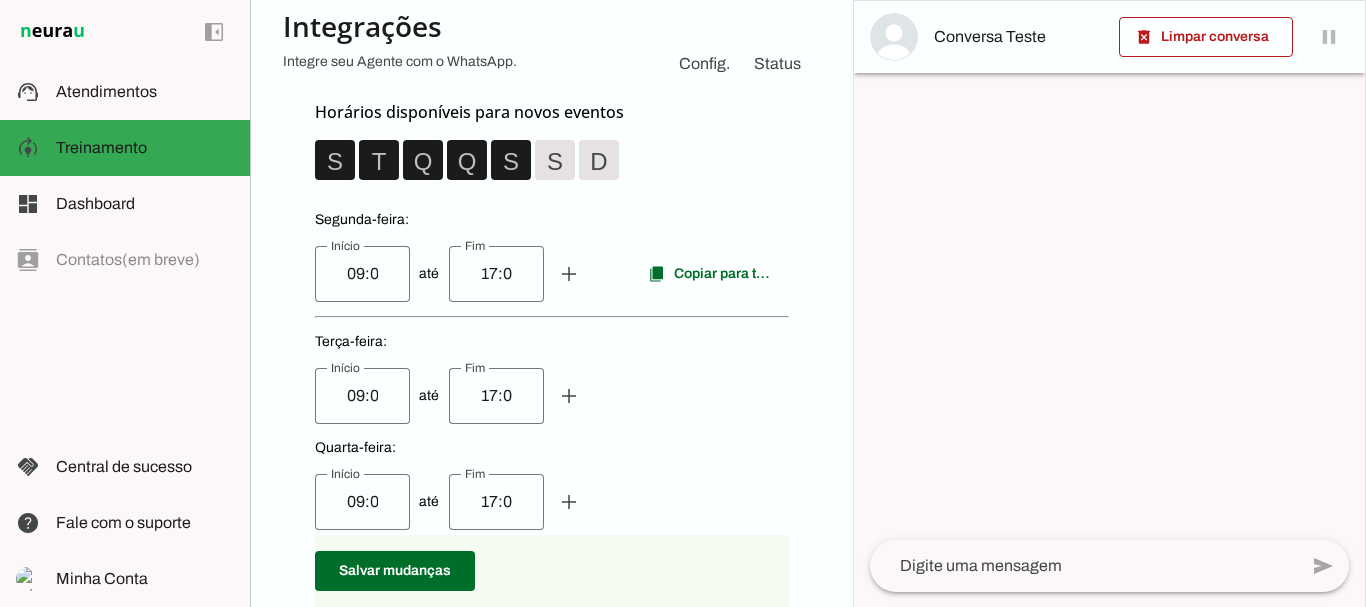 scroll, scrollTop: 586, scrollLeft: 0, axis: vertical 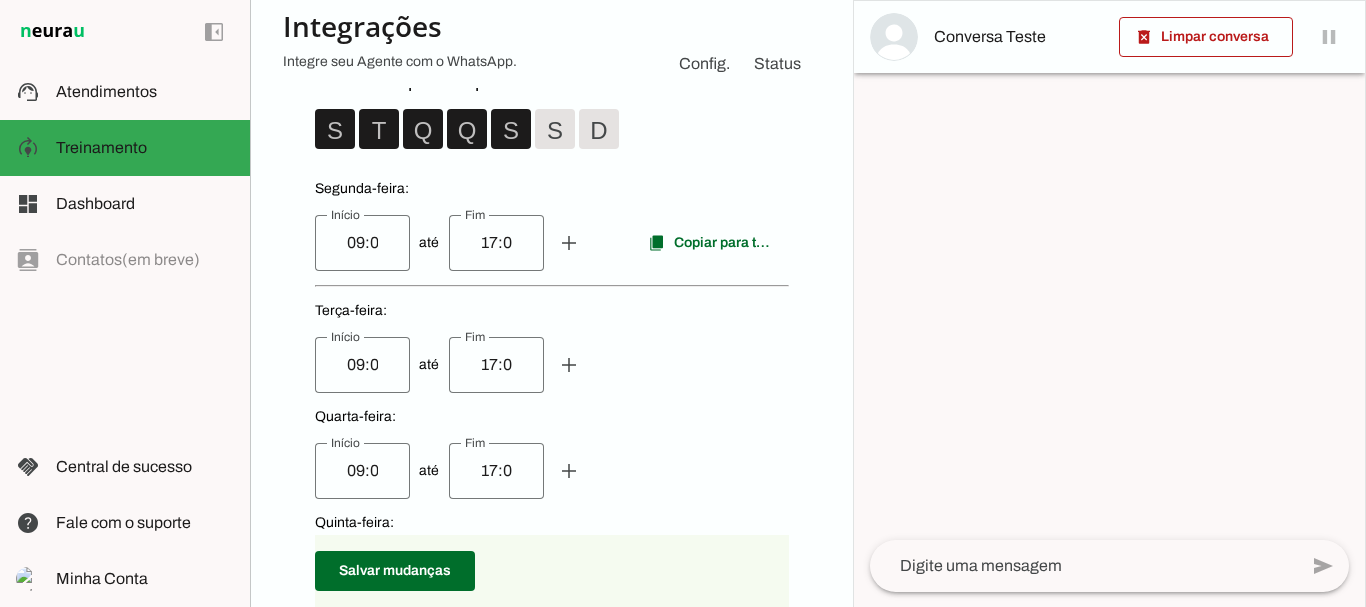 type on "00:30" 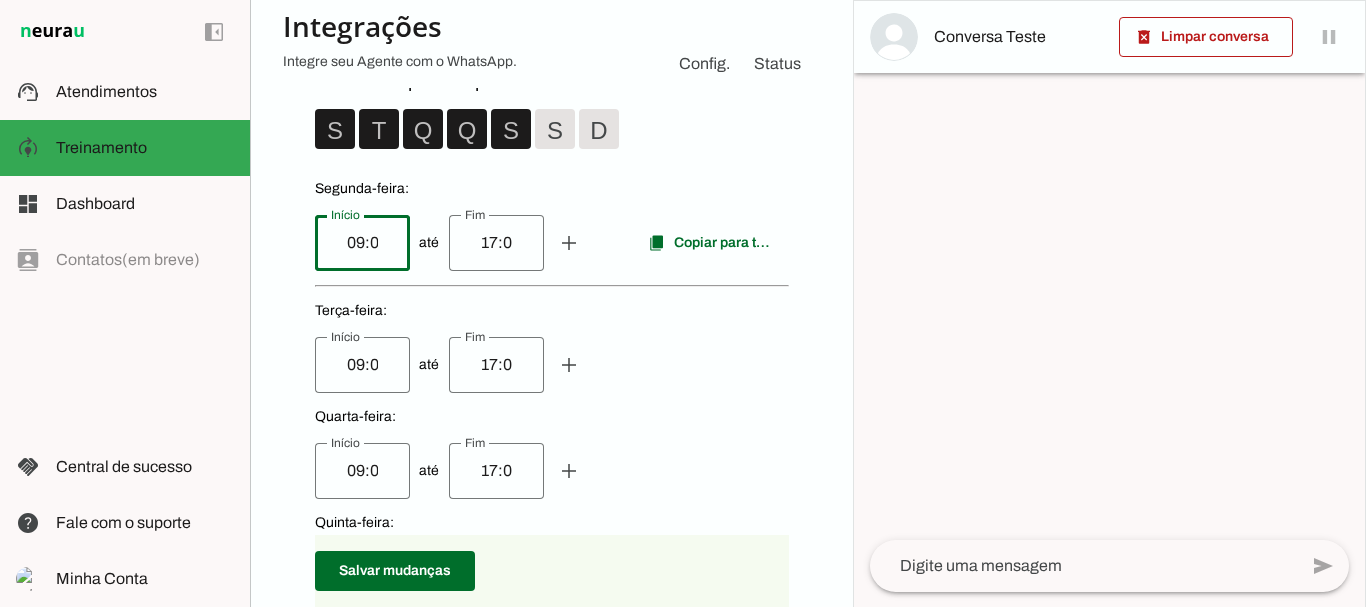 drag, startPoint x: 374, startPoint y: 243, endPoint x: 305, endPoint y: 235, distance: 69.46222 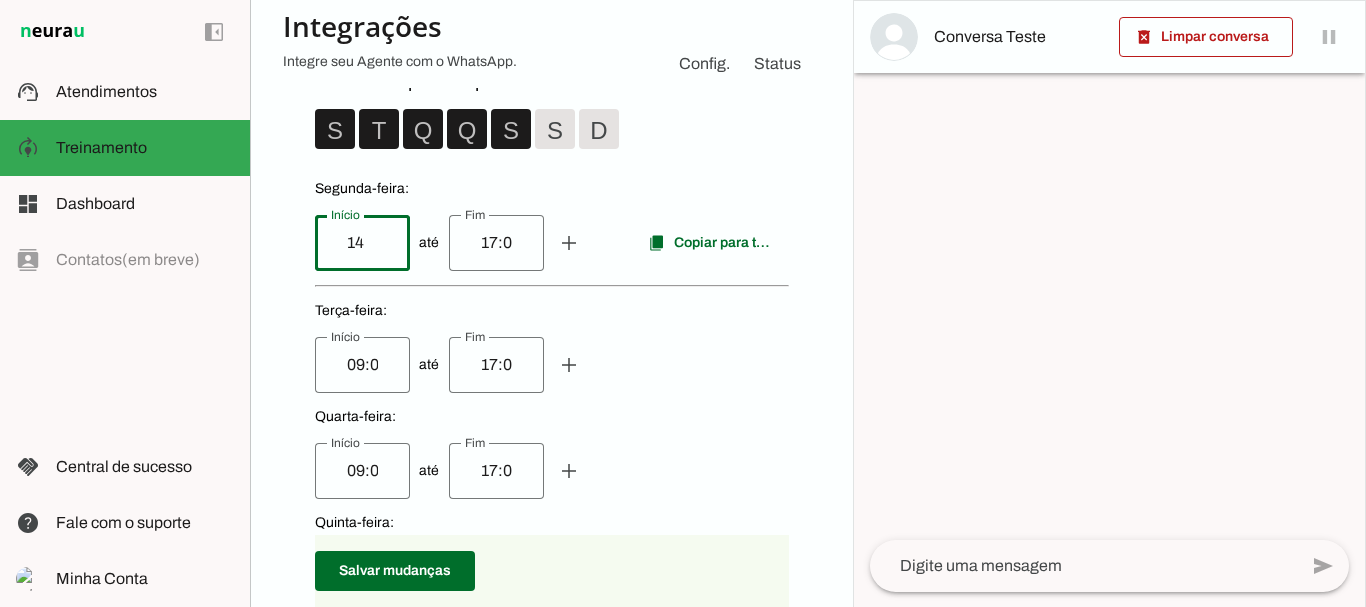type on "14" 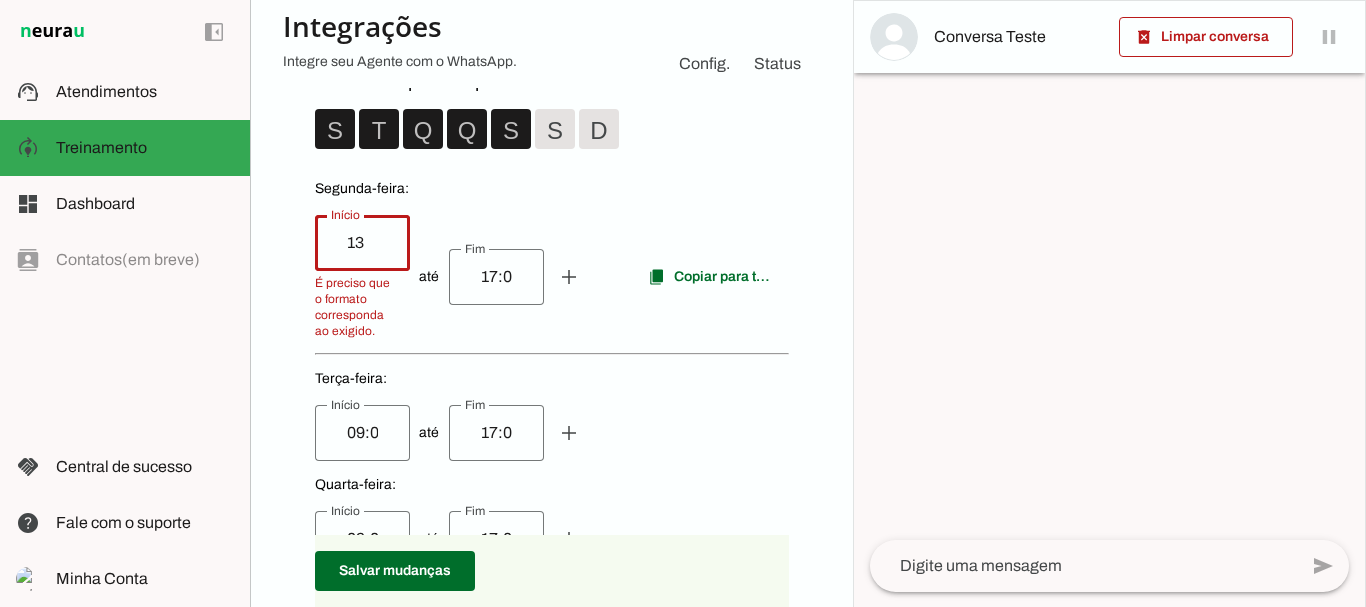 type on "1" 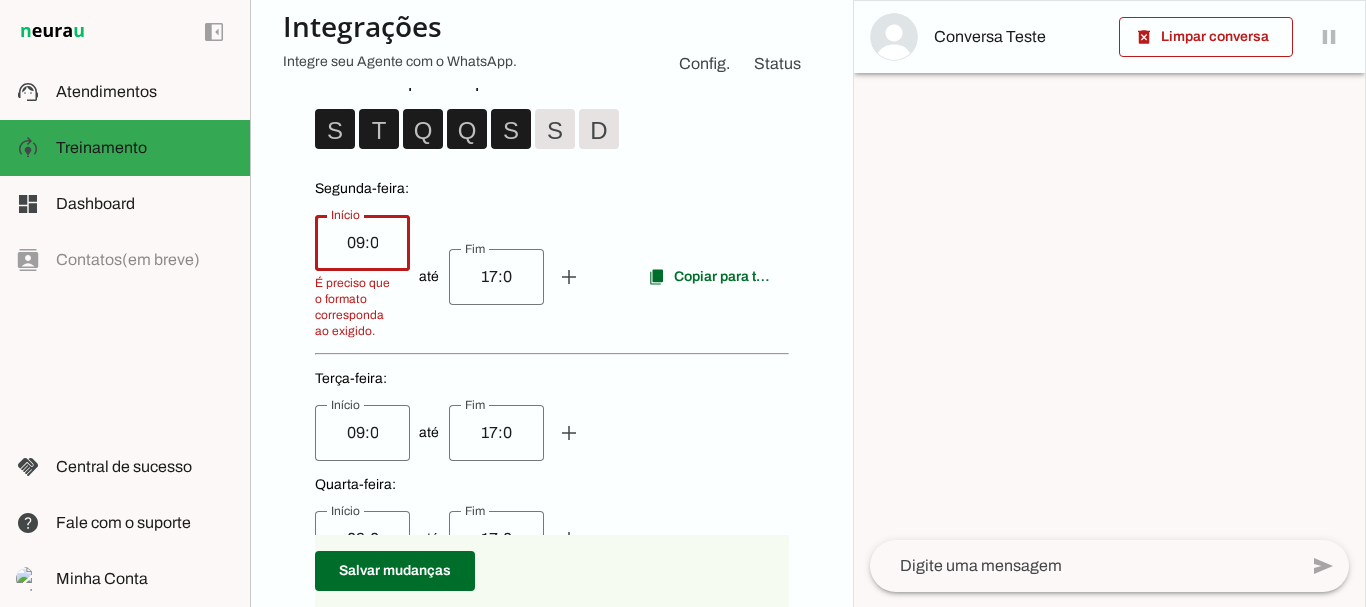 type on "09:00" 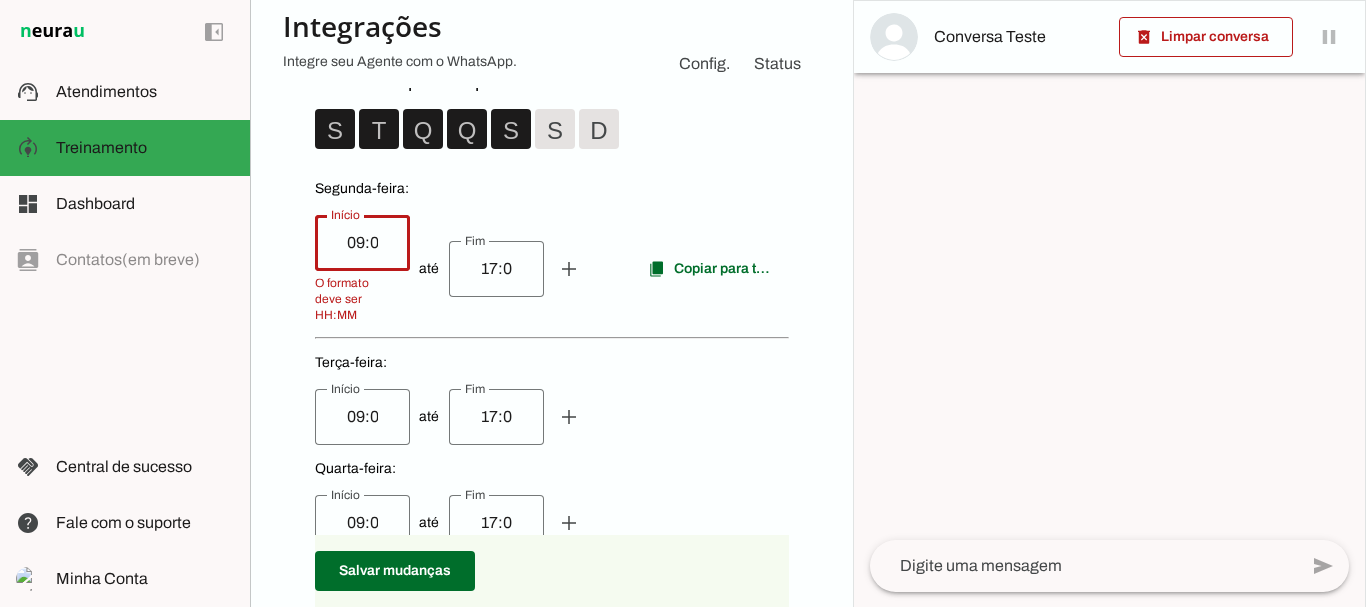 click on "17:00" at bounding box center (496, 269) 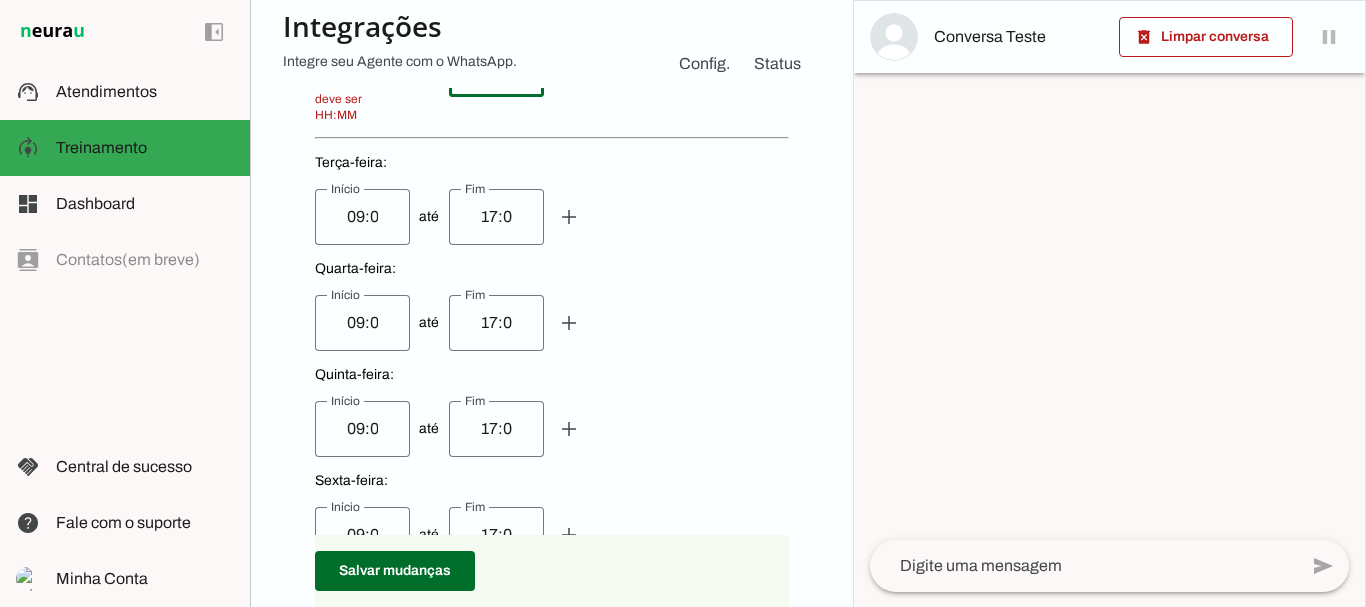 scroll, scrollTop: 686, scrollLeft: 0, axis: vertical 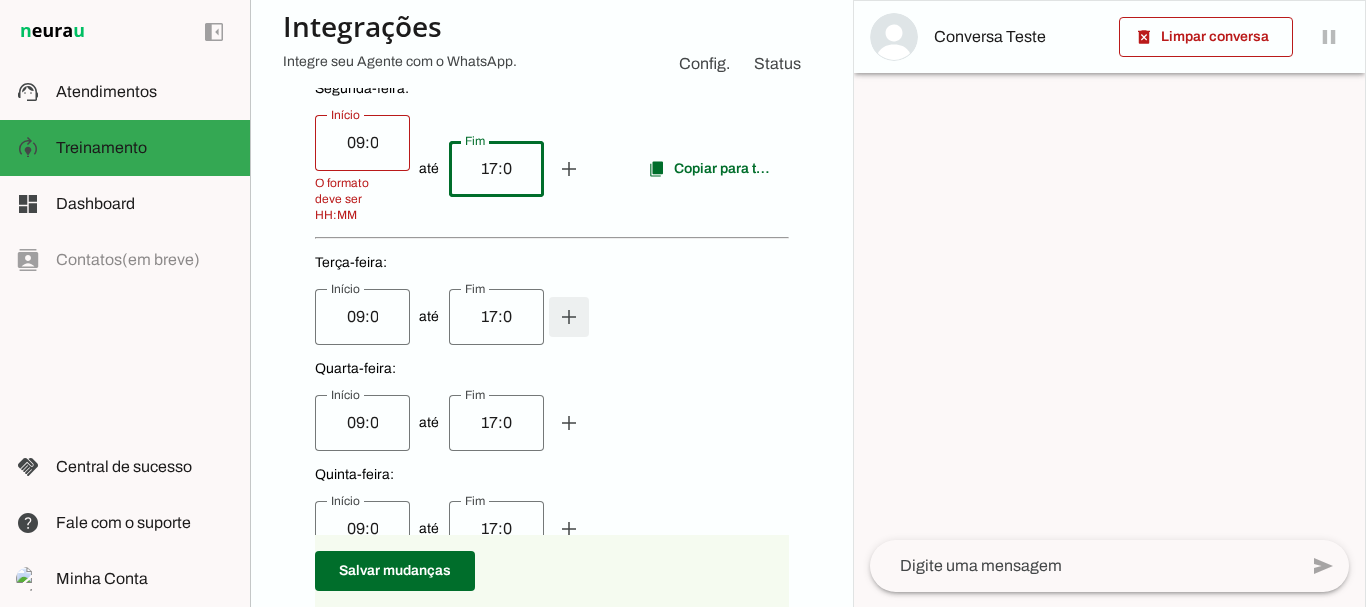 click at bounding box center [569, 169] 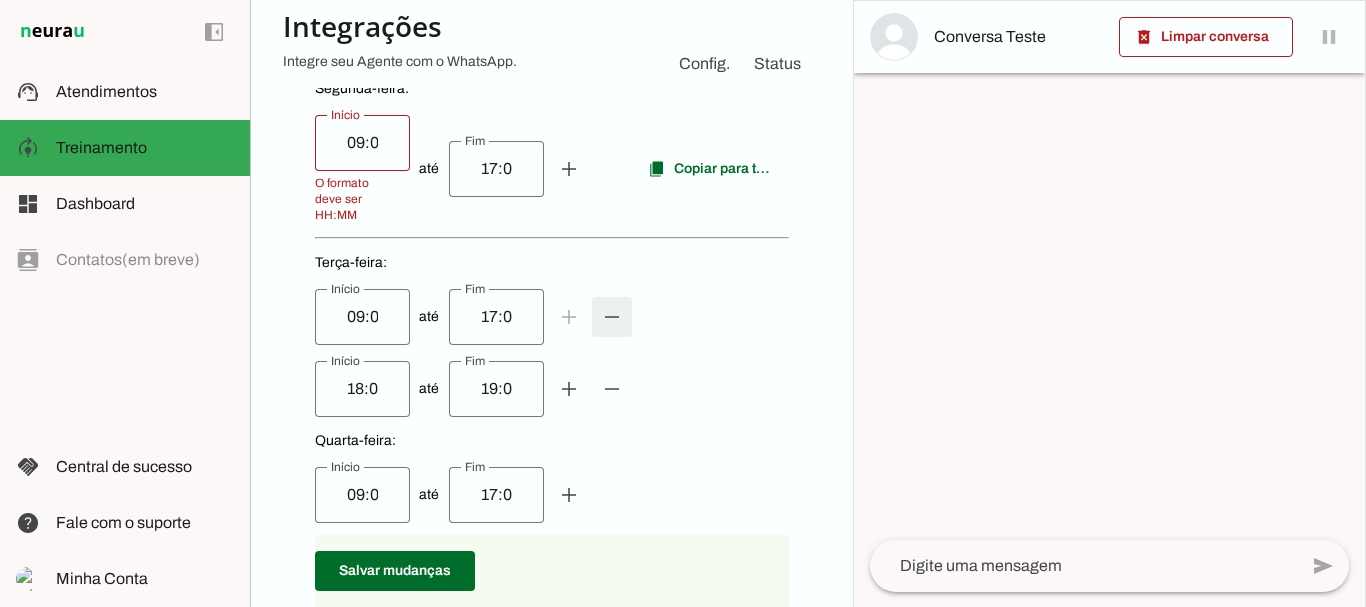 click at bounding box center [569, 169] 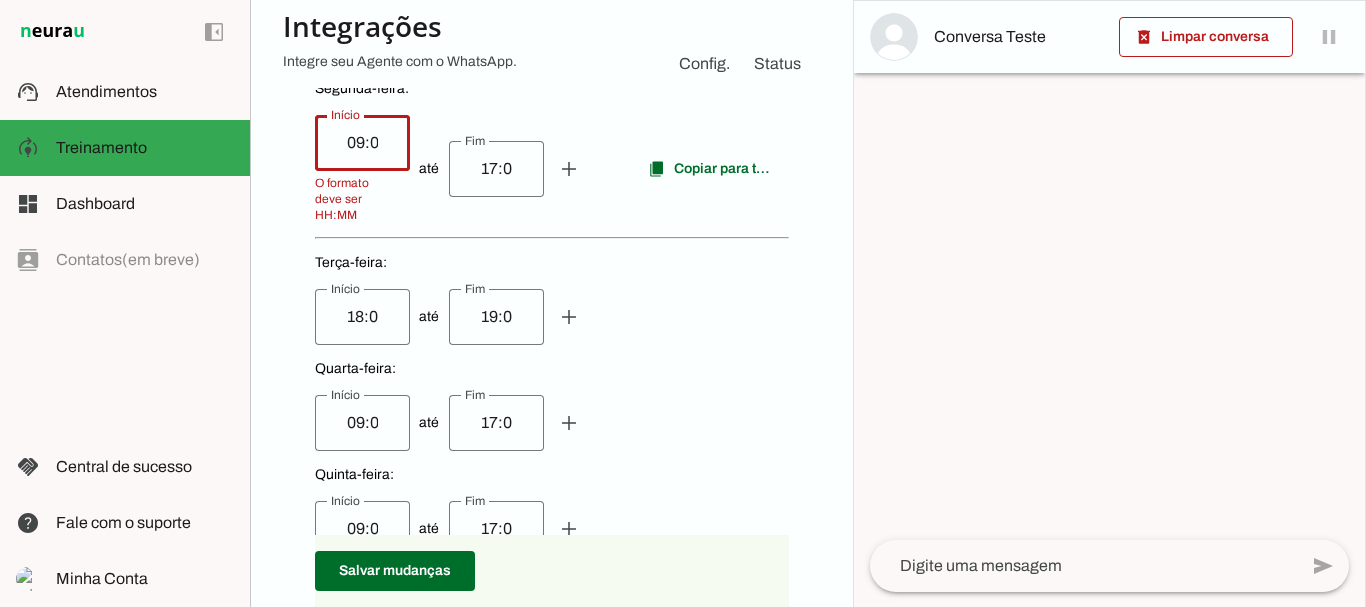 drag, startPoint x: 389, startPoint y: 158, endPoint x: 280, endPoint y: 150, distance: 109.29318 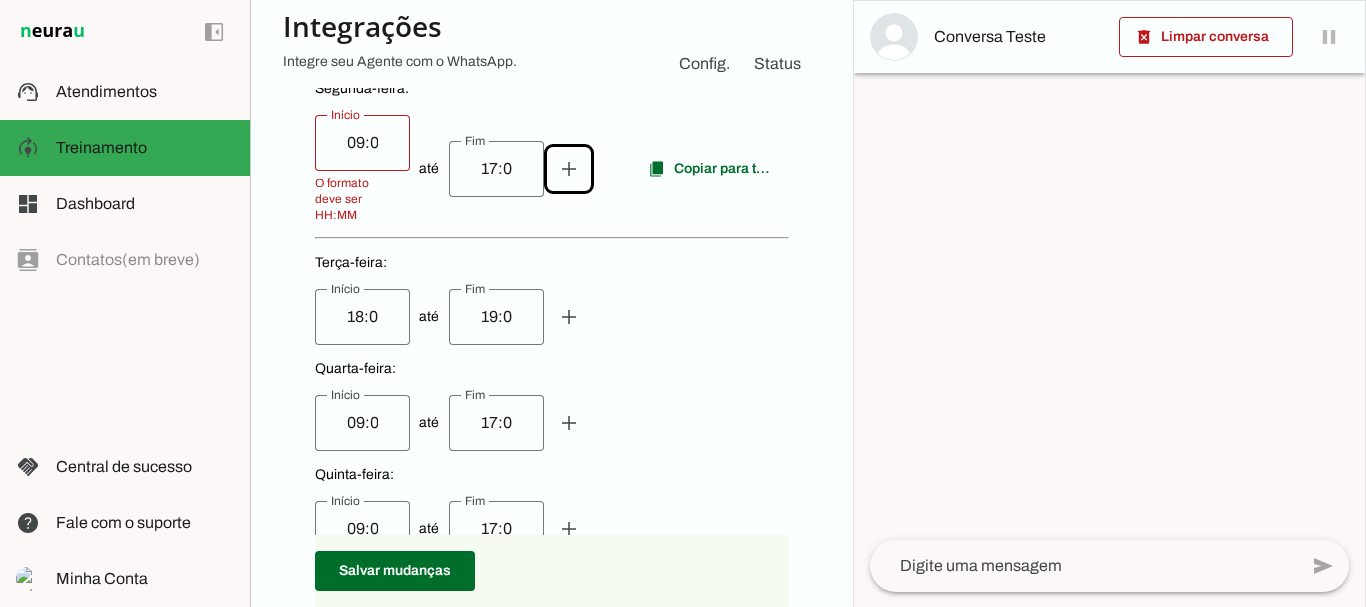 type 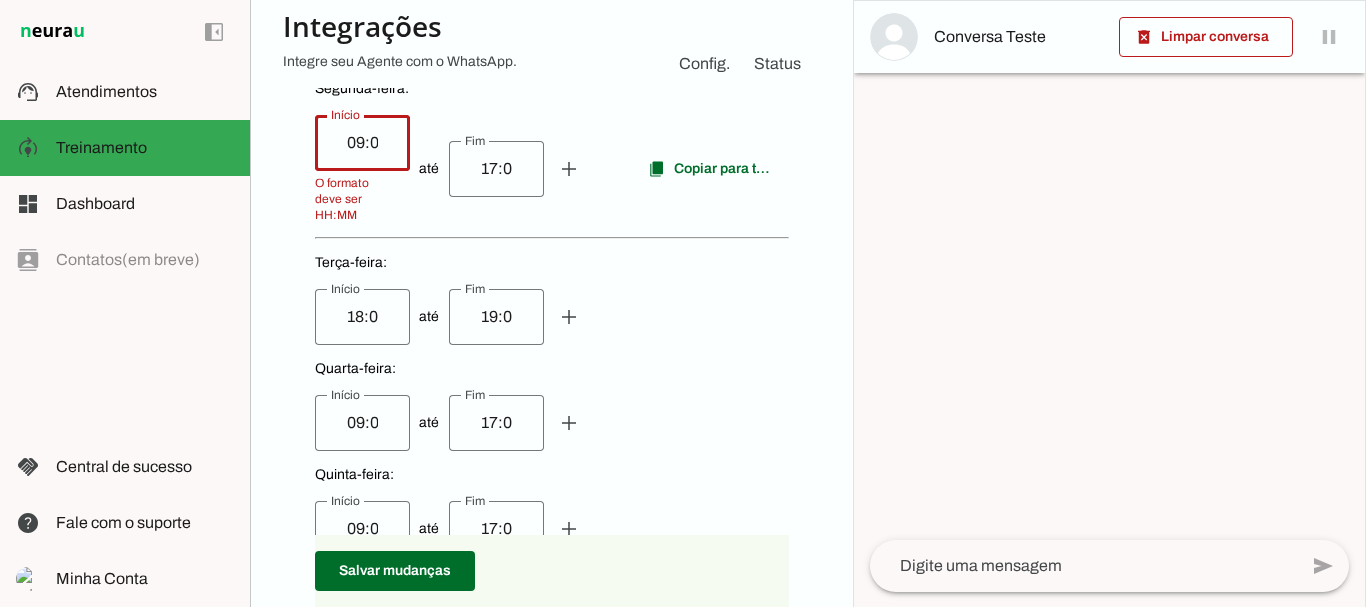 click on "09:00" at bounding box center [362, 143] 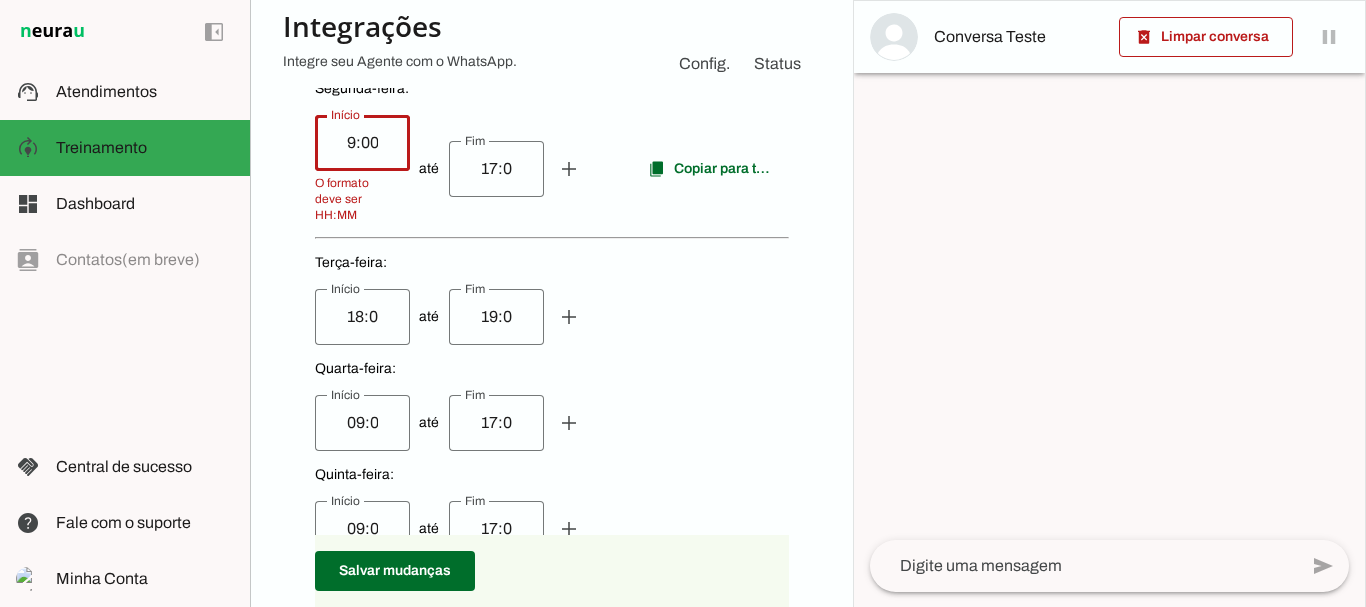 type on "9:00" 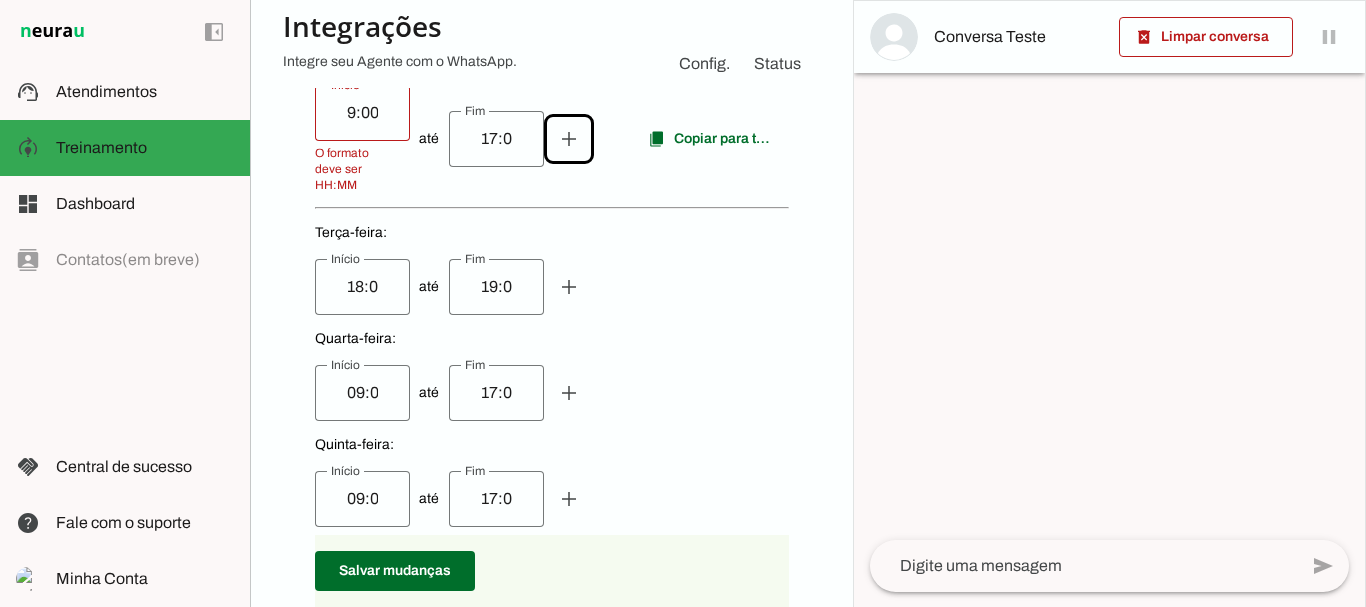 scroll, scrollTop: 686, scrollLeft: 0, axis: vertical 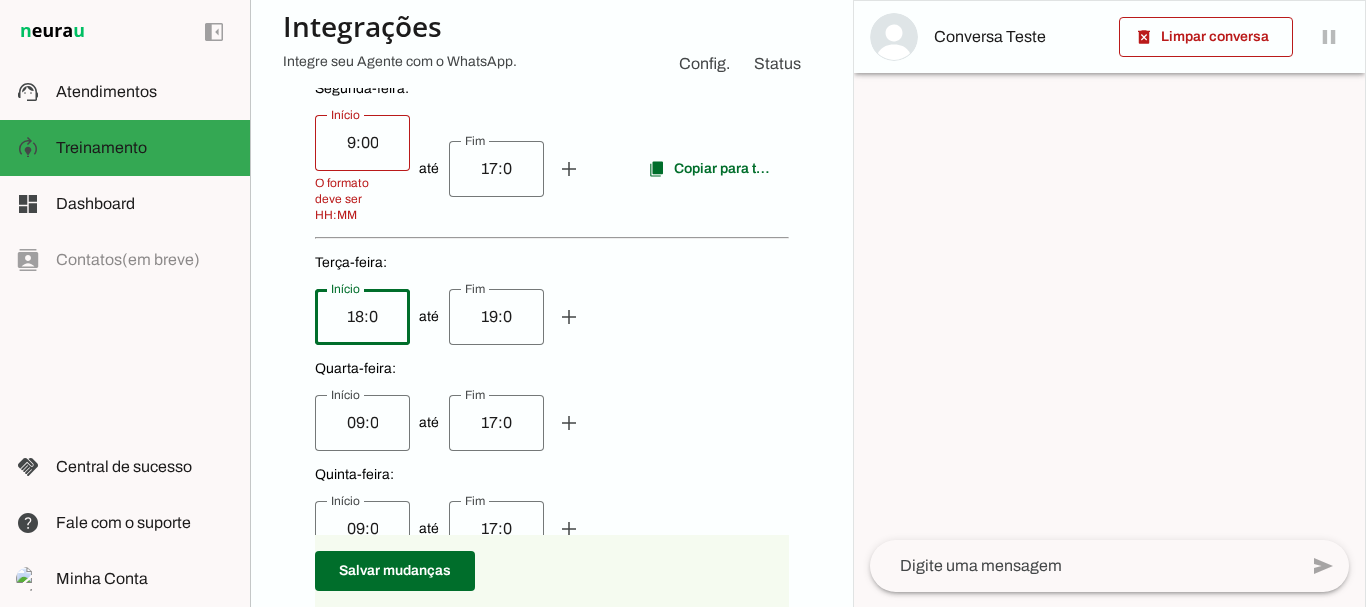 drag, startPoint x: 376, startPoint y: 318, endPoint x: 291, endPoint y: 313, distance: 85.146935 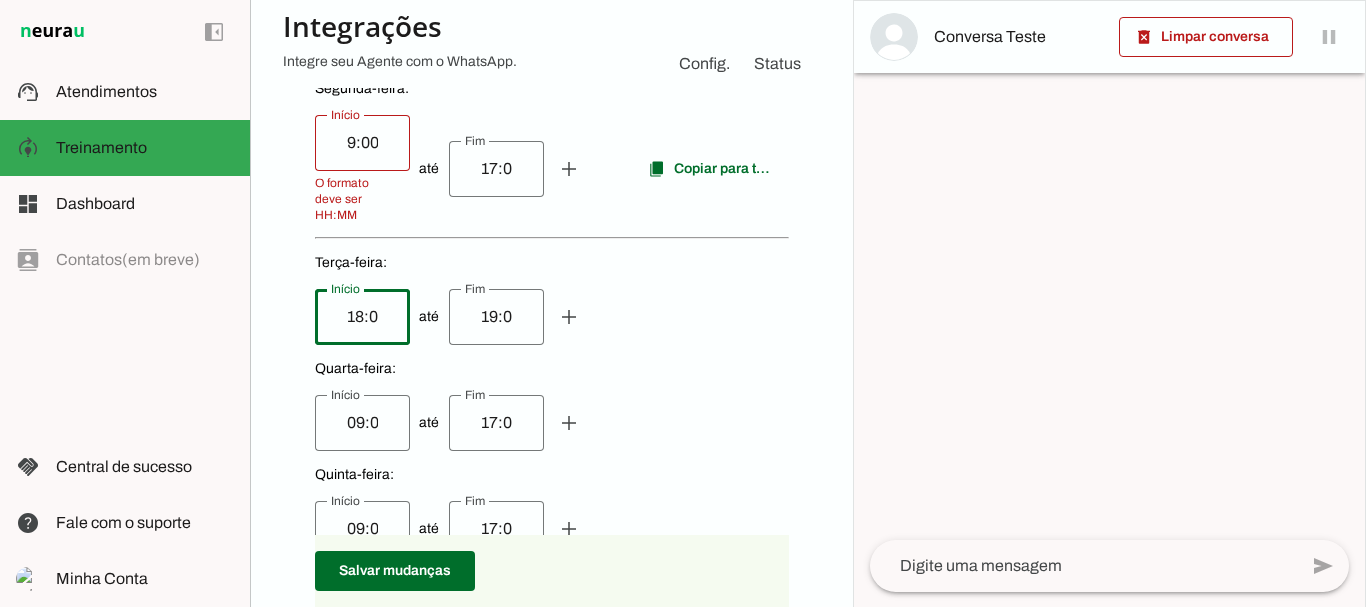 click on "circle
jat.jr1983@gmail.com
lock
Calendários somente leitura
circle
Feriados no Brasil
Feriados e datas comemorativas no Brasil
info
Sem calendário
O Agente não utilizará nenhum calendário para realizar ações.
Selecione um calendário e salve as alterações abaixo para que
o Agente possa utilizá-lo.
info" at bounding box center (552, 400) 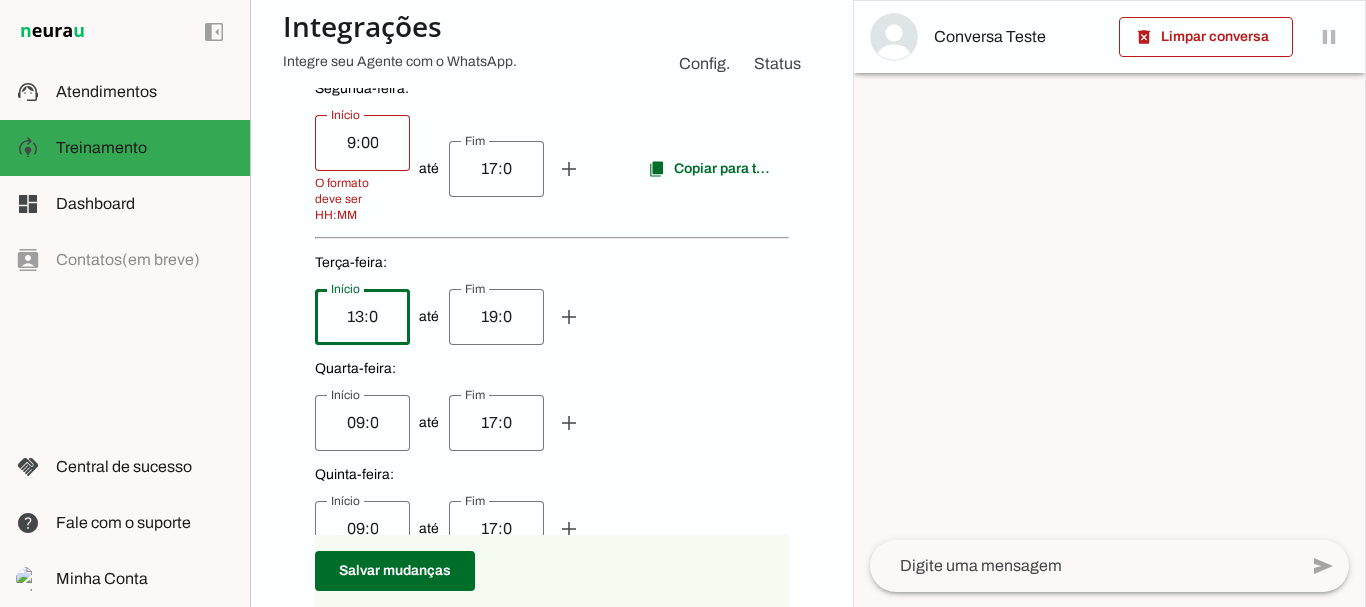 type on "13:00" 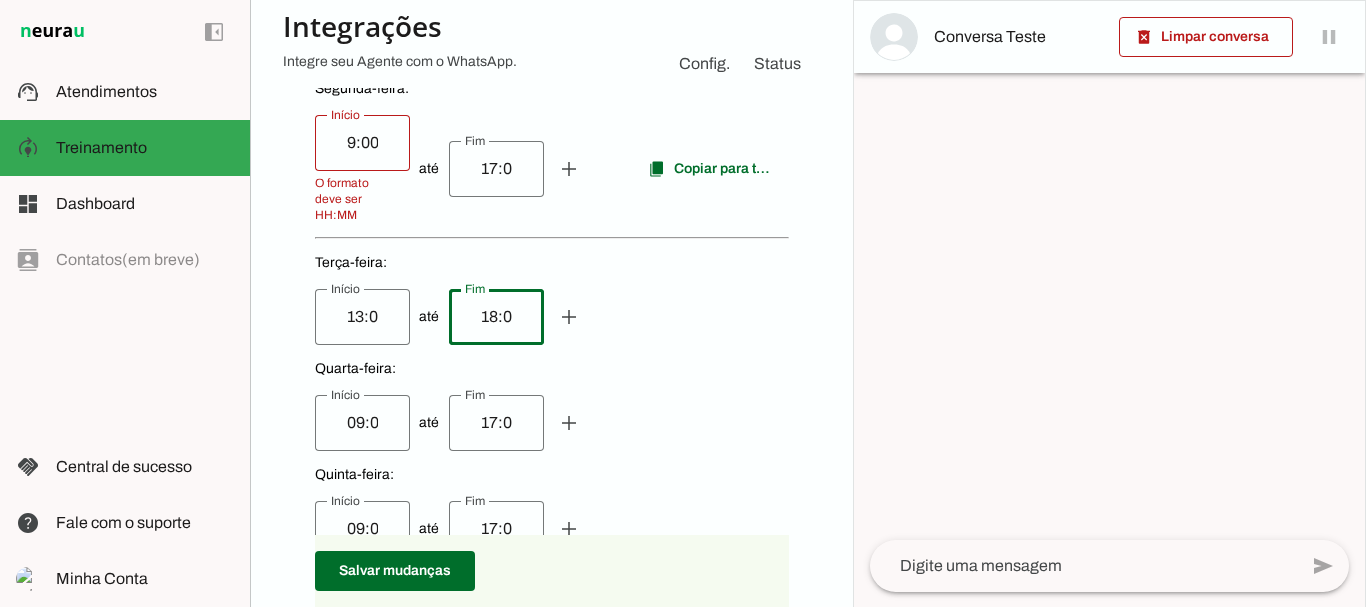 type on "18:00" 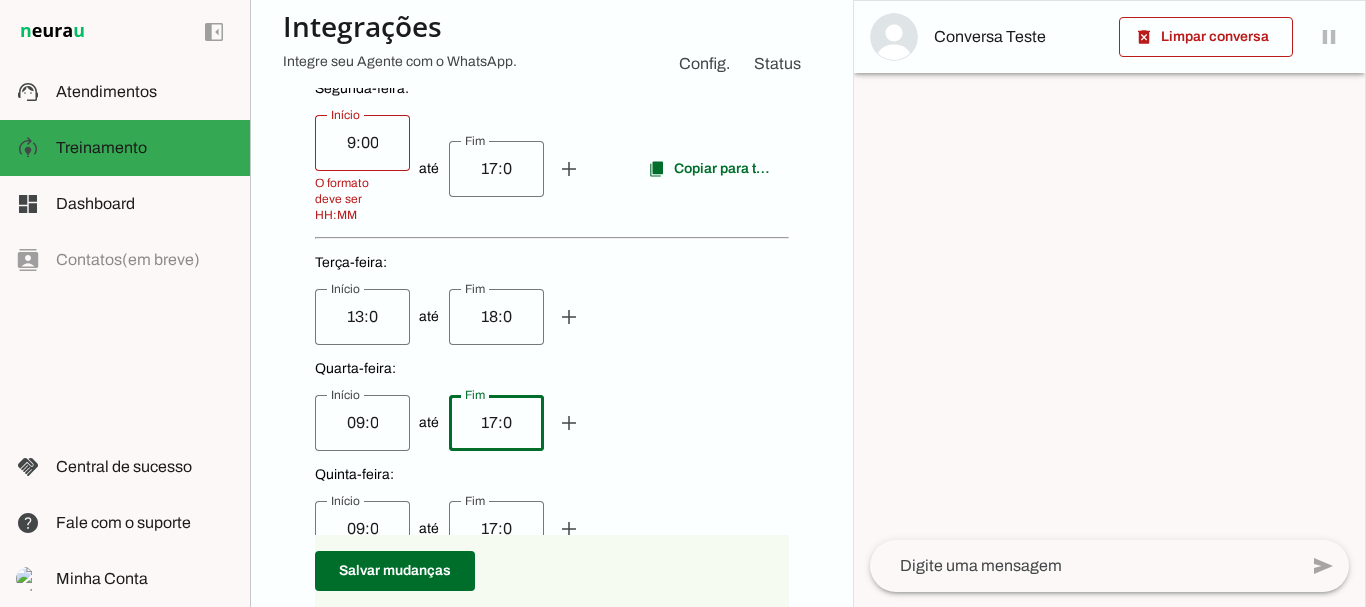 type 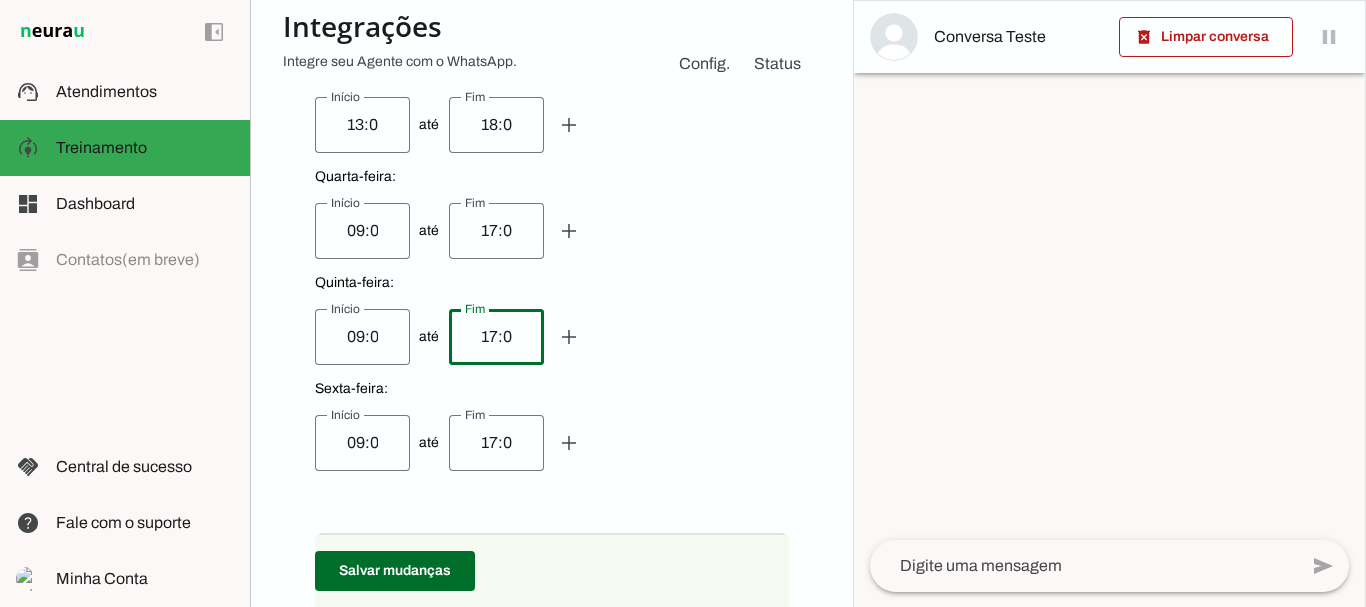 scroll, scrollTop: 886, scrollLeft: 0, axis: vertical 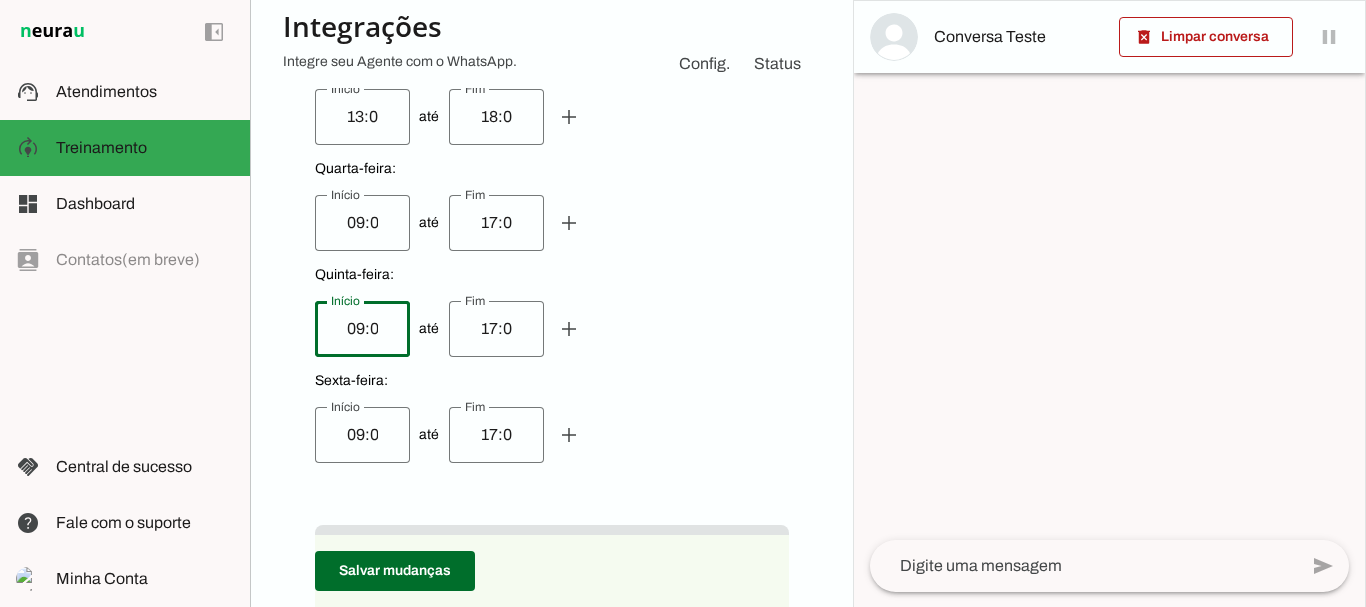 drag, startPoint x: 381, startPoint y: 336, endPoint x: 318, endPoint y: 325, distance: 63.953106 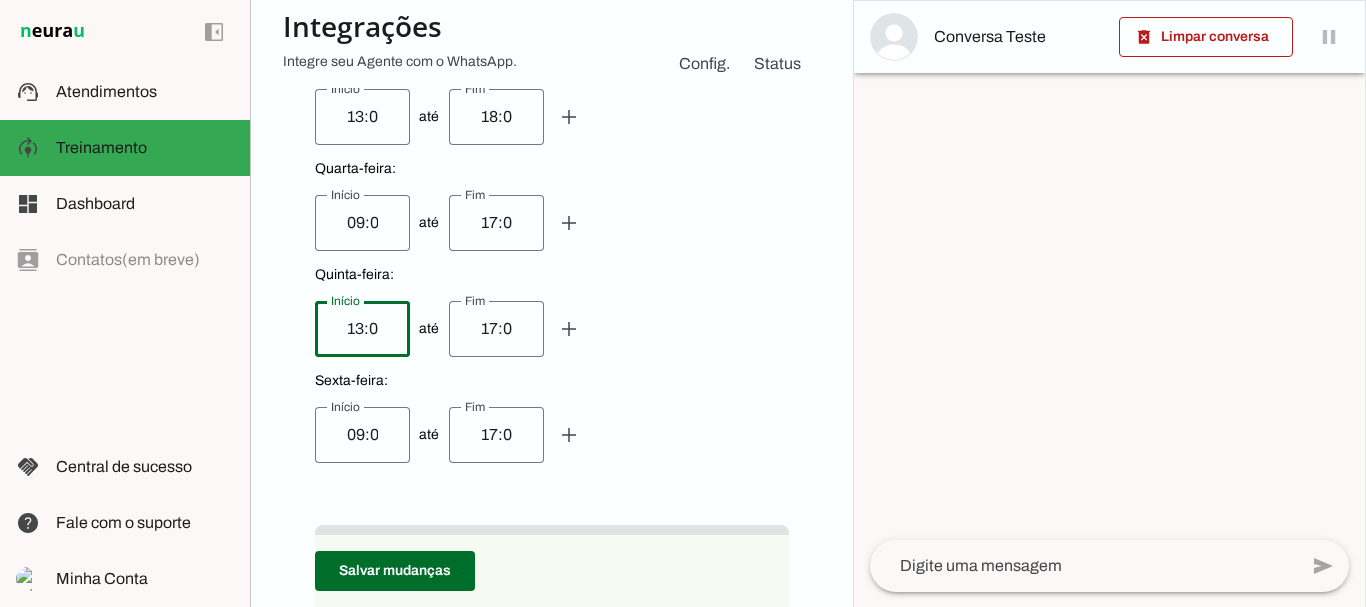 type on "13:00" 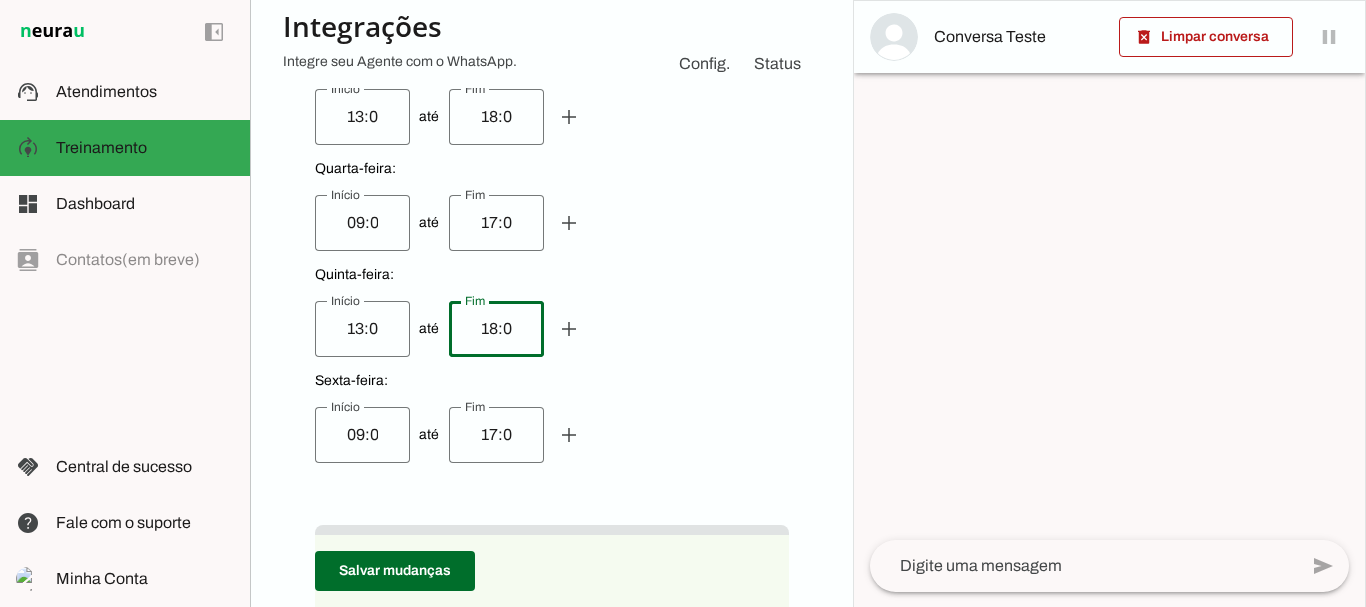 type on "18:00" 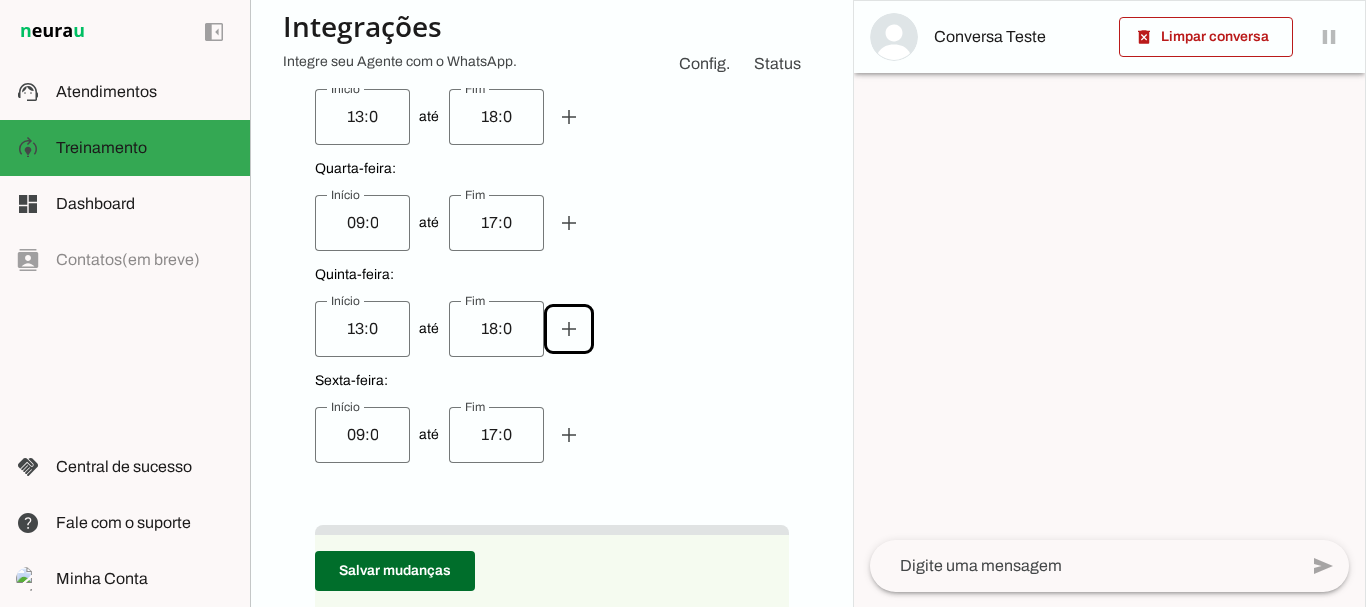 type 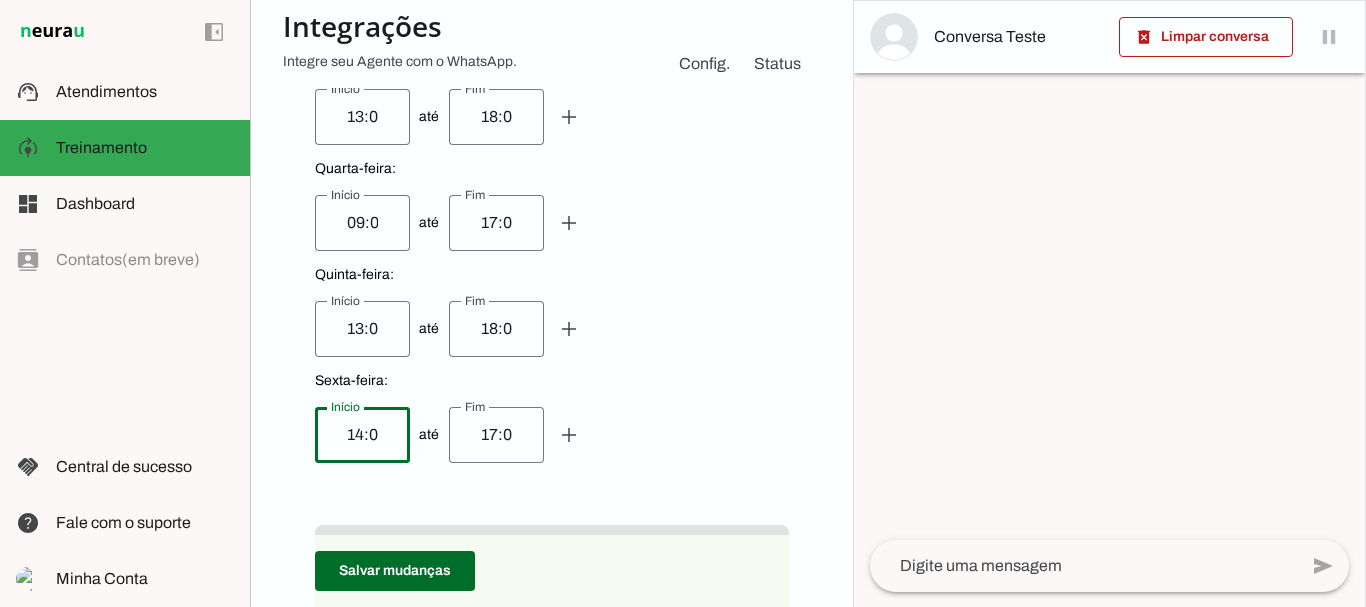 type on "14:00" 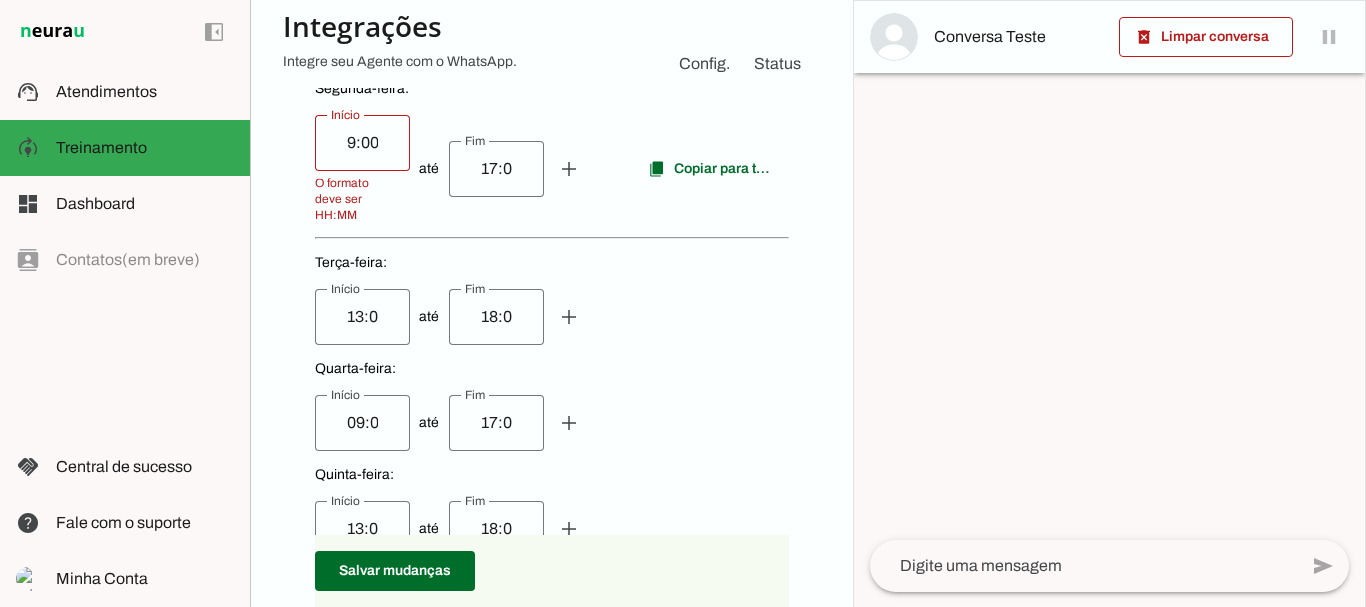 scroll, scrollTop: 586, scrollLeft: 0, axis: vertical 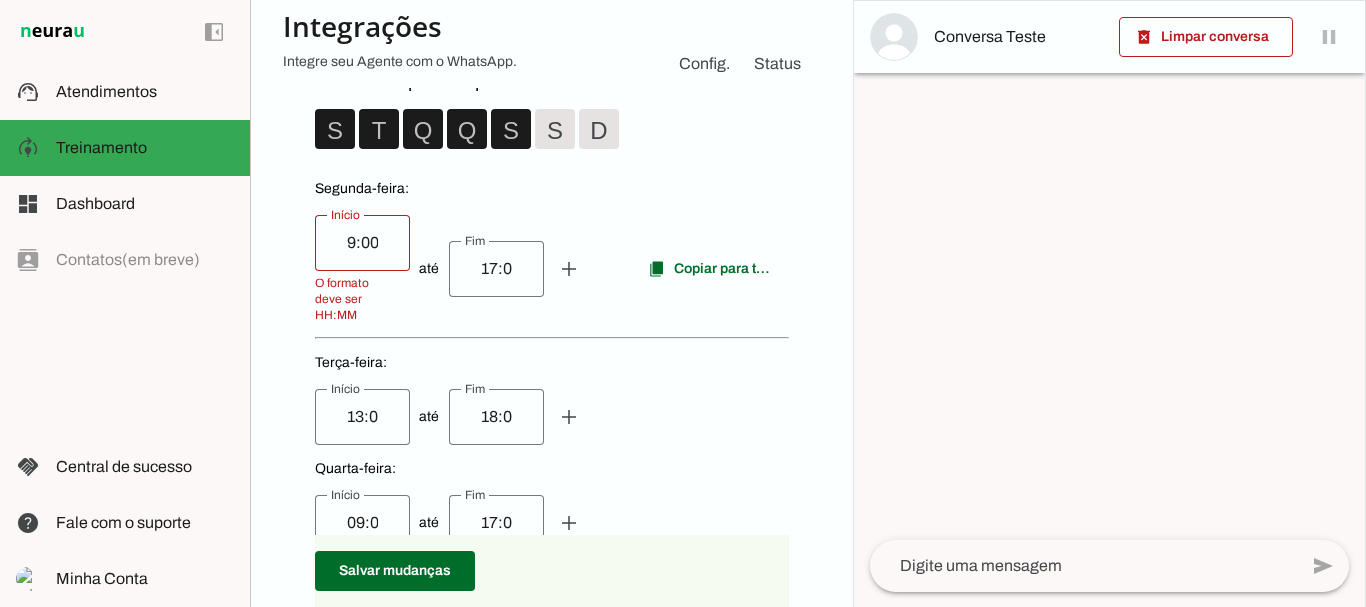 type on "18:00" 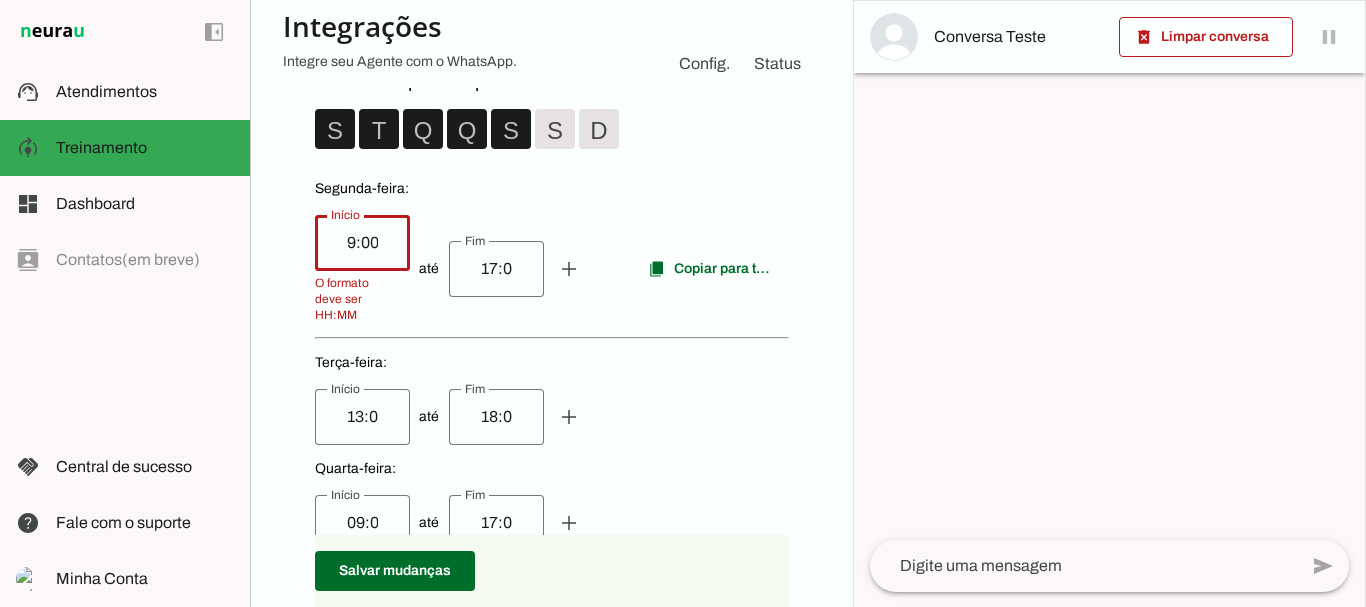 drag, startPoint x: 370, startPoint y: 243, endPoint x: 324, endPoint y: 243, distance: 46 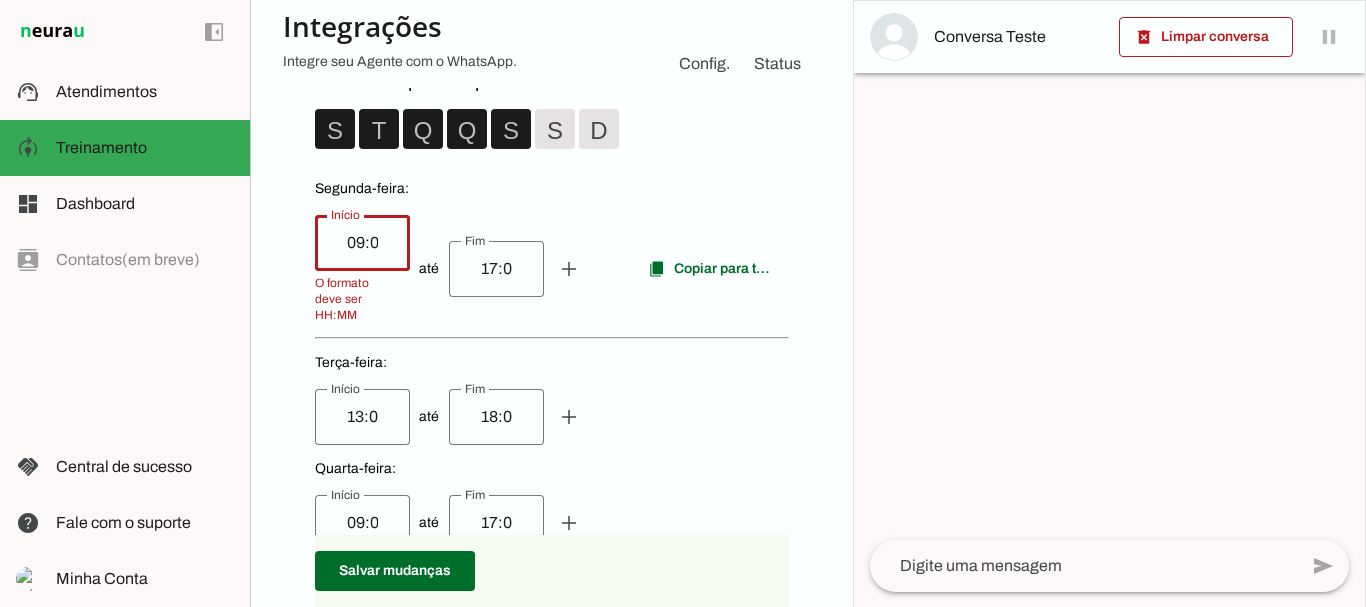 type on "09:00" 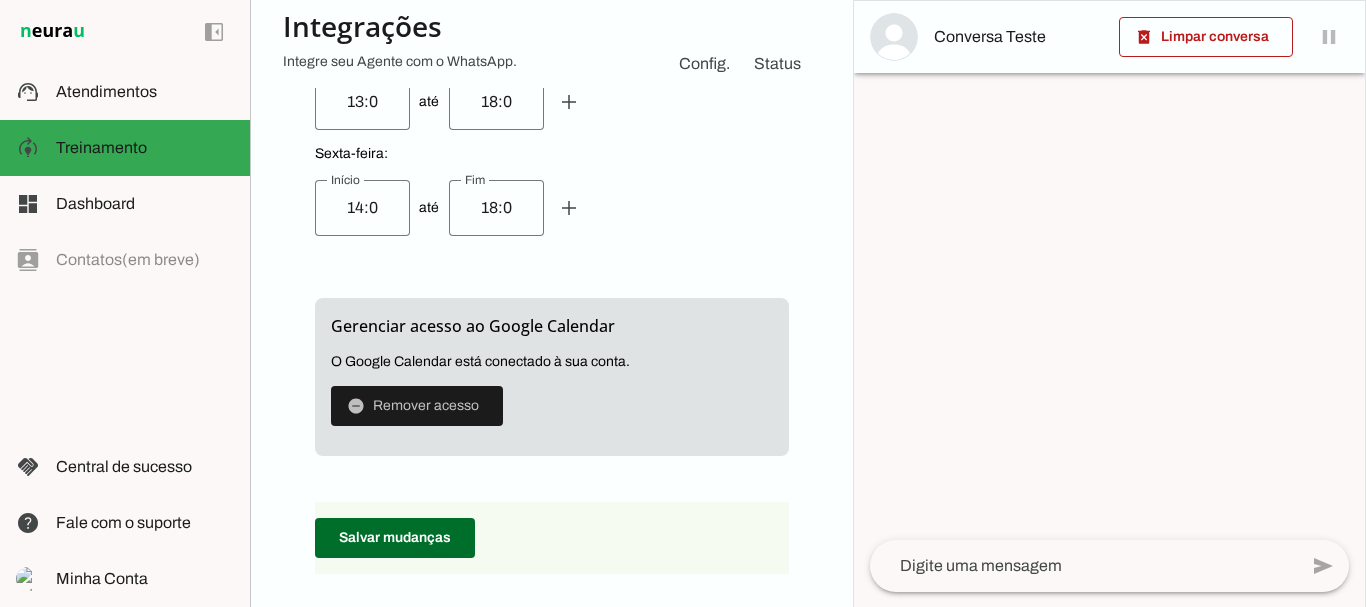 scroll, scrollTop: 1286, scrollLeft: 0, axis: vertical 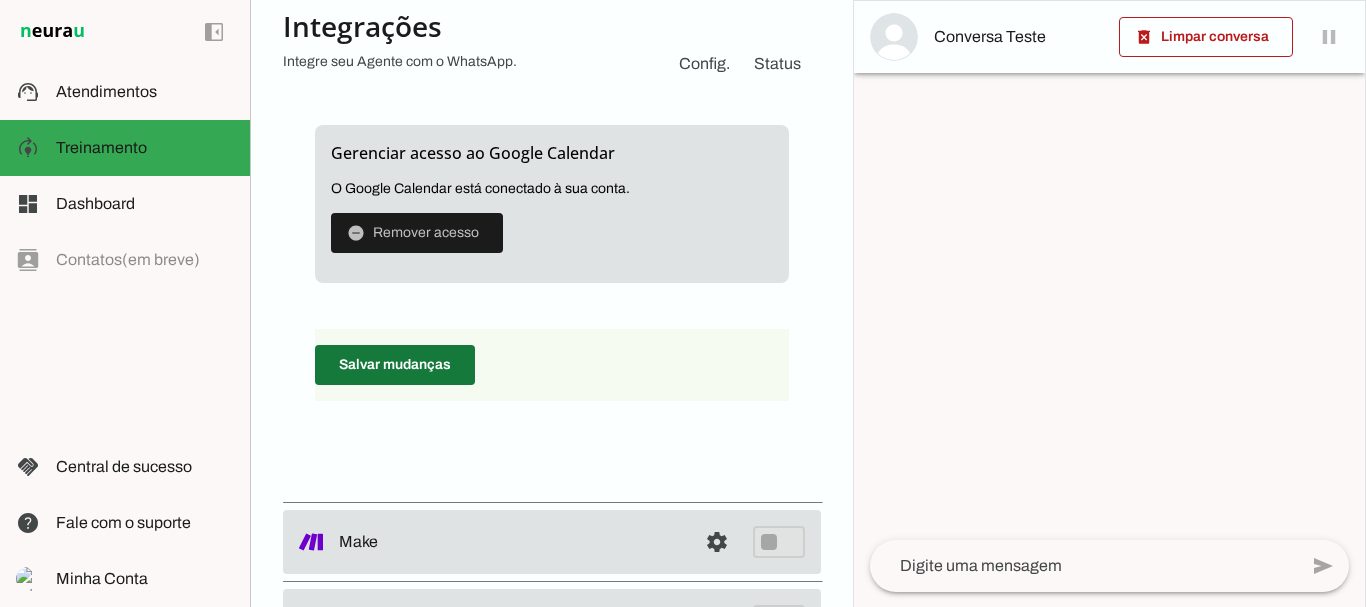 click at bounding box center (395, 365) 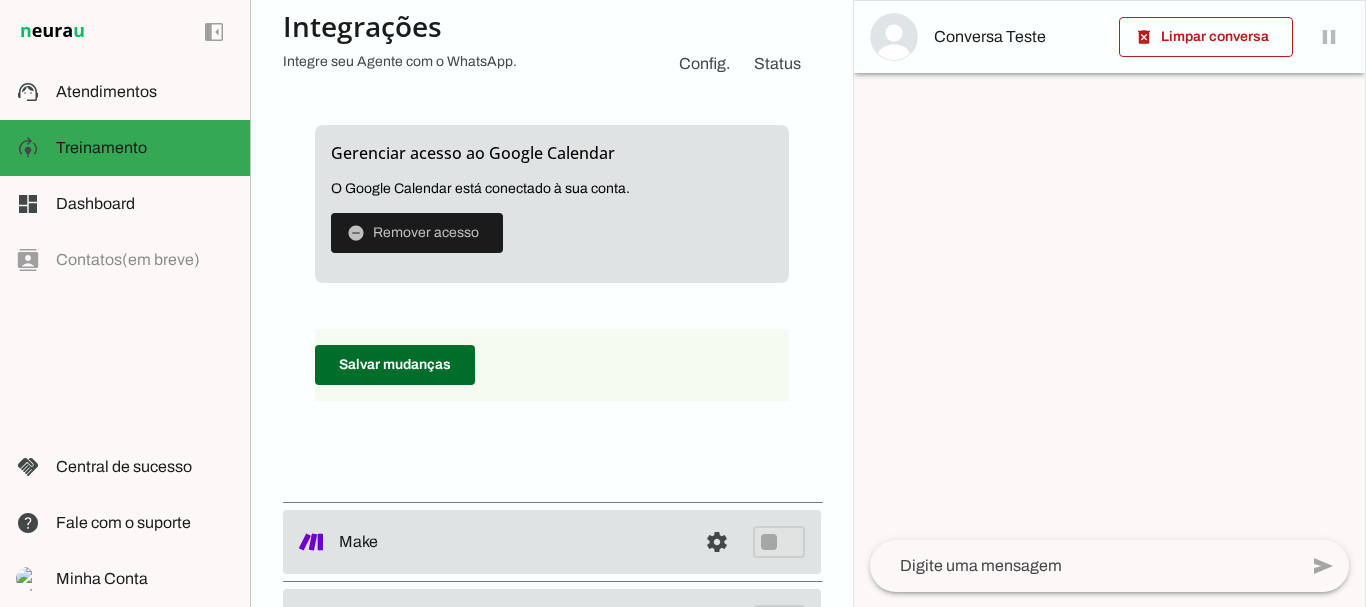 scroll, scrollTop: 1372, scrollLeft: 0, axis: vertical 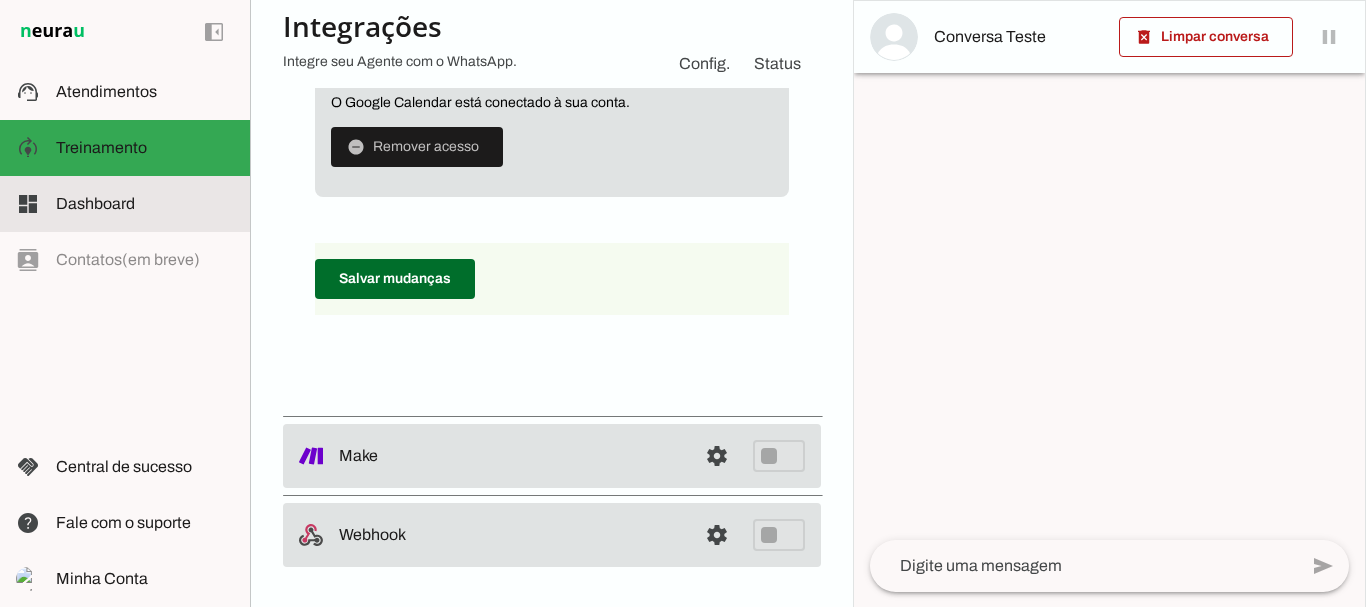 click on "Dashboard" 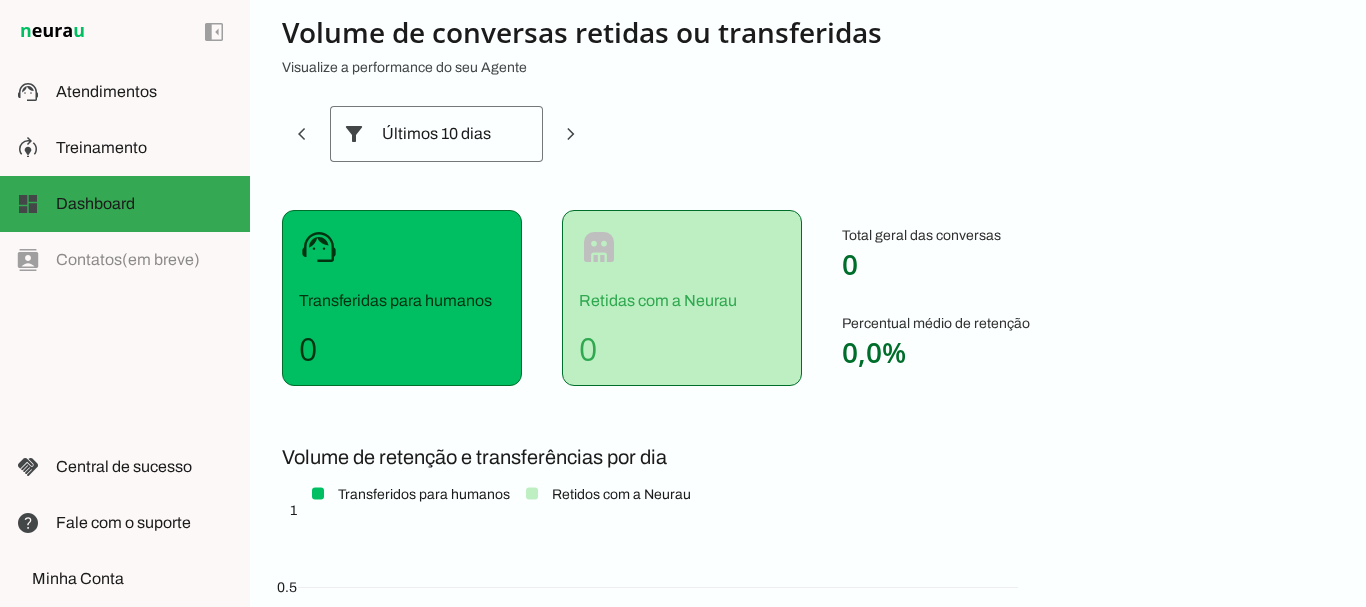 scroll, scrollTop: 0, scrollLeft: 0, axis: both 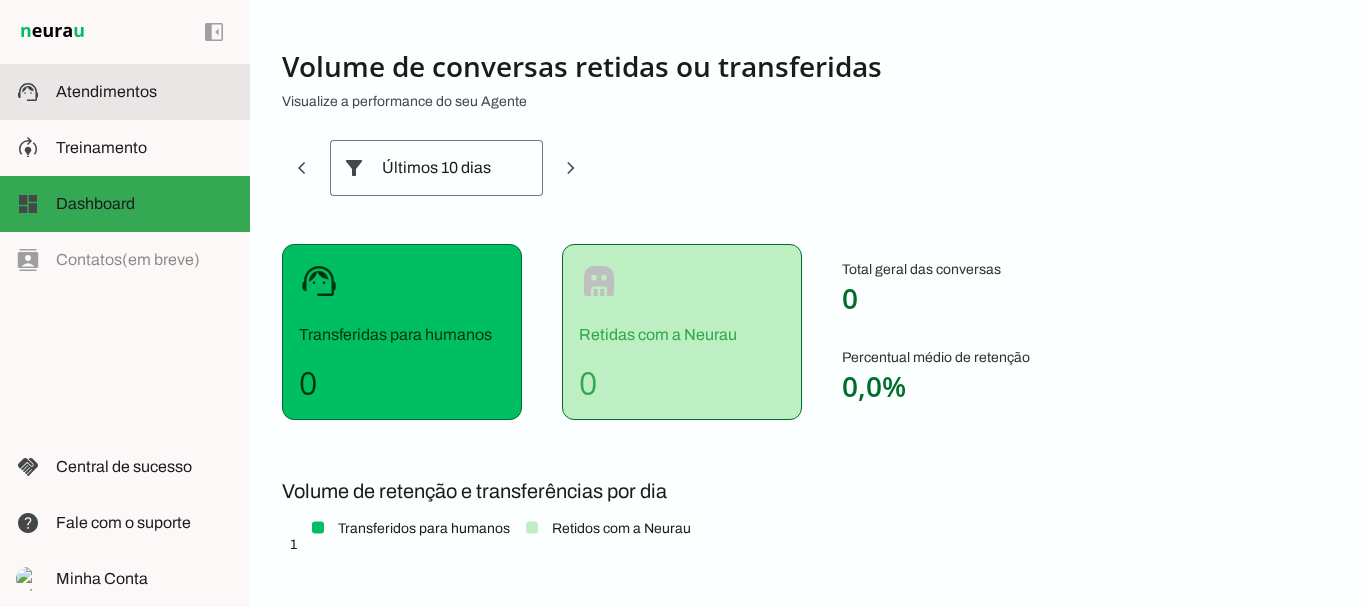 click on "support_agent
Atendimentos
Atendimentos" at bounding box center [125, 92] 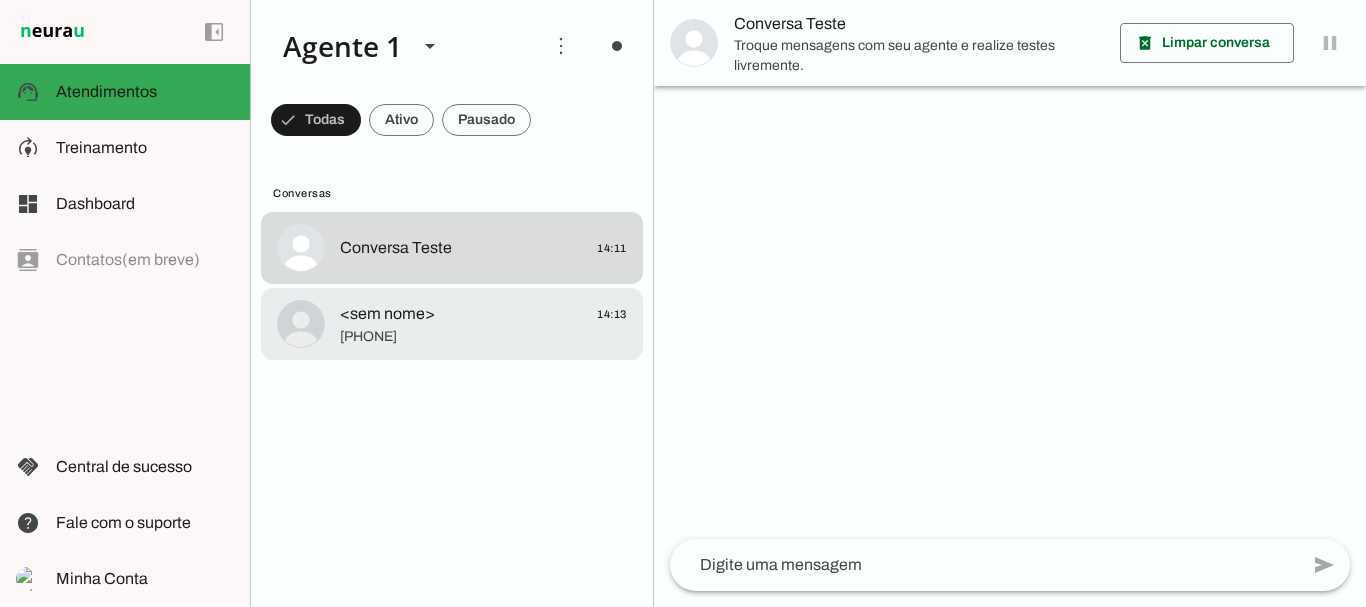 click on "<sem nome>
14:13
+55 8488604889" at bounding box center (452, 248) 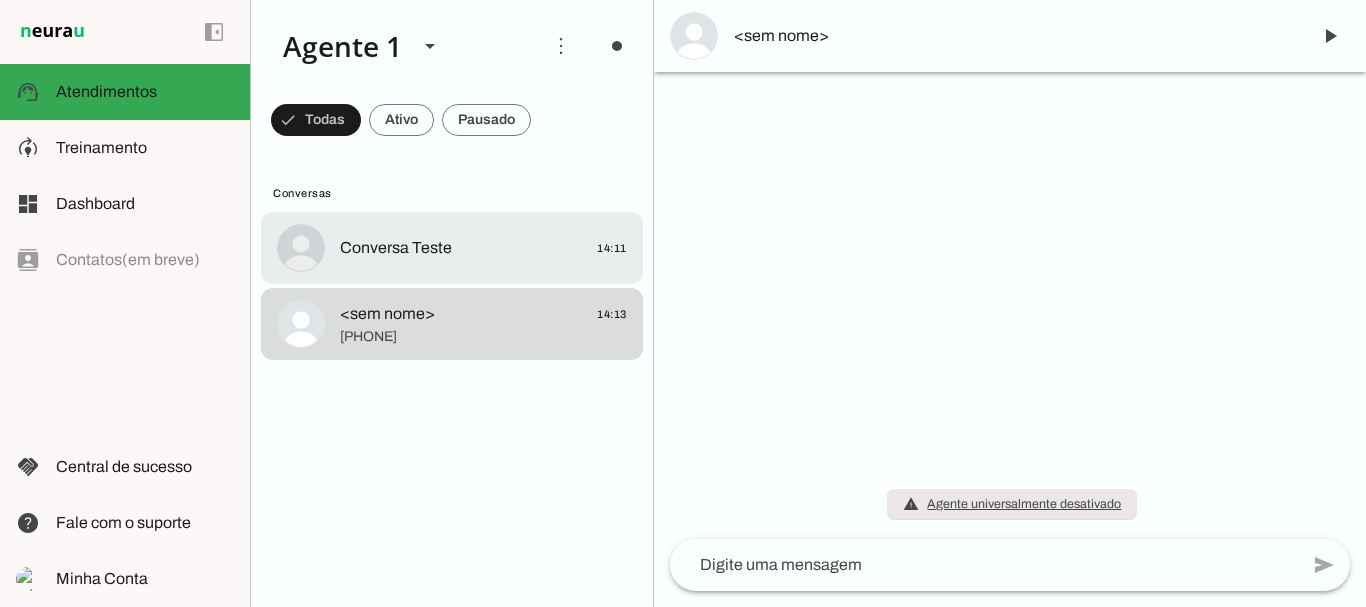 click on "Conversa Teste
14:11" 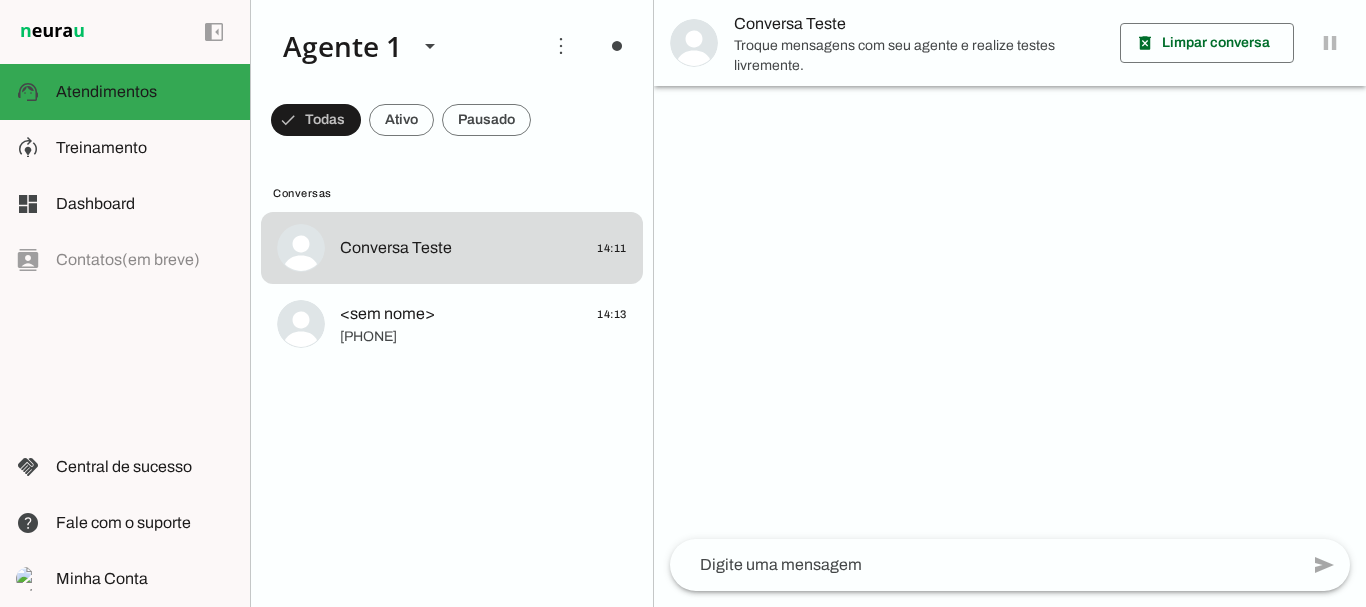 click 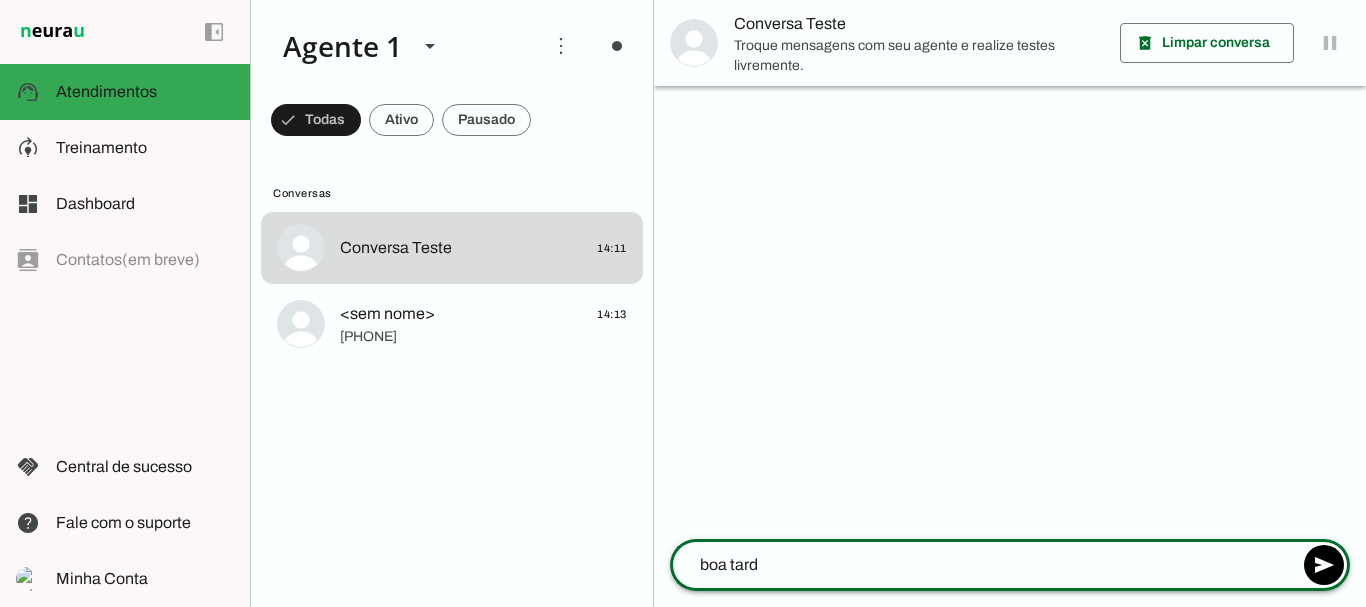 type on "boa tarde" 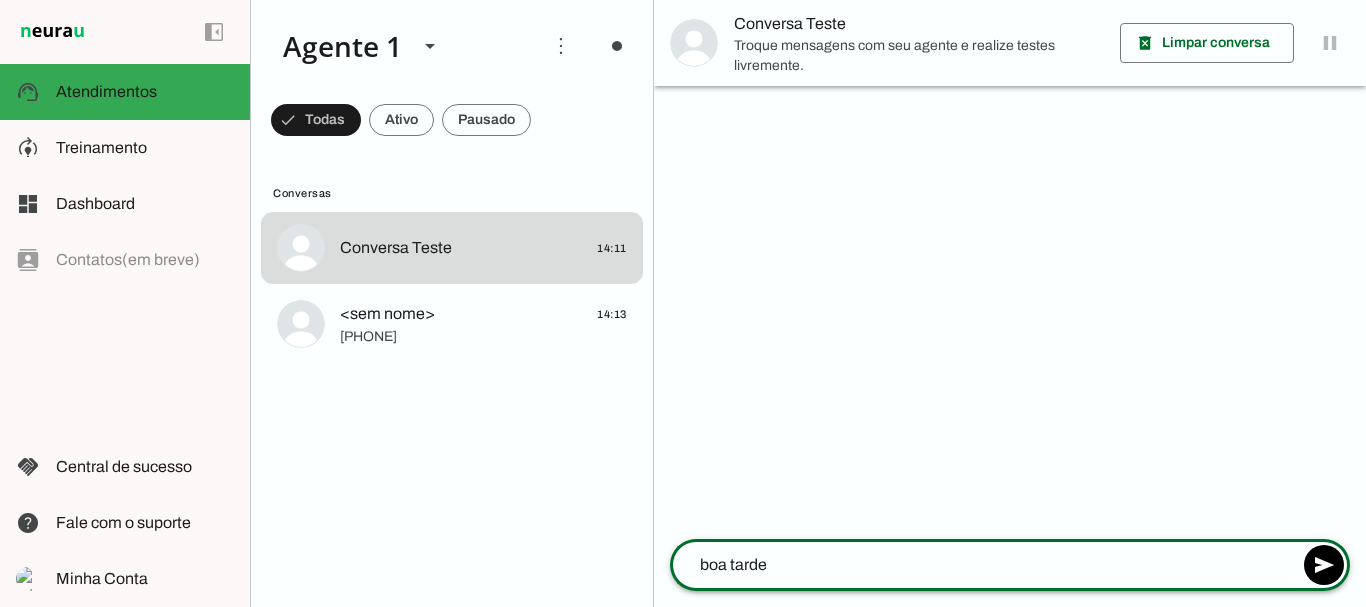 type 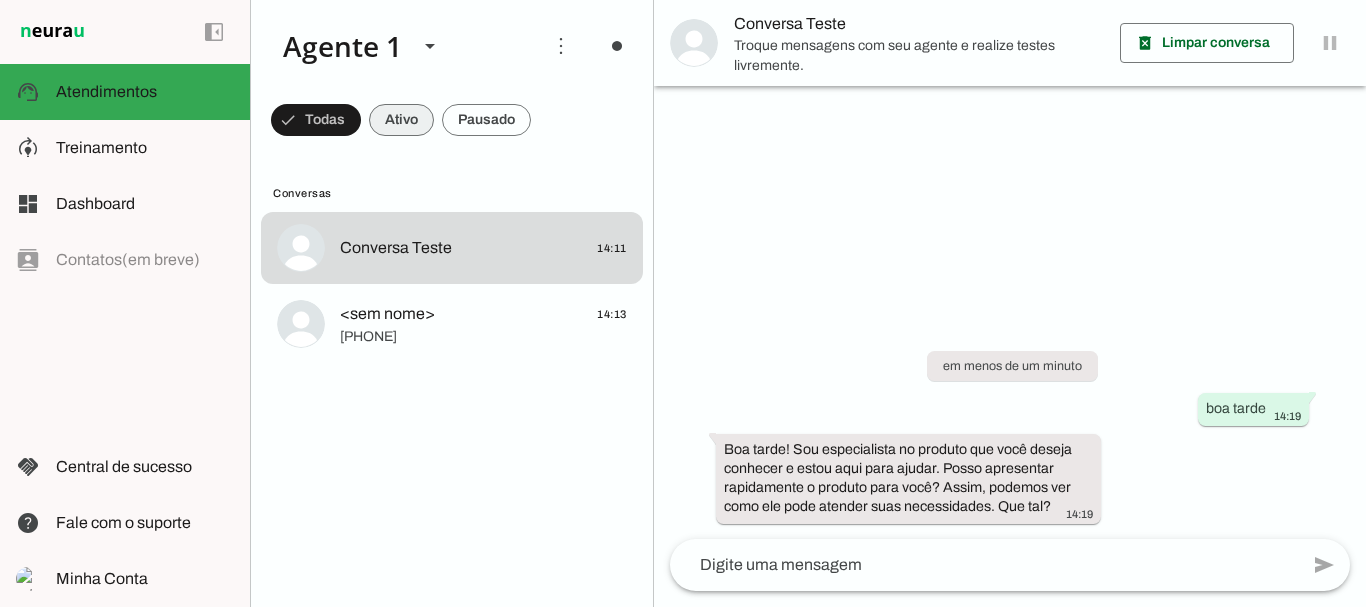 click at bounding box center (316, 120) 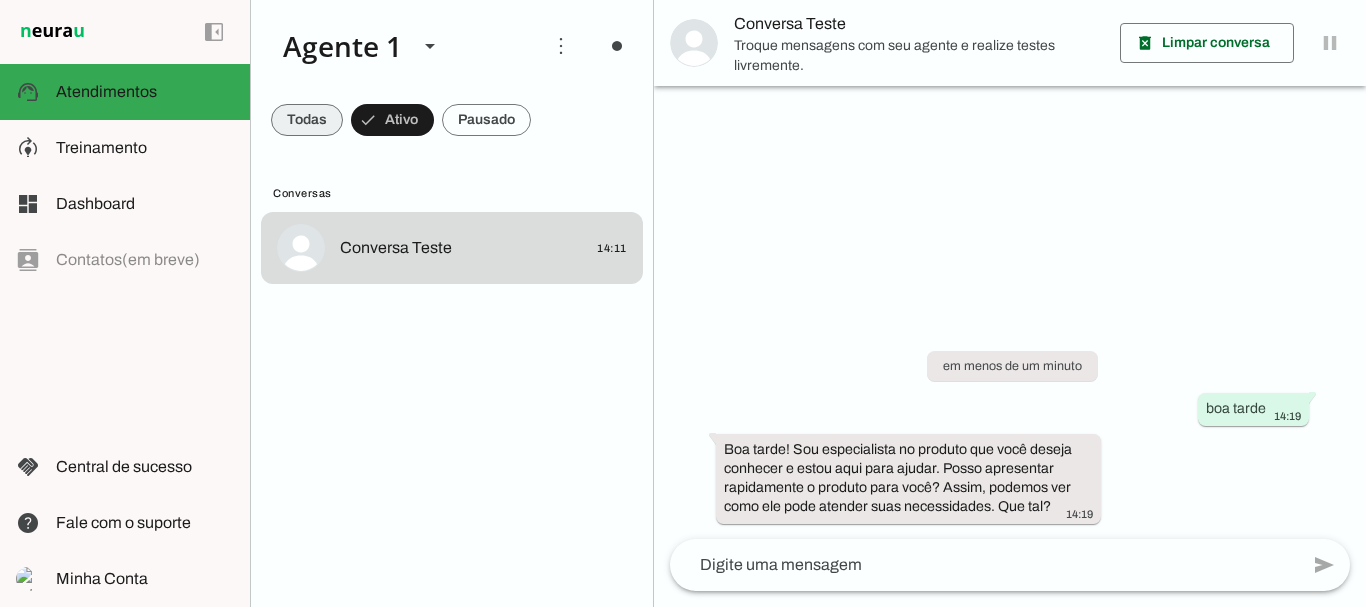 click at bounding box center [307, 120] 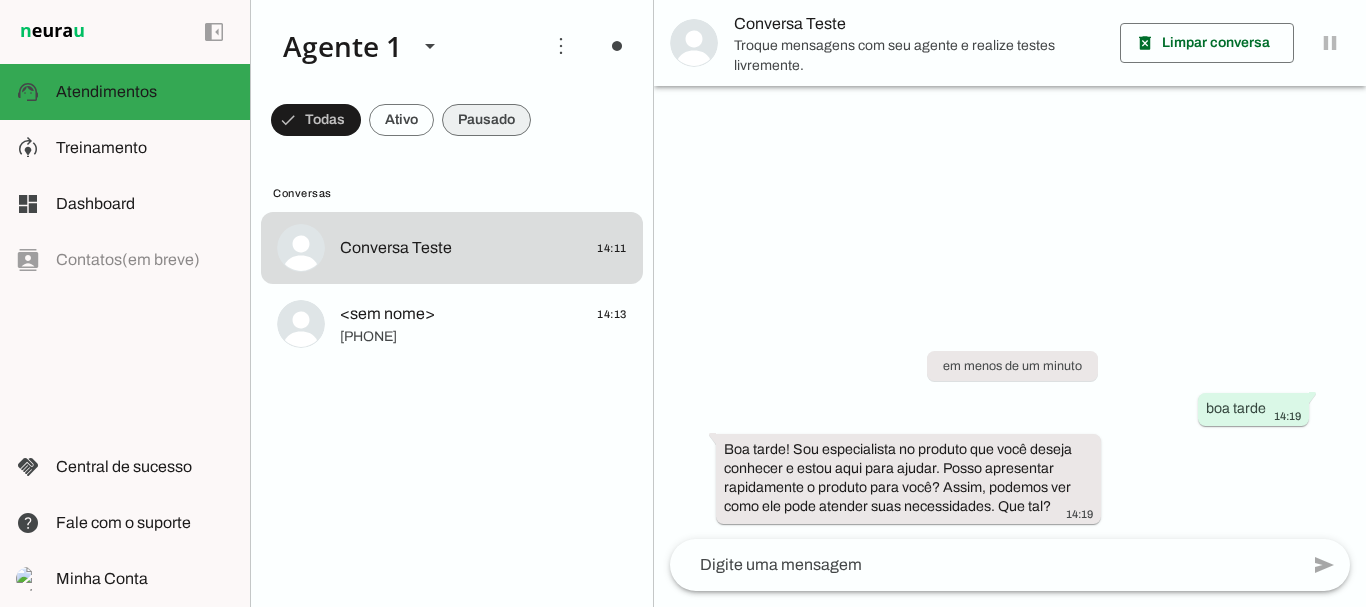 click at bounding box center (316, 120) 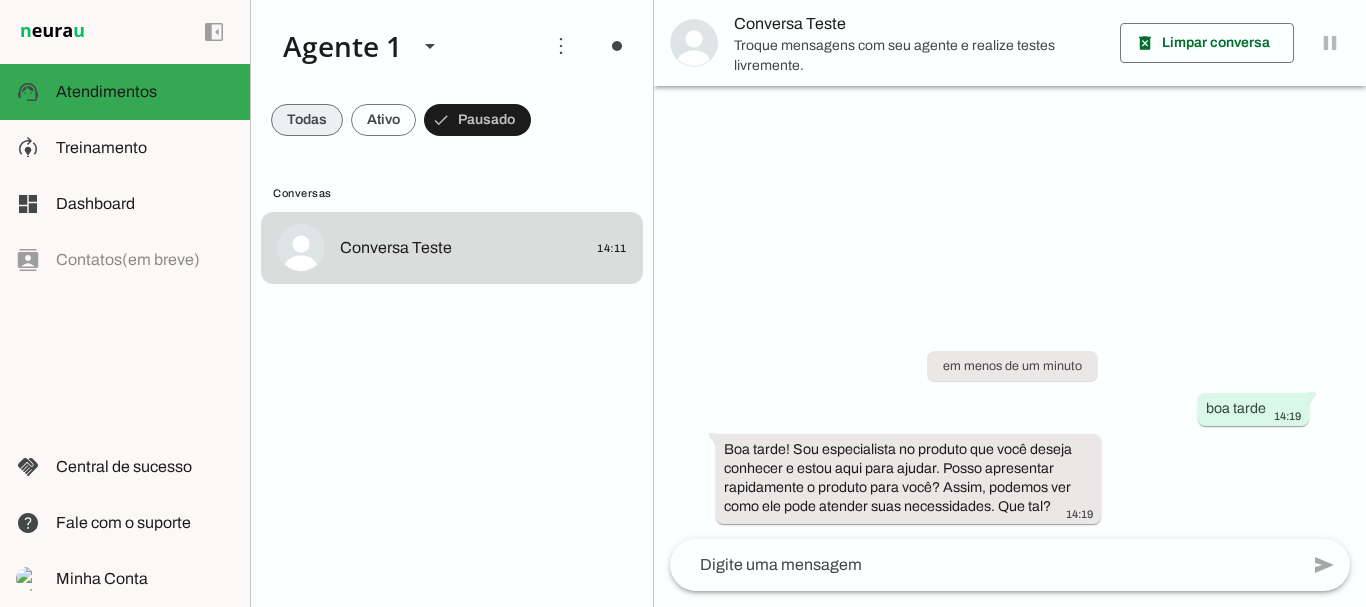 click at bounding box center (307, 120) 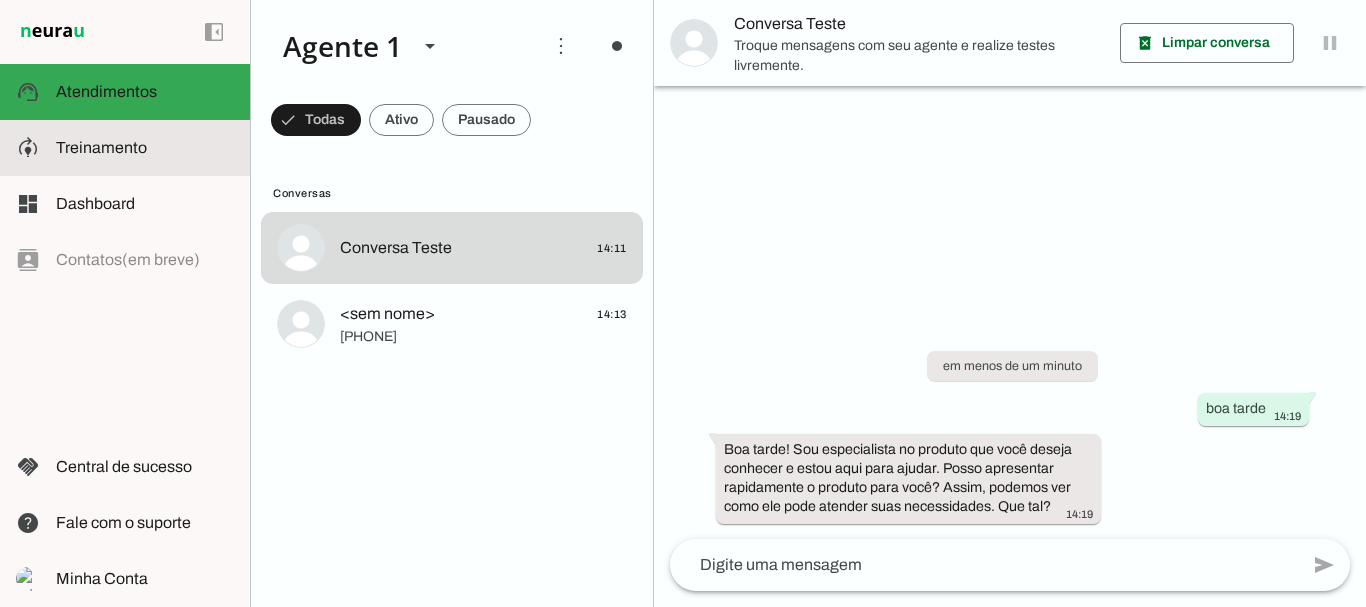 click on "model_training" 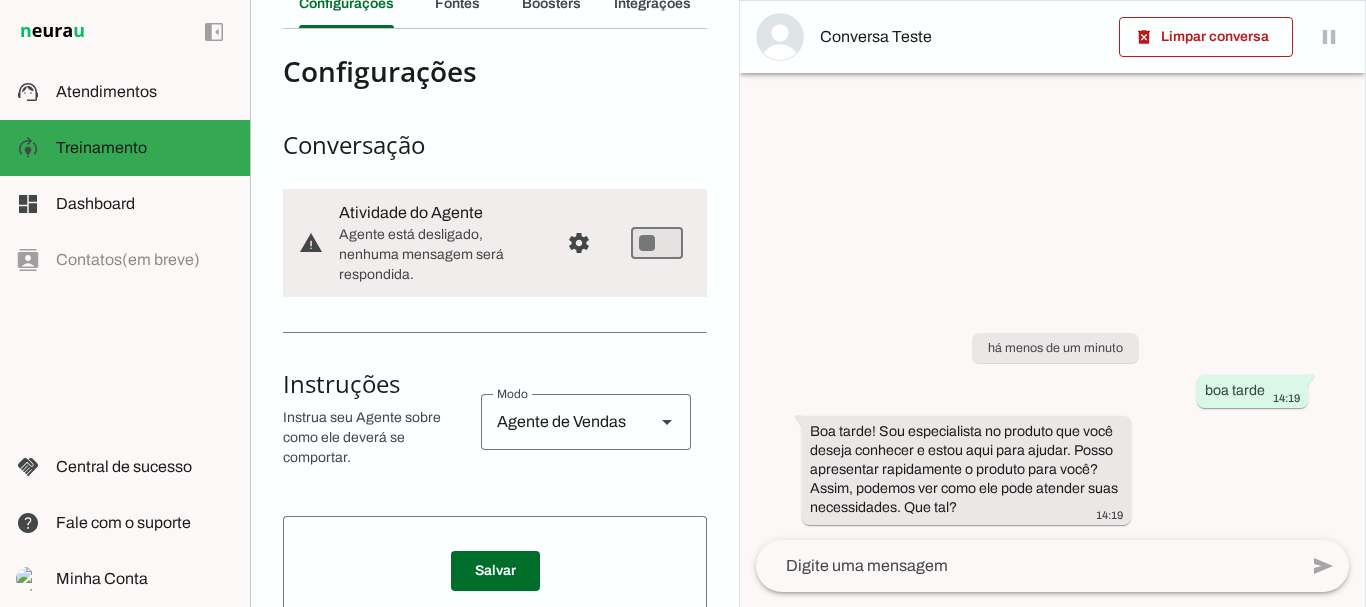 scroll, scrollTop: 200, scrollLeft: 0, axis: vertical 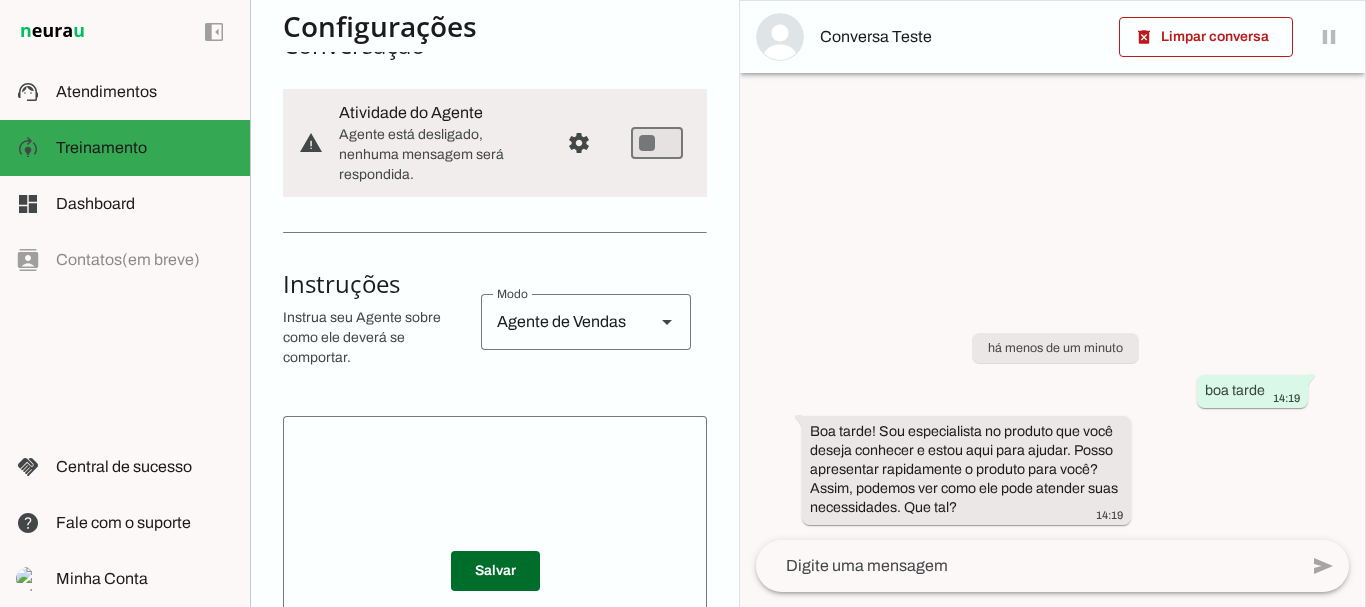 click at bounding box center (667, 322) 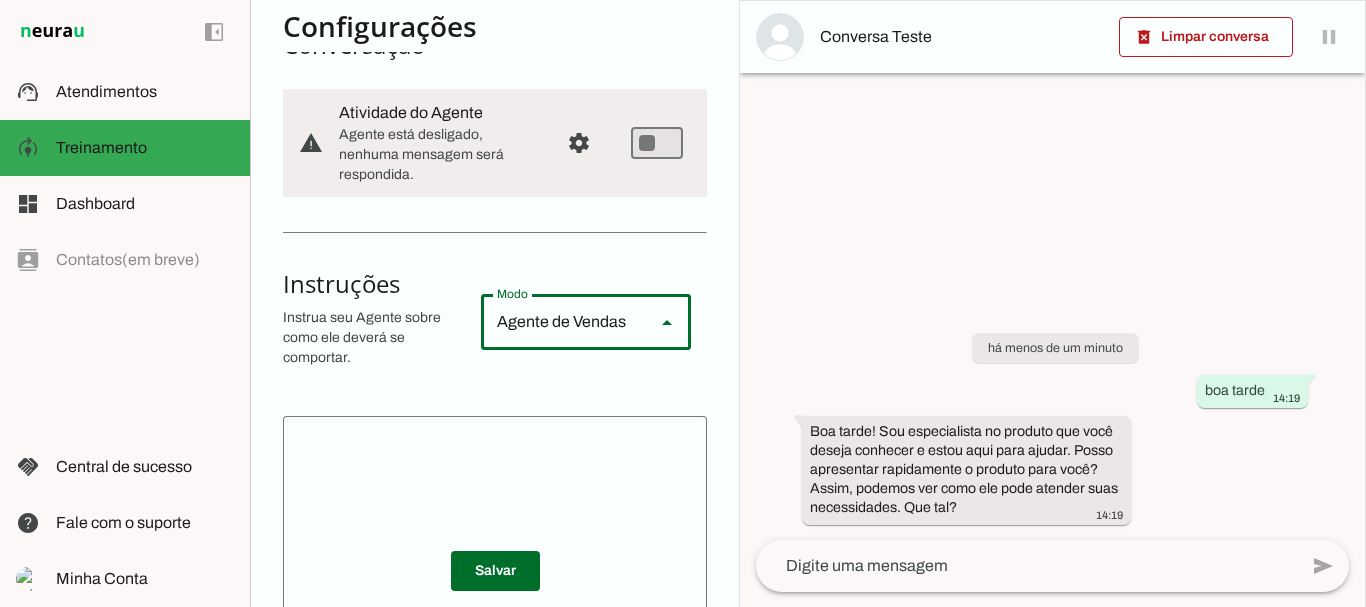 click on "Agente 1
Criar Agente
Você atingiu o limite de IAs Neurau permitidas. Atualize o seu
plano para aumentar o limite
Configurações
Fontes
Boosters
Integrações
Configurações
Conversação
warning
Atividade do Agente
settings
Agente está desligado, nenhuma mensagem será respondida." at bounding box center [494, 303] 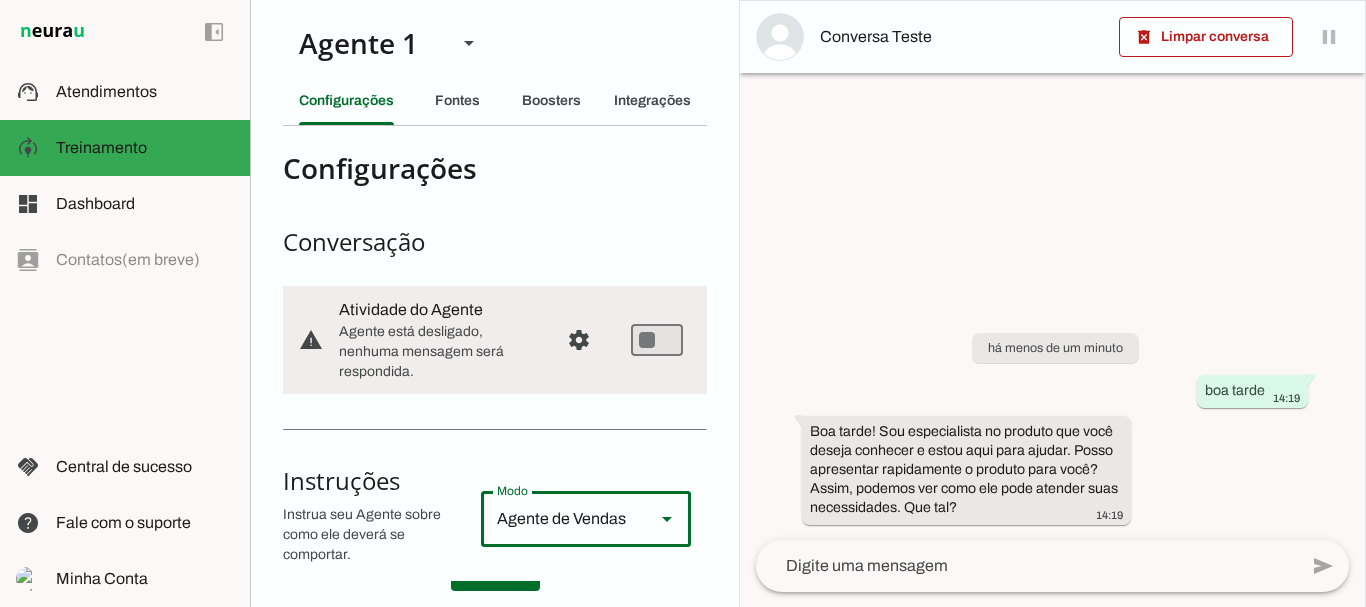 scroll, scrollTop: 0, scrollLeft: 0, axis: both 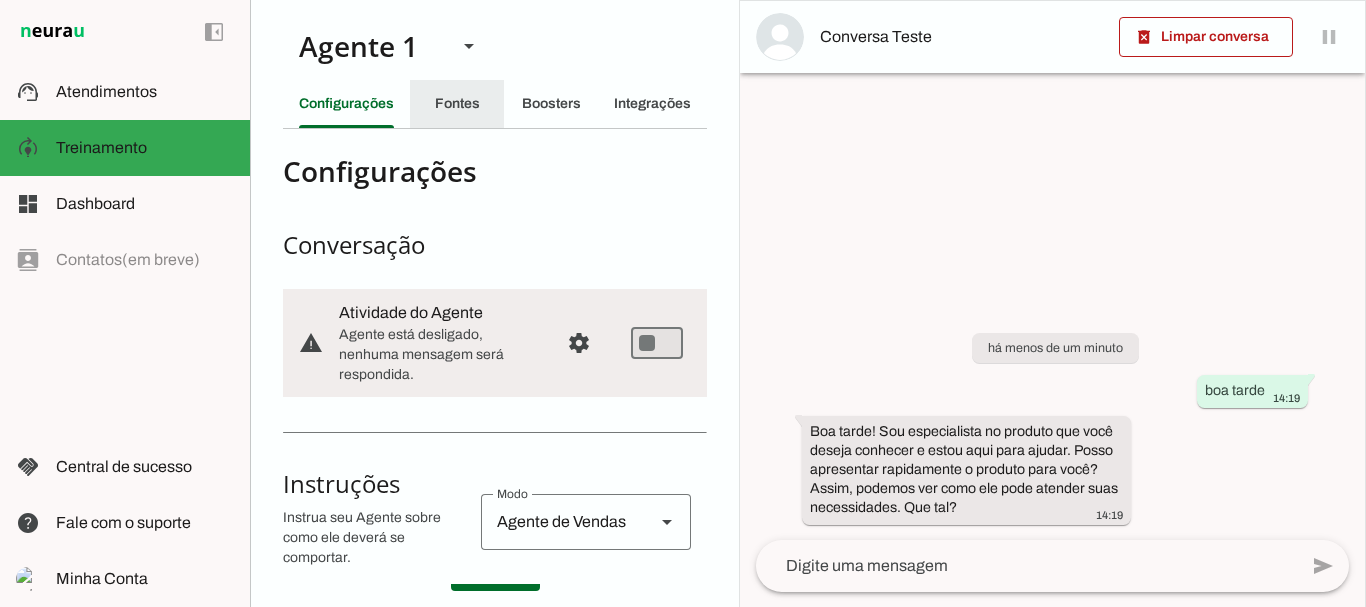 click on "Fontes" 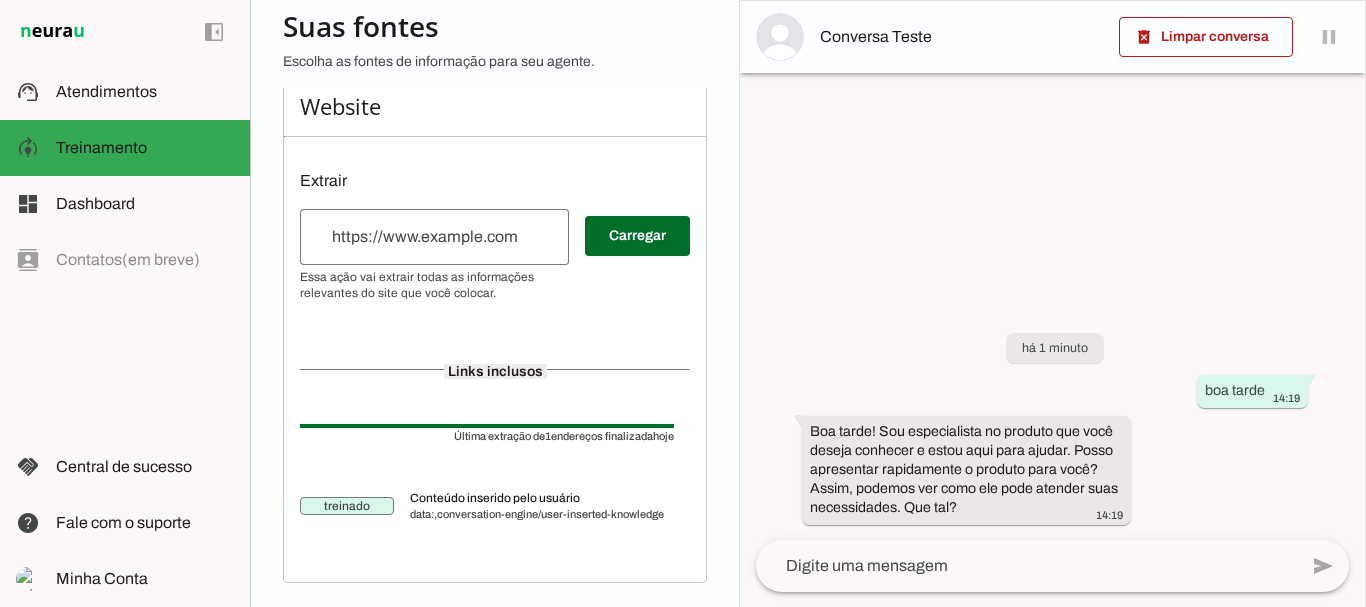 scroll, scrollTop: 0, scrollLeft: 0, axis: both 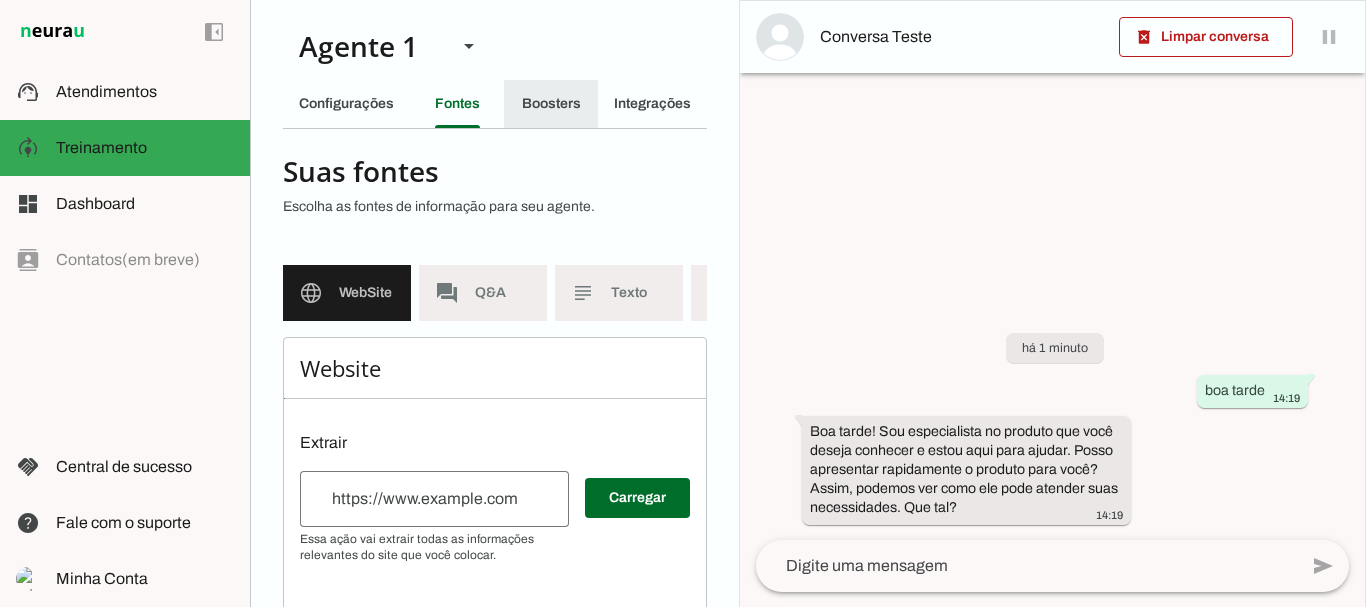 click on "Boosters" 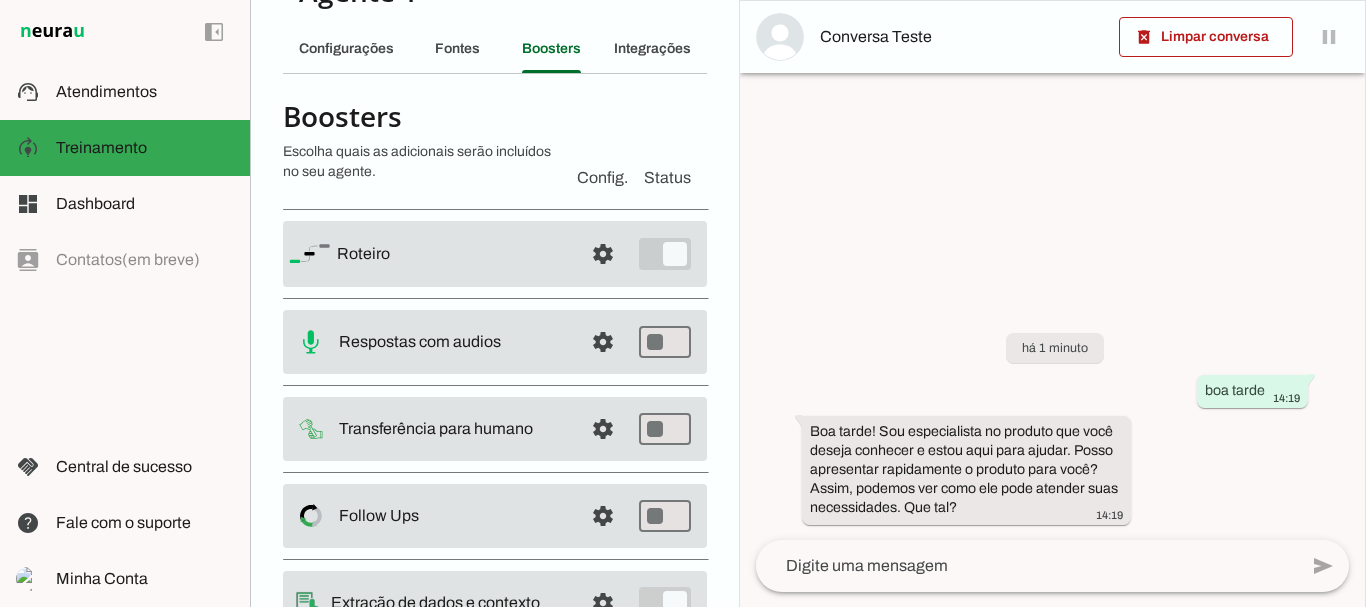 scroll, scrollTop: 0, scrollLeft: 0, axis: both 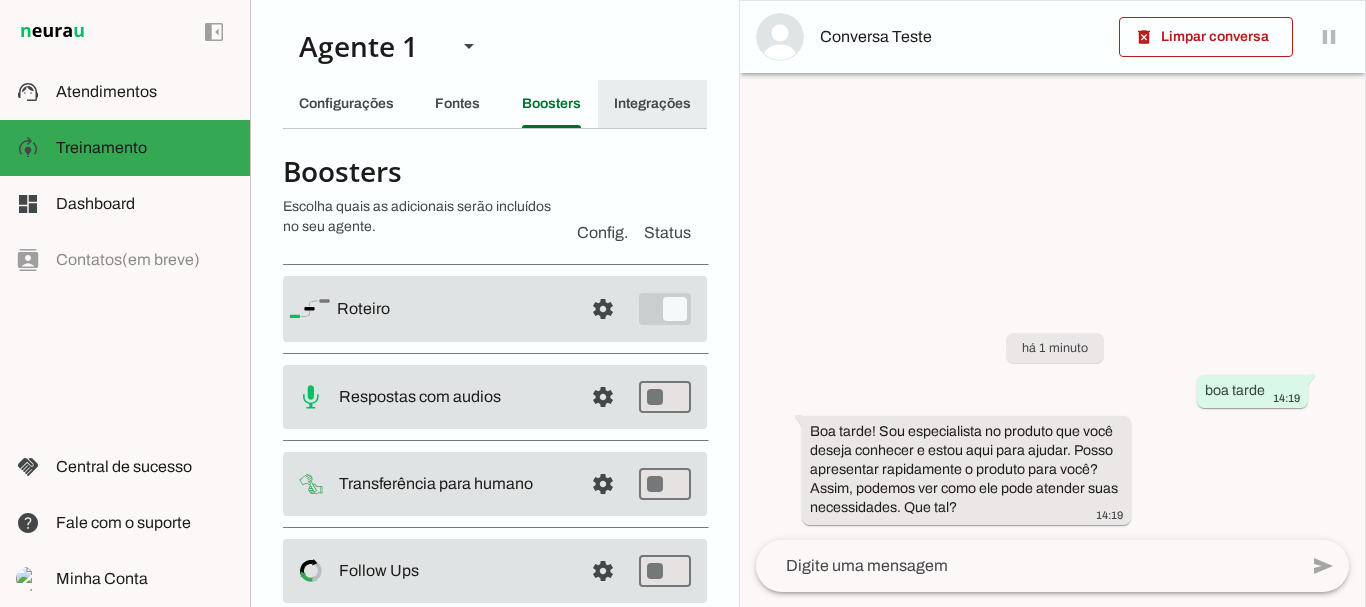 click on "Integrações" 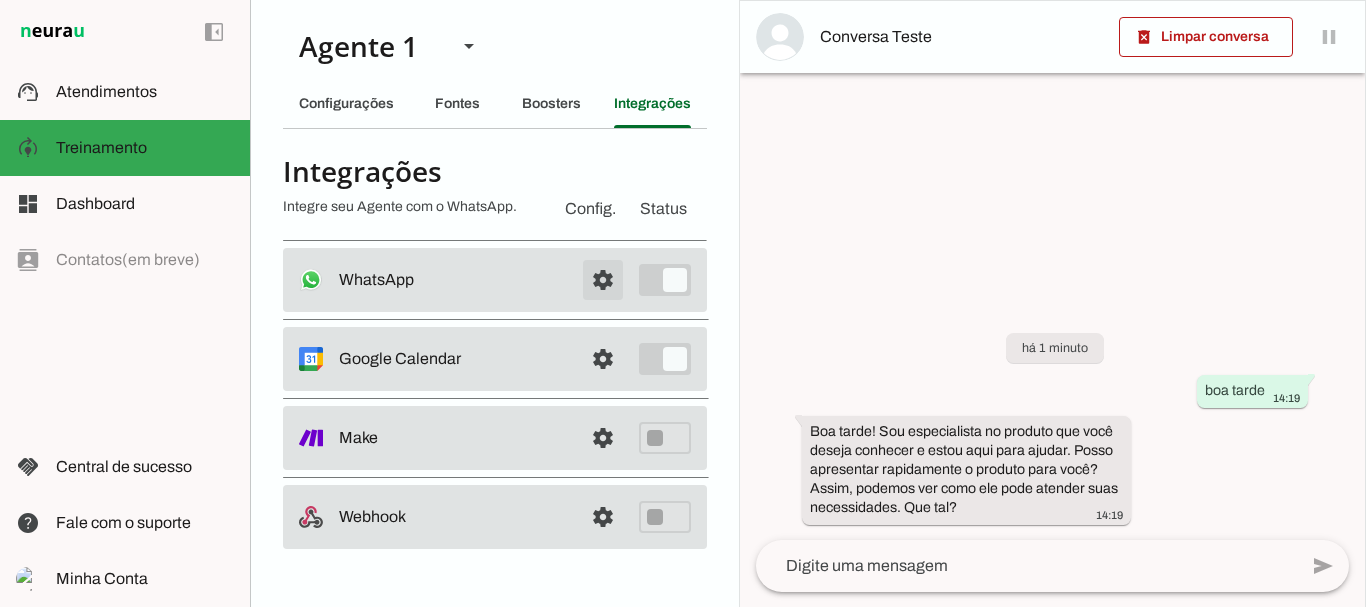 click at bounding box center [603, 280] 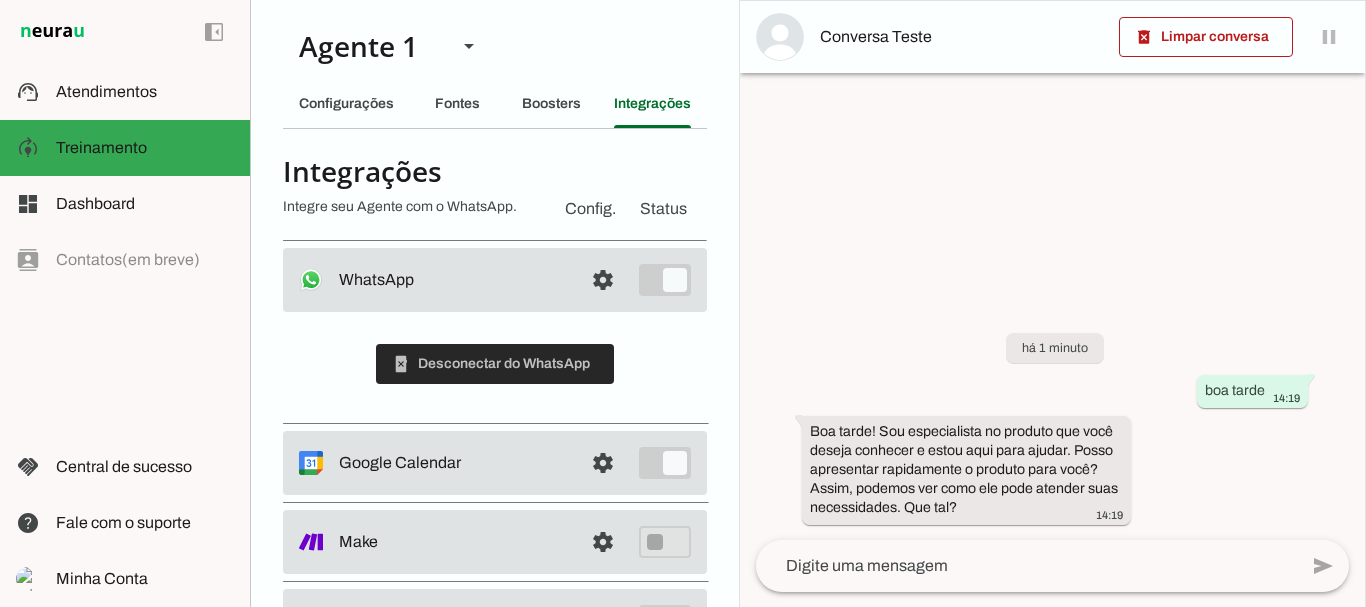 click at bounding box center [495, 364] 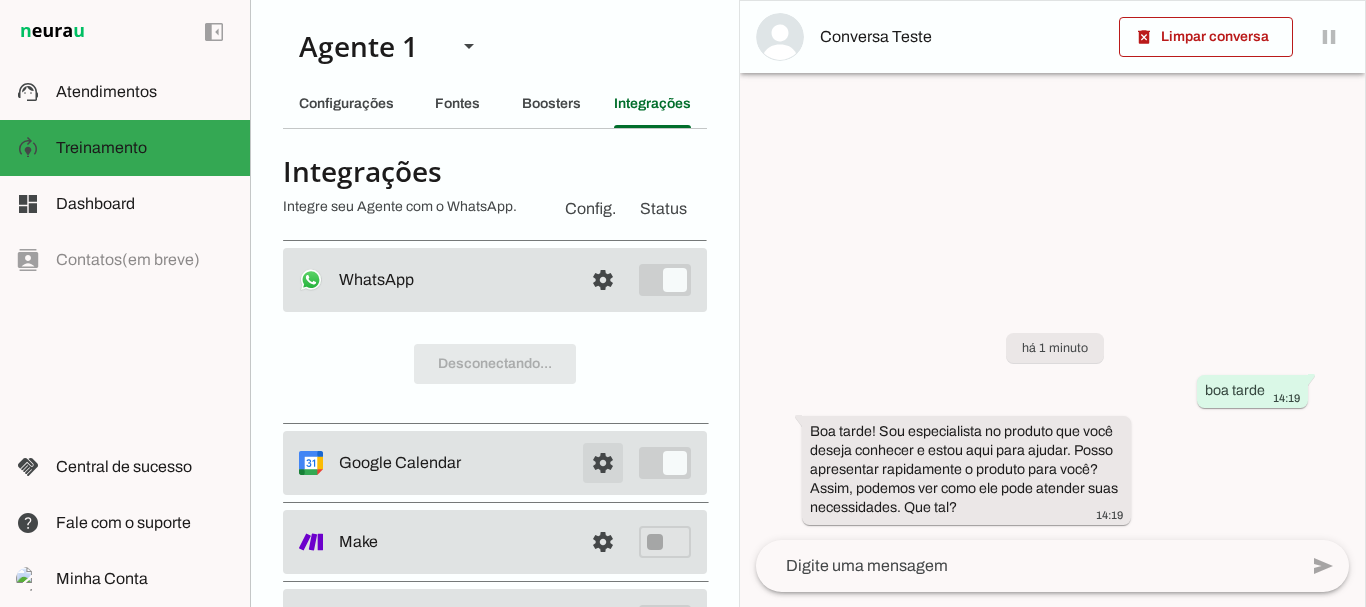 click at bounding box center (603, 280) 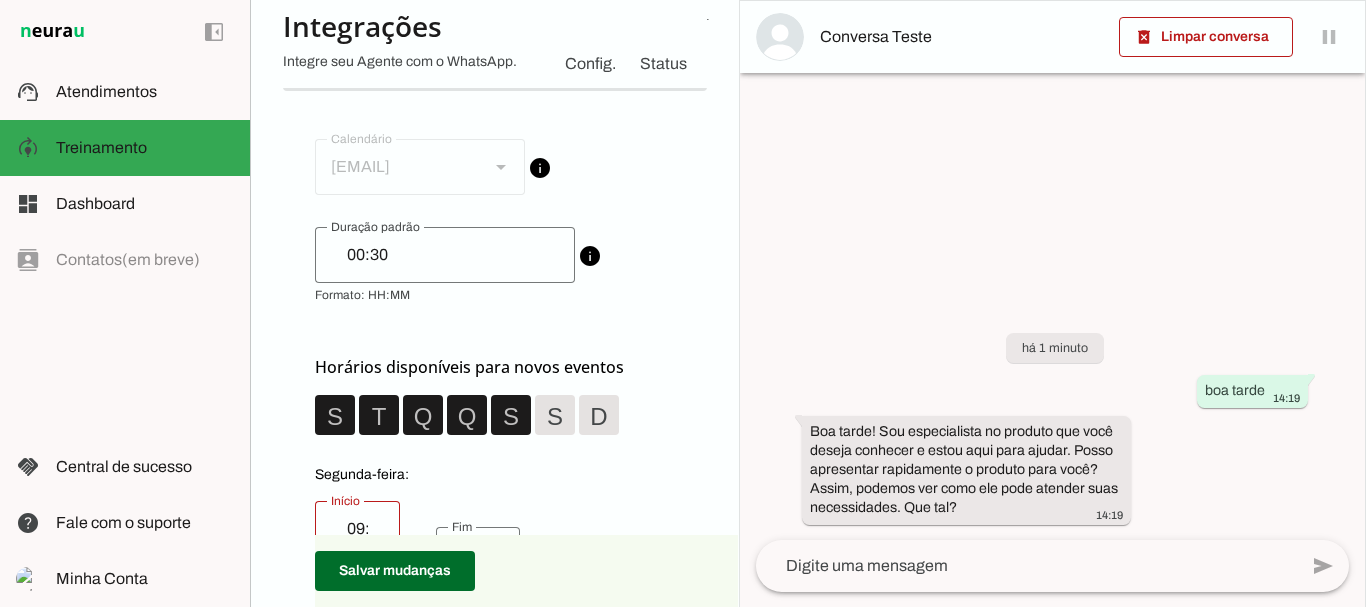 scroll, scrollTop: 0, scrollLeft: 0, axis: both 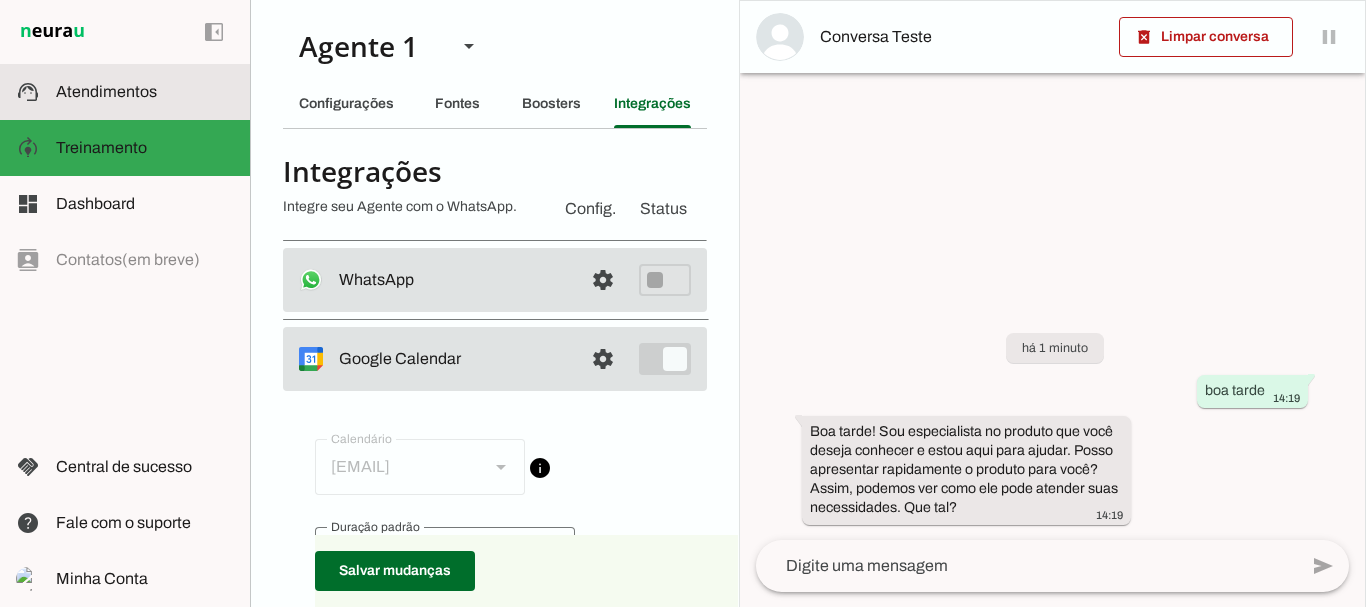 click at bounding box center [145, 92] 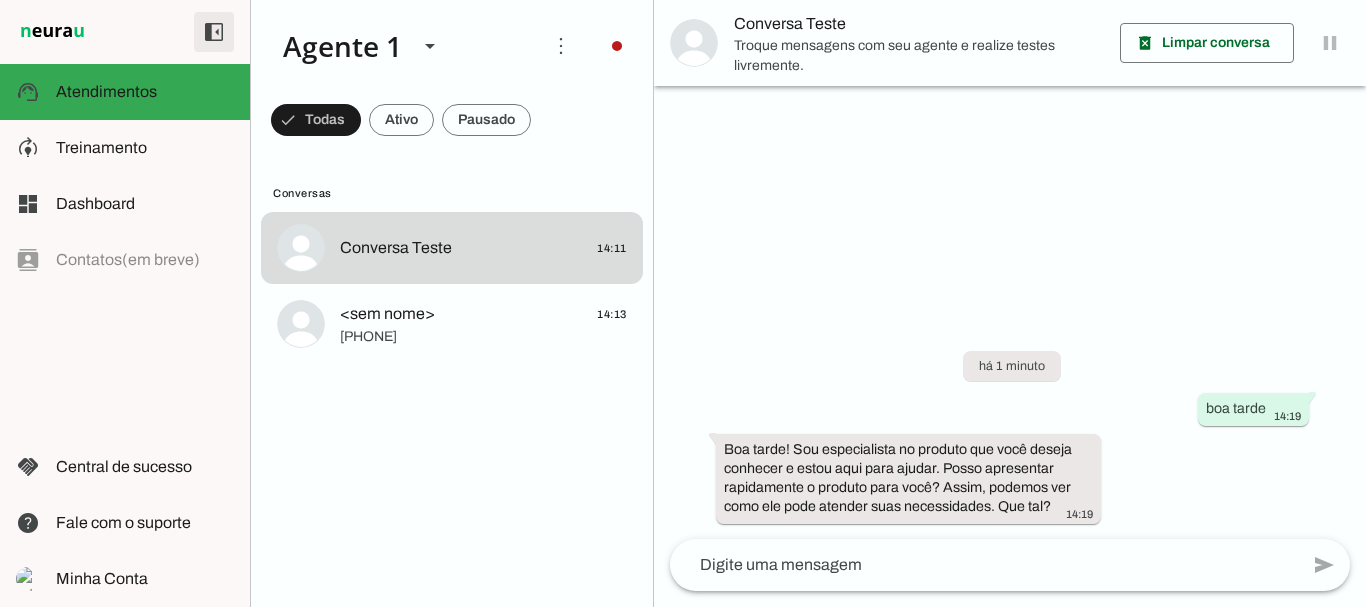 click at bounding box center (214, 32) 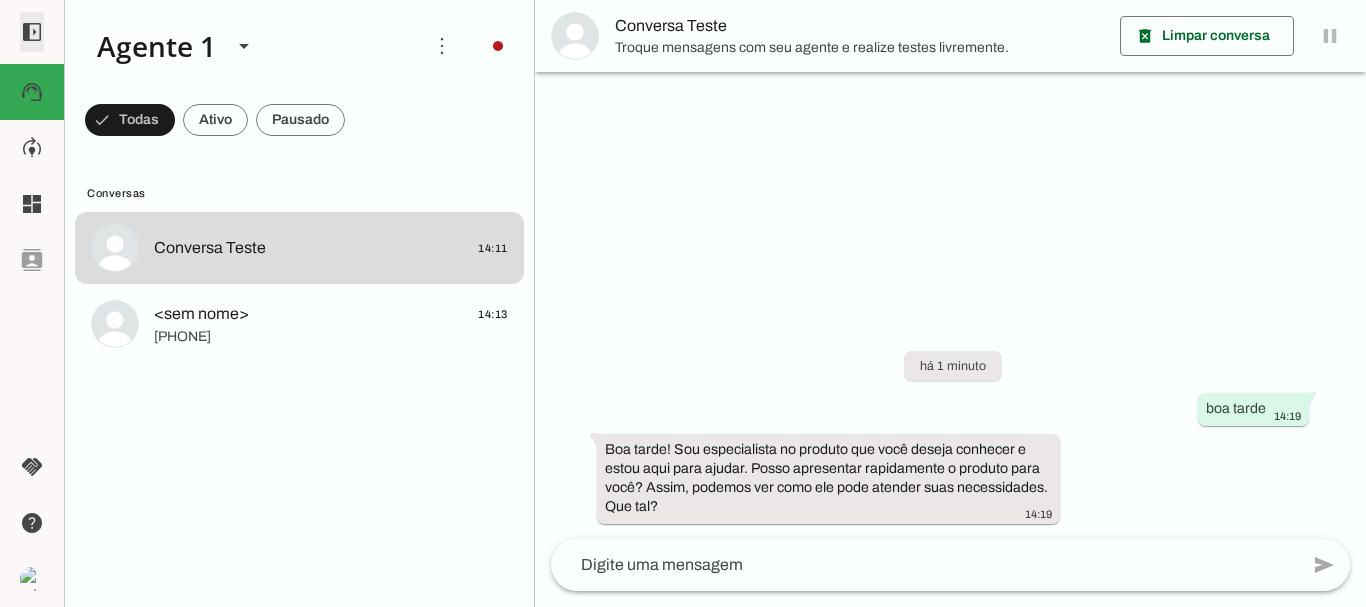 click at bounding box center (32, 32) 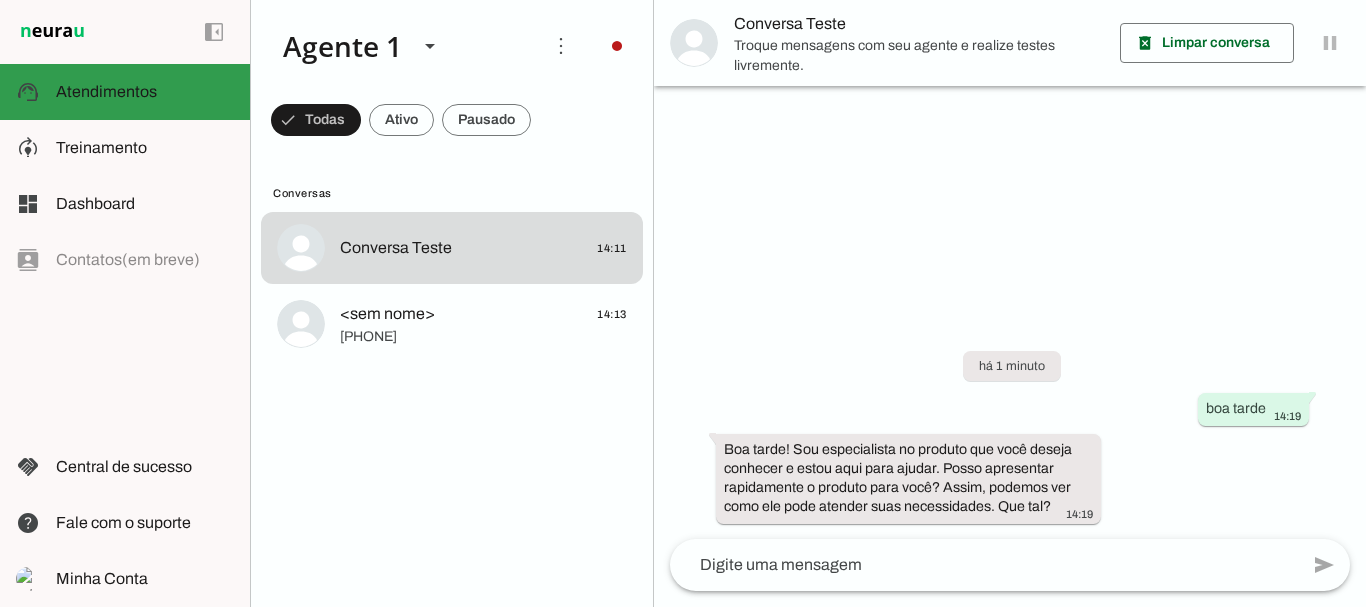 click on "Atendimentos" 